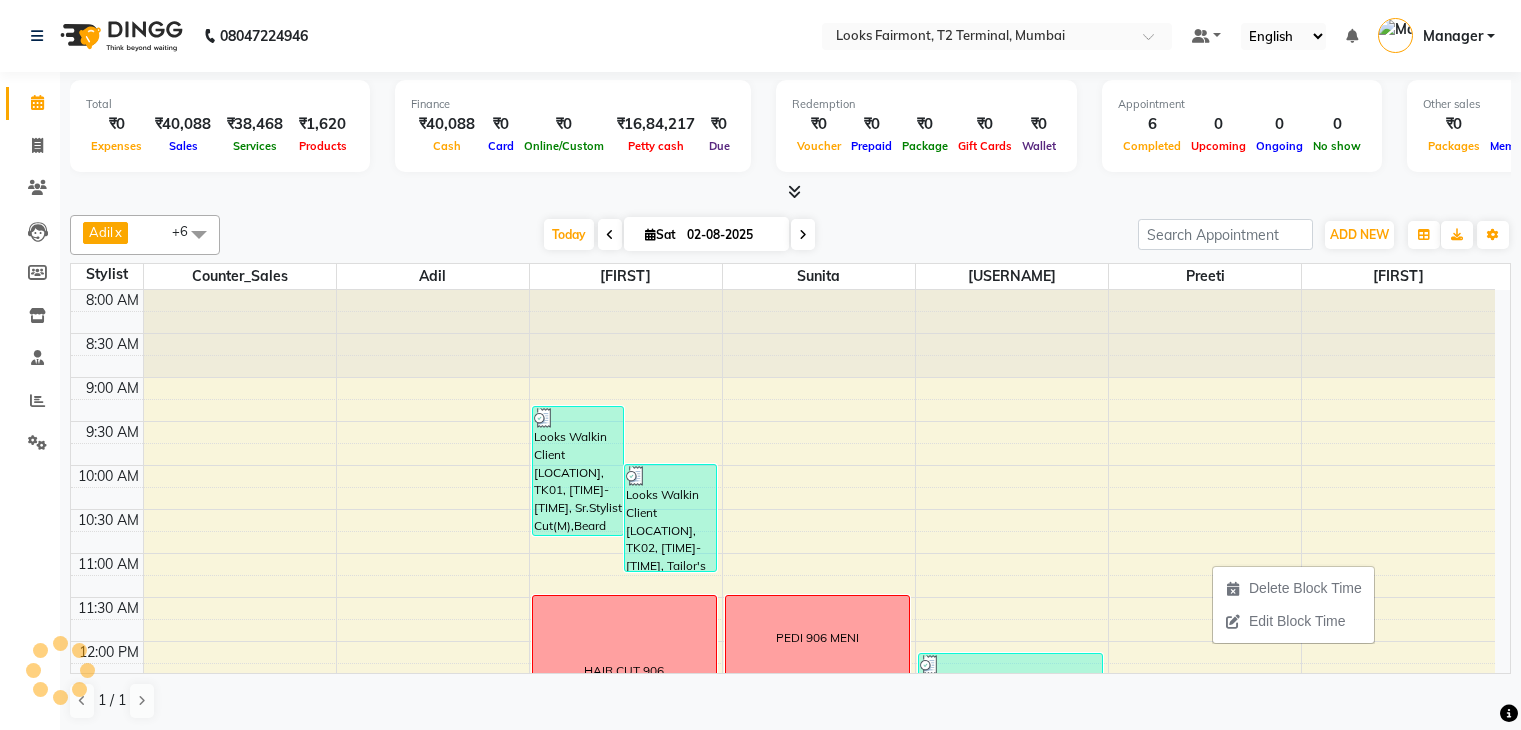 scroll, scrollTop: 1, scrollLeft: 0, axis: vertical 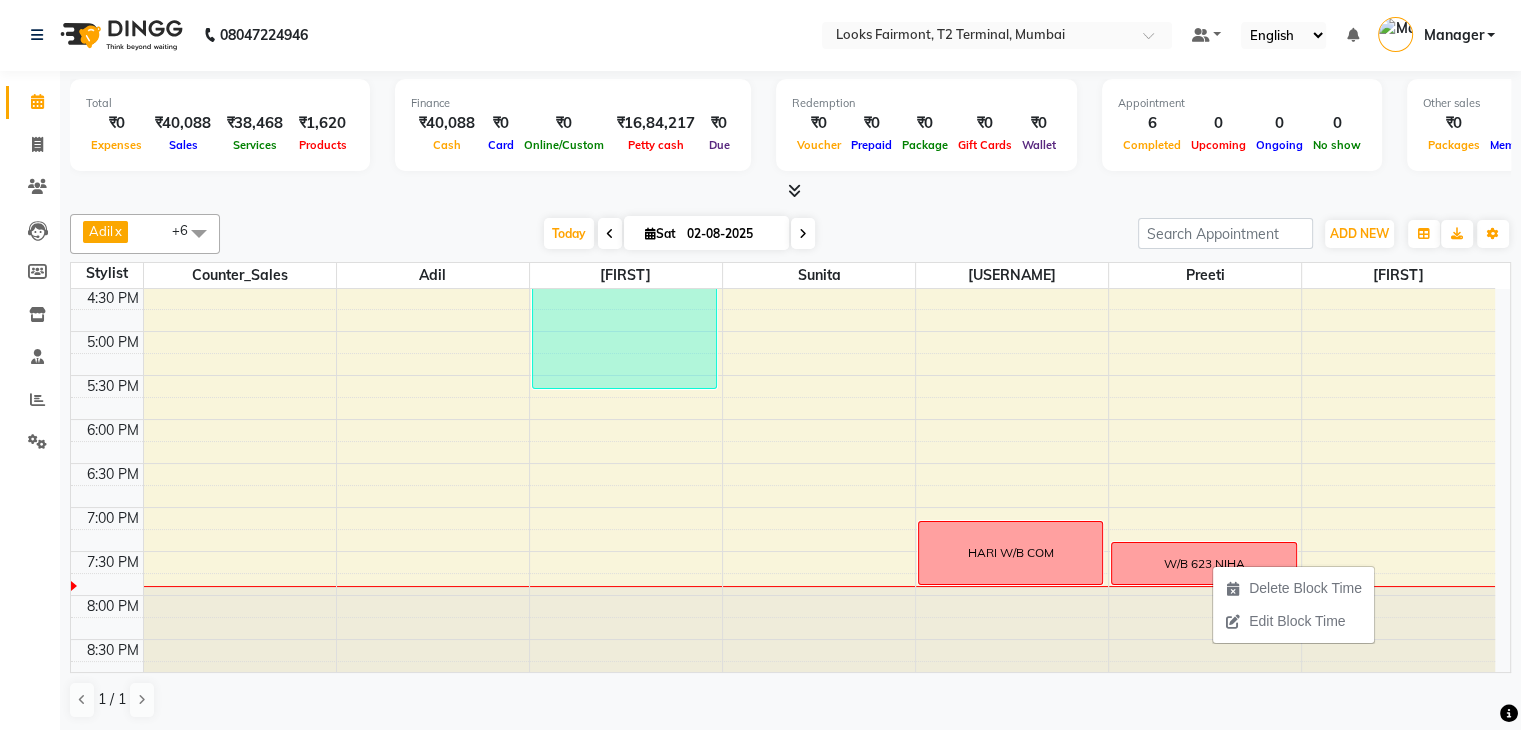 click at bounding box center (794, 190) 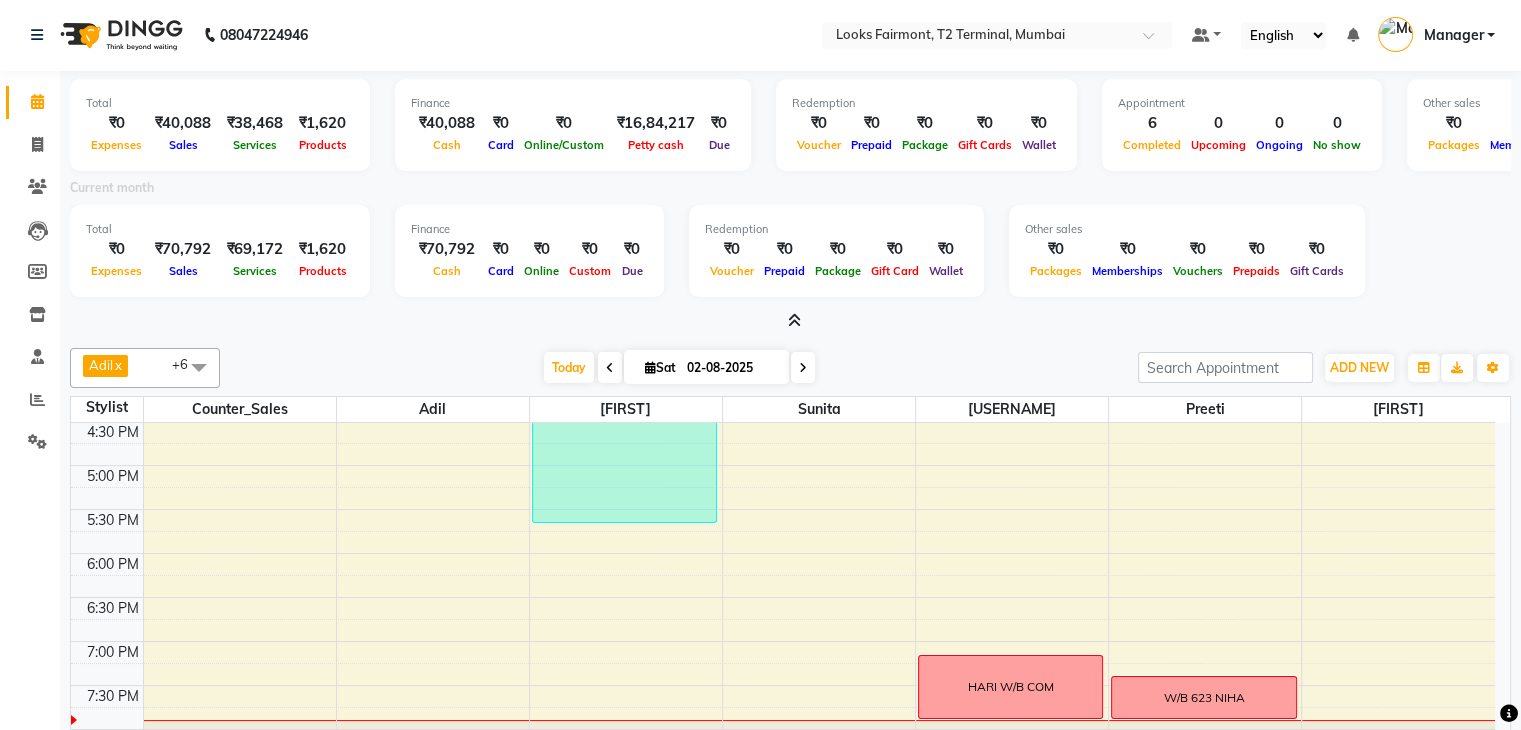 click at bounding box center (794, 320) 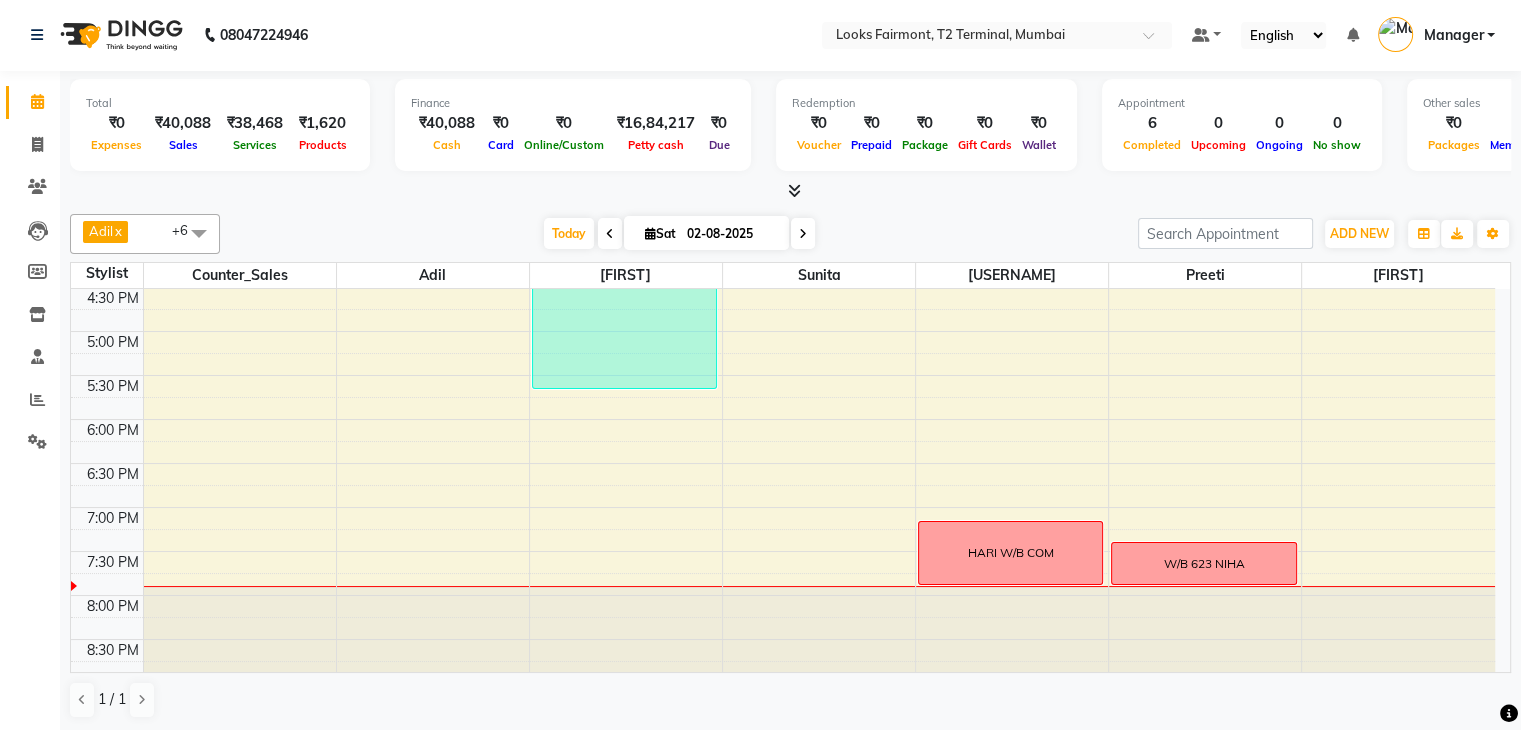 click on "Today  Sat 02-08-2025" at bounding box center [679, 234] 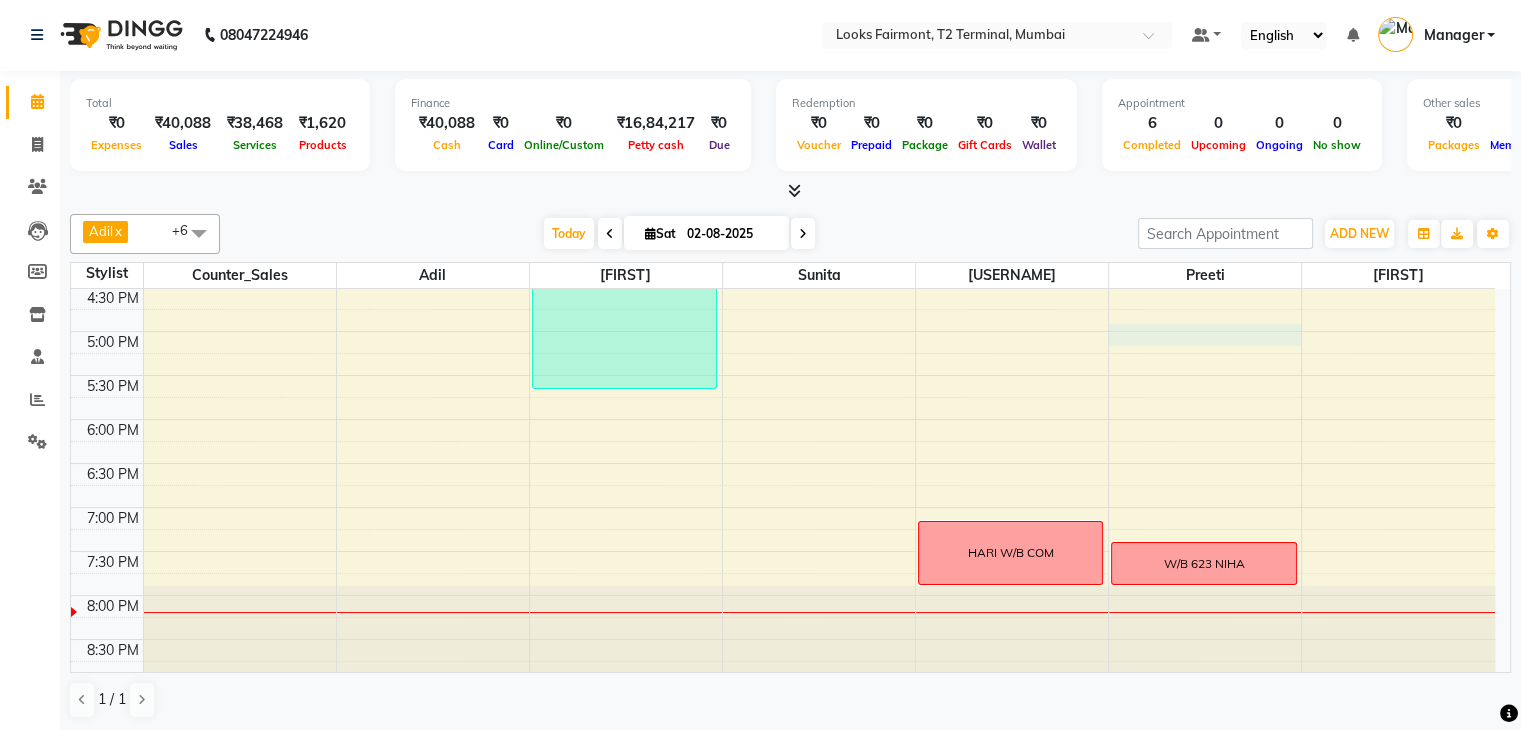 click on "8:00 AM 8:30 AM 9:00 AM 9:30 AM 10:00 AM 10:30 AM 11:00 AM 11:30 AM 12:00 PM 12:30 PM 1:00 PM 1:30 PM 2:00 PM 2:30 PM 3:00 PM 3:30 PM 4:00 PM 4:30 PM 5:00 PM 5:30 PM 6:00 PM 6:30 PM 7:00 PM 7:30 PM 8:00 PM 8:30 PM     Looks Walkin Client Fairmont, TK01, 09:20 AM-10:50 AM, Sr.Stylist Cut(M),Beard Trimming     Looks Walkin Client Fairmont, TK02, 10:00 AM-11:15 AM, Tailor's Premium Shave,Gel Styling Men  HAIR CUT & SHAVED 906      Looks Walkin Client Fairmont, TK05, 03:15 PM-05:45 PM, Stylist Cut(M),Beard Trimming,Beard Color Inoa,Color Touchup Inoa(M)  PEDI 906 MENI      Looks Walkin Client Fairmont, TK05, 01:45 PM-03:15 PM, Pedi Labs Pedicure(M),Classic Manicure(M)     Looks Walkin Client Fairmont, TK03, 12:10 PM-01:40 PM, Blow Dry Stylist(F)*,K Fusio Dose Treatment  HARI W/B COM      Looks Walkin Client Fairmont, TK04, 01:10 PM-01:40 PM, Blow Dry Stylist(F)*  W/B 623 NIHA" at bounding box center [783, 111] 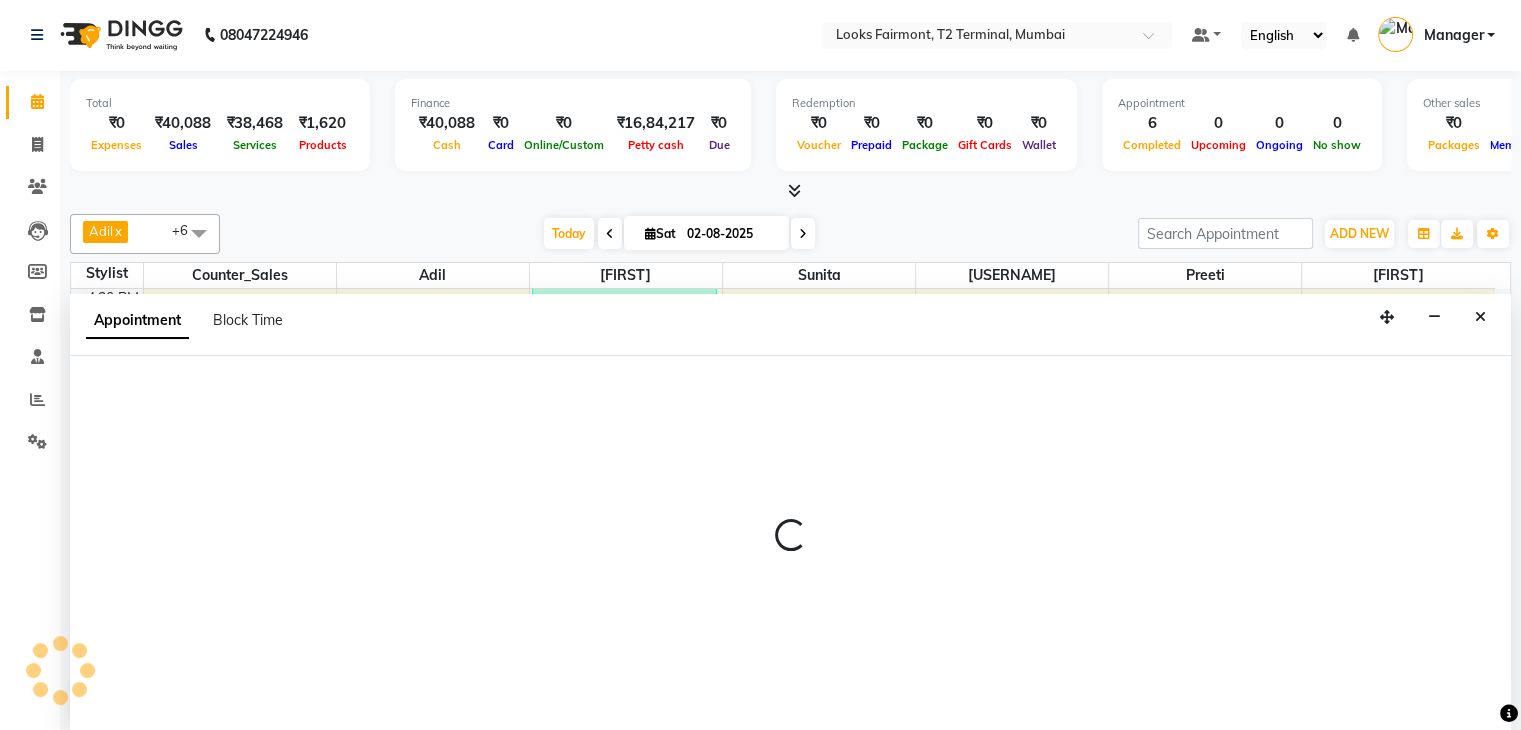 select on "84888" 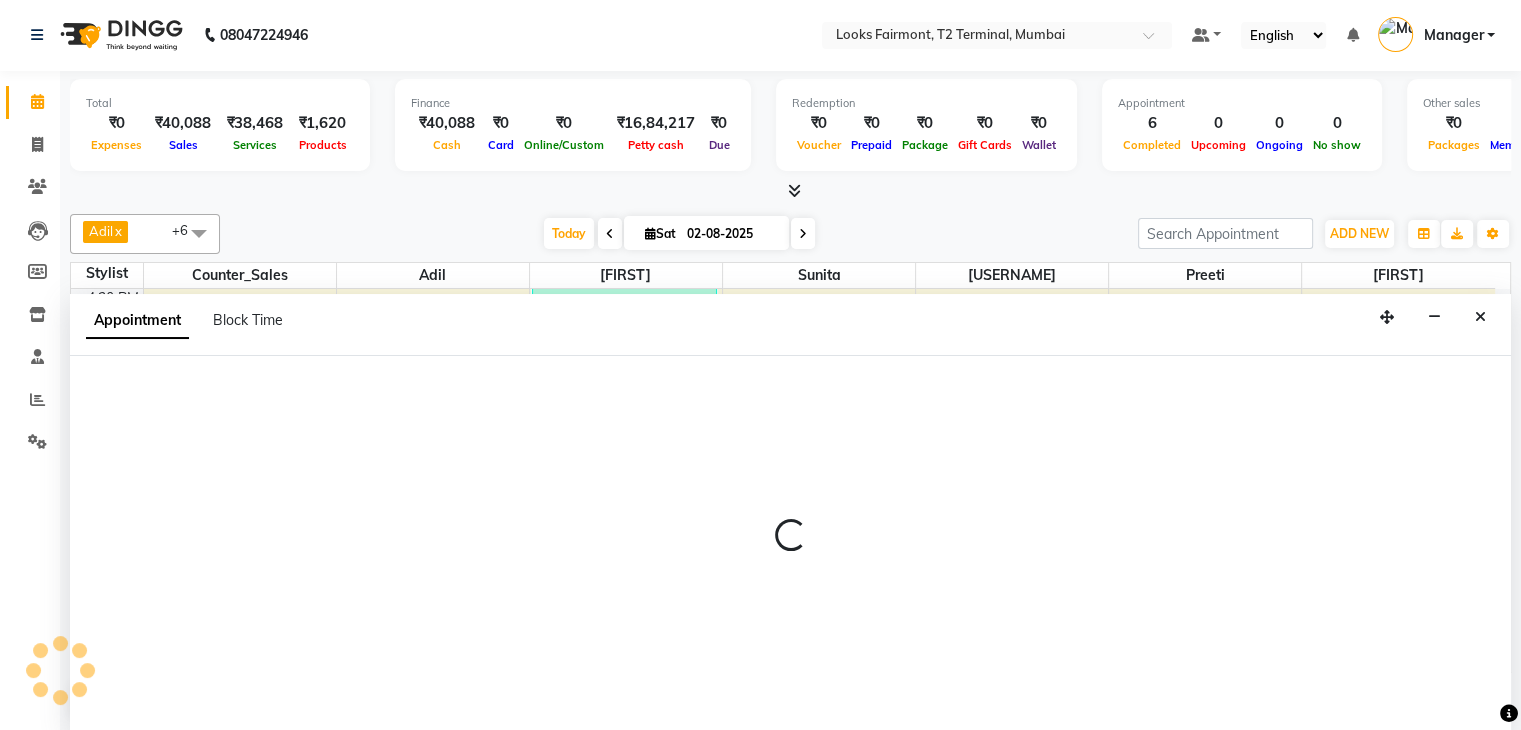 select on "1020" 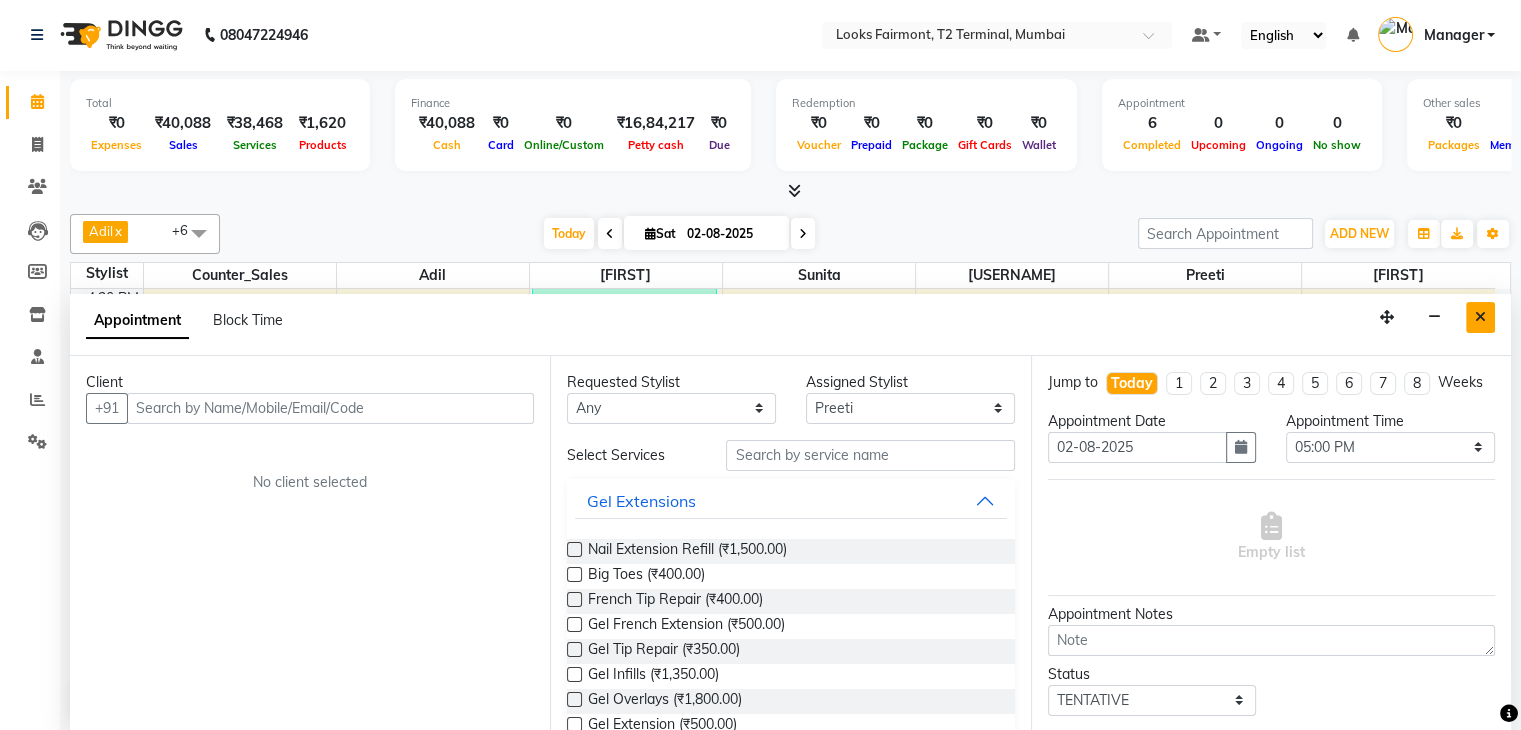 click at bounding box center [1480, 317] 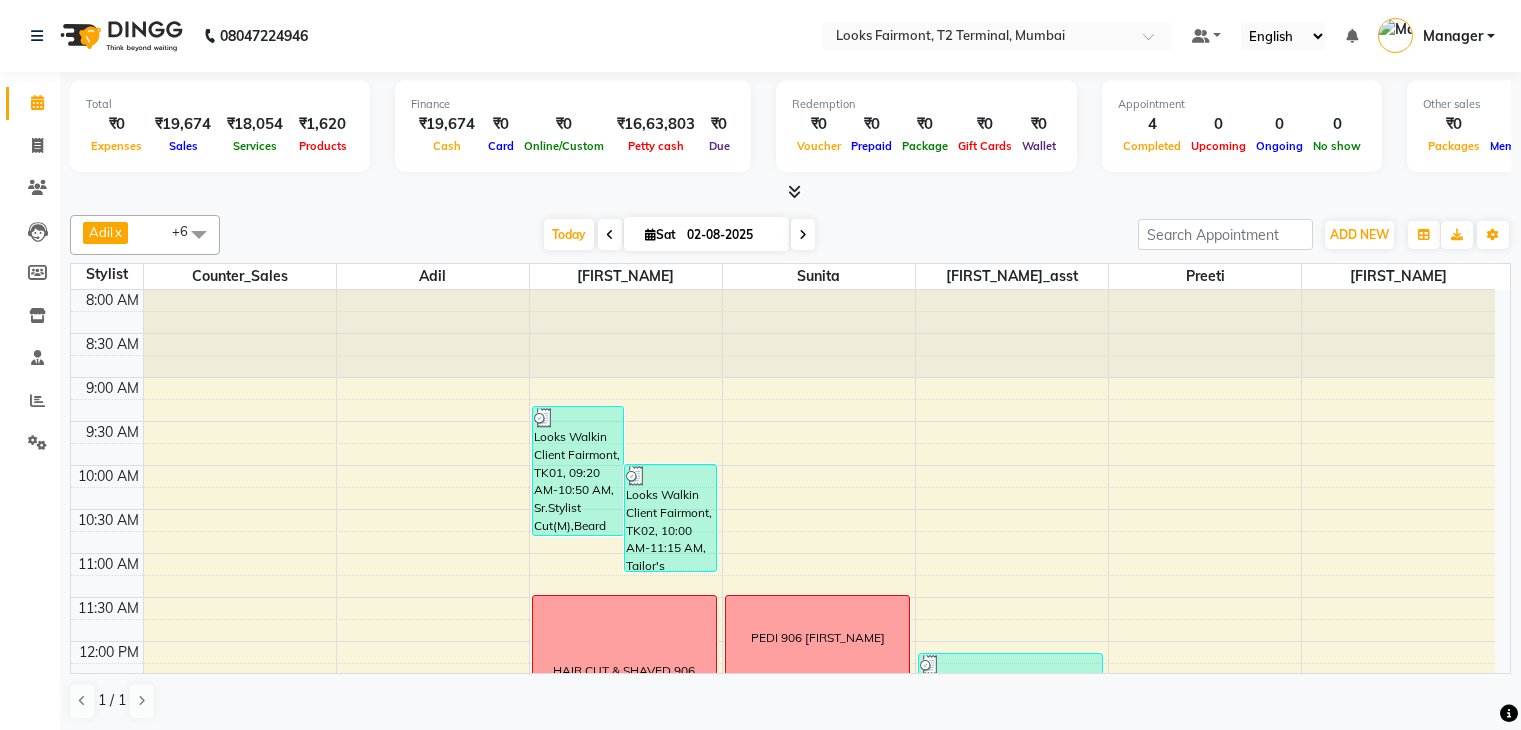 scroll, scrollTop: 0, scrollLeft: 0, axis: both 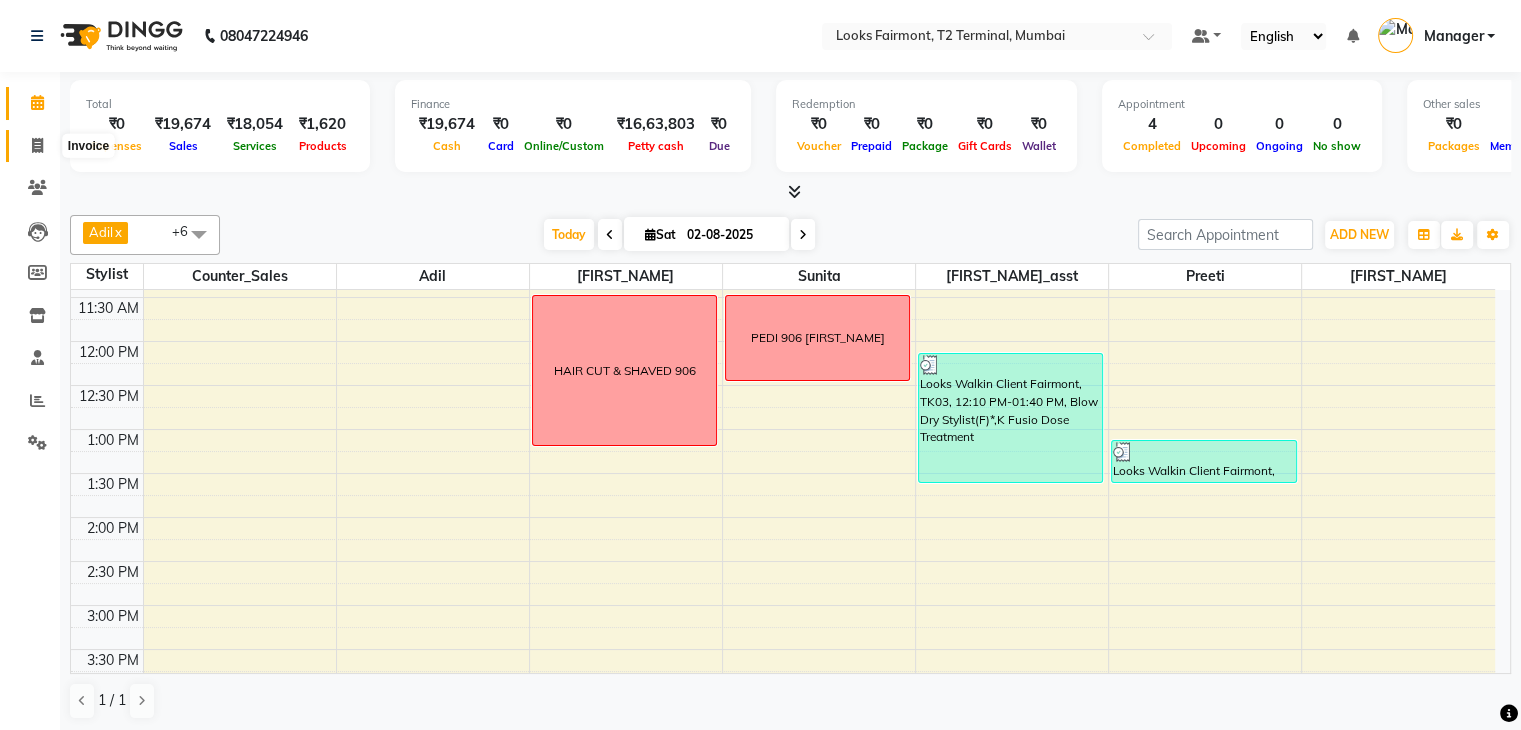 click 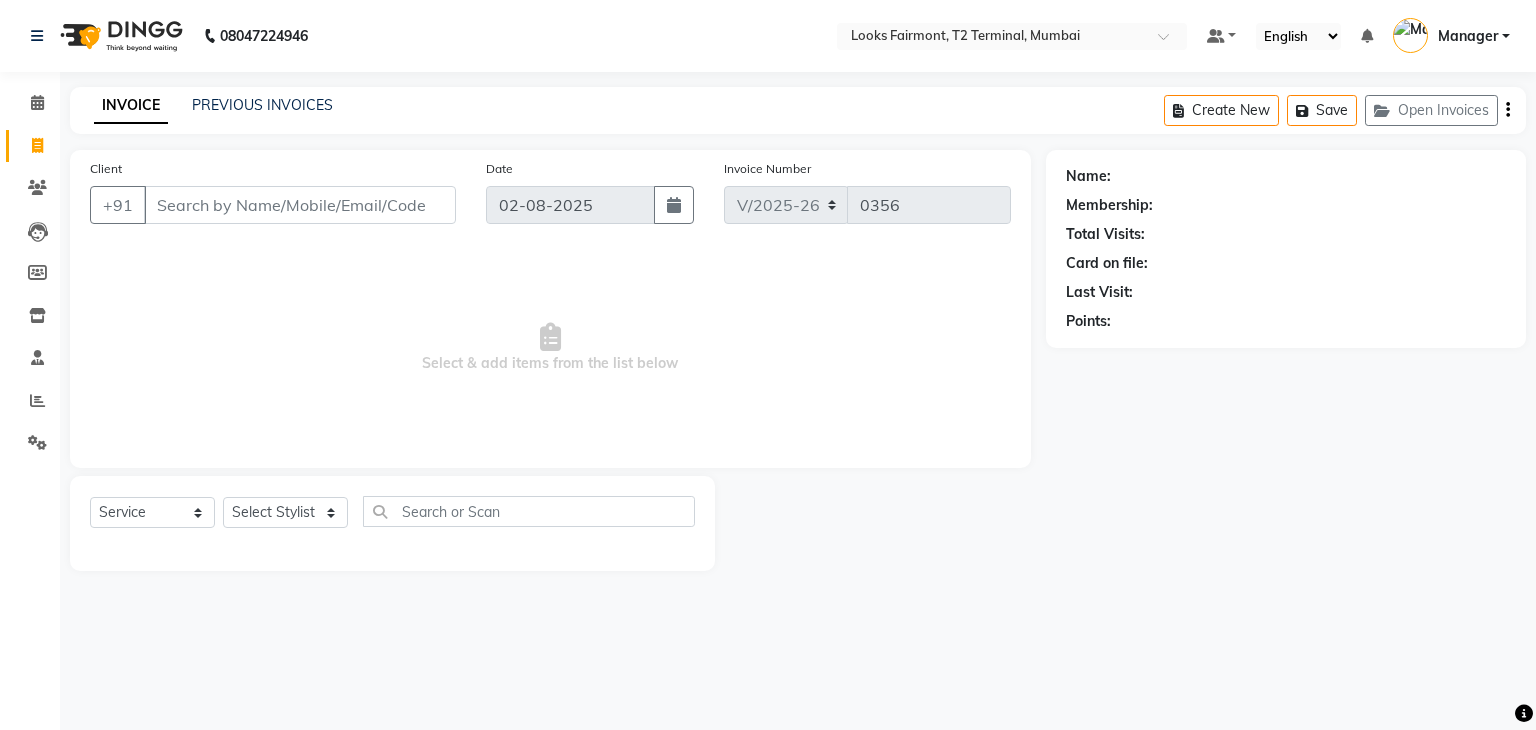 click on "08047224946" 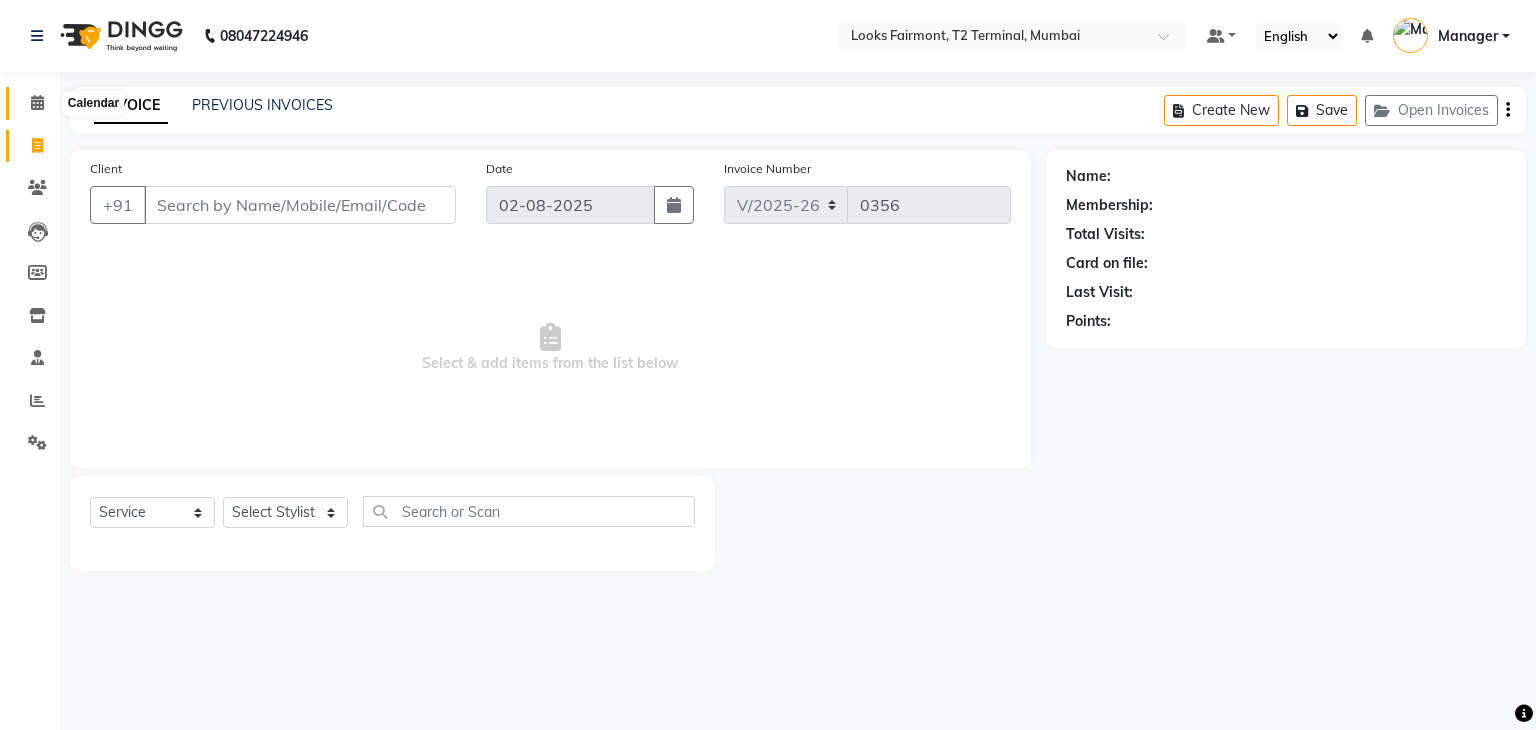 click 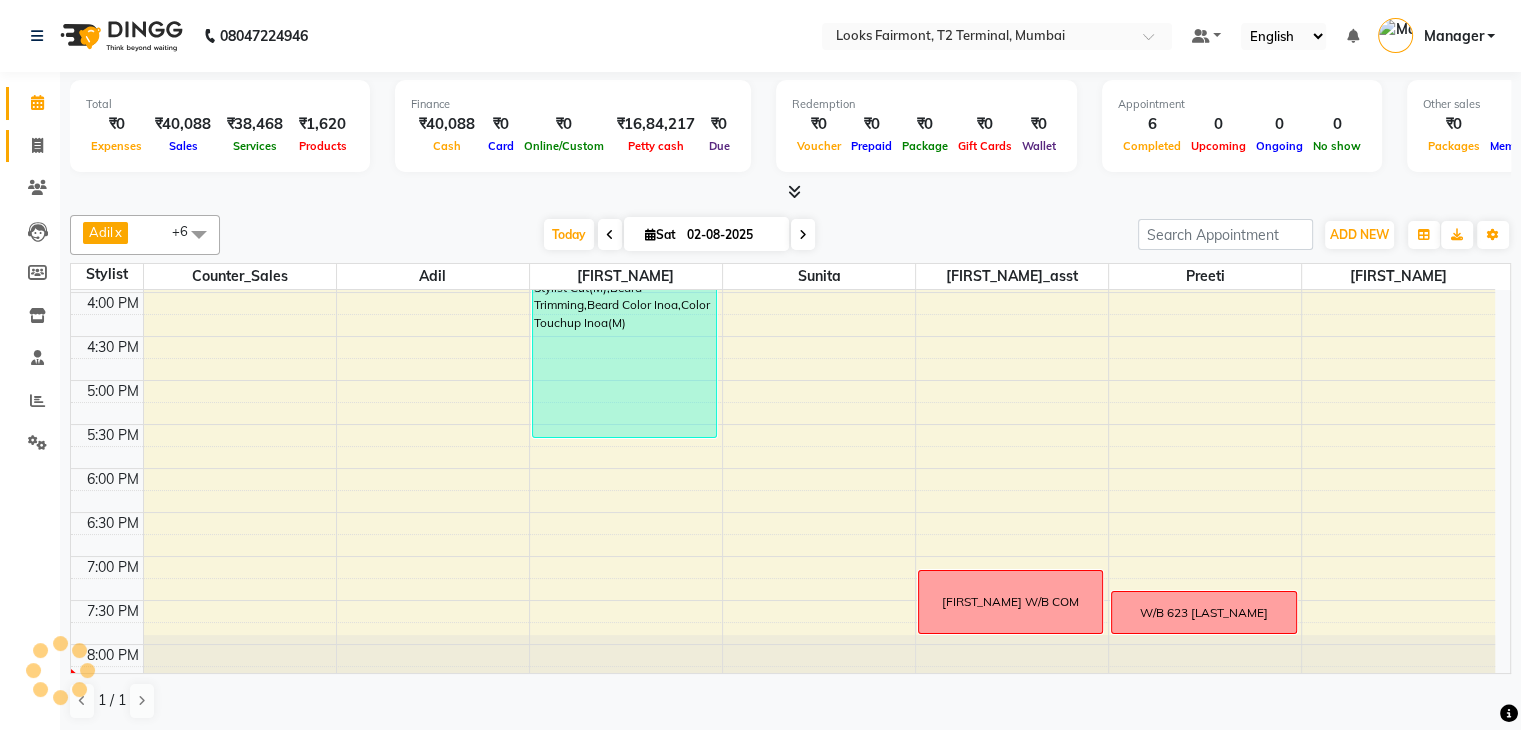 scroll, scrollTop: 0, scrollLeft: 0, axis: both 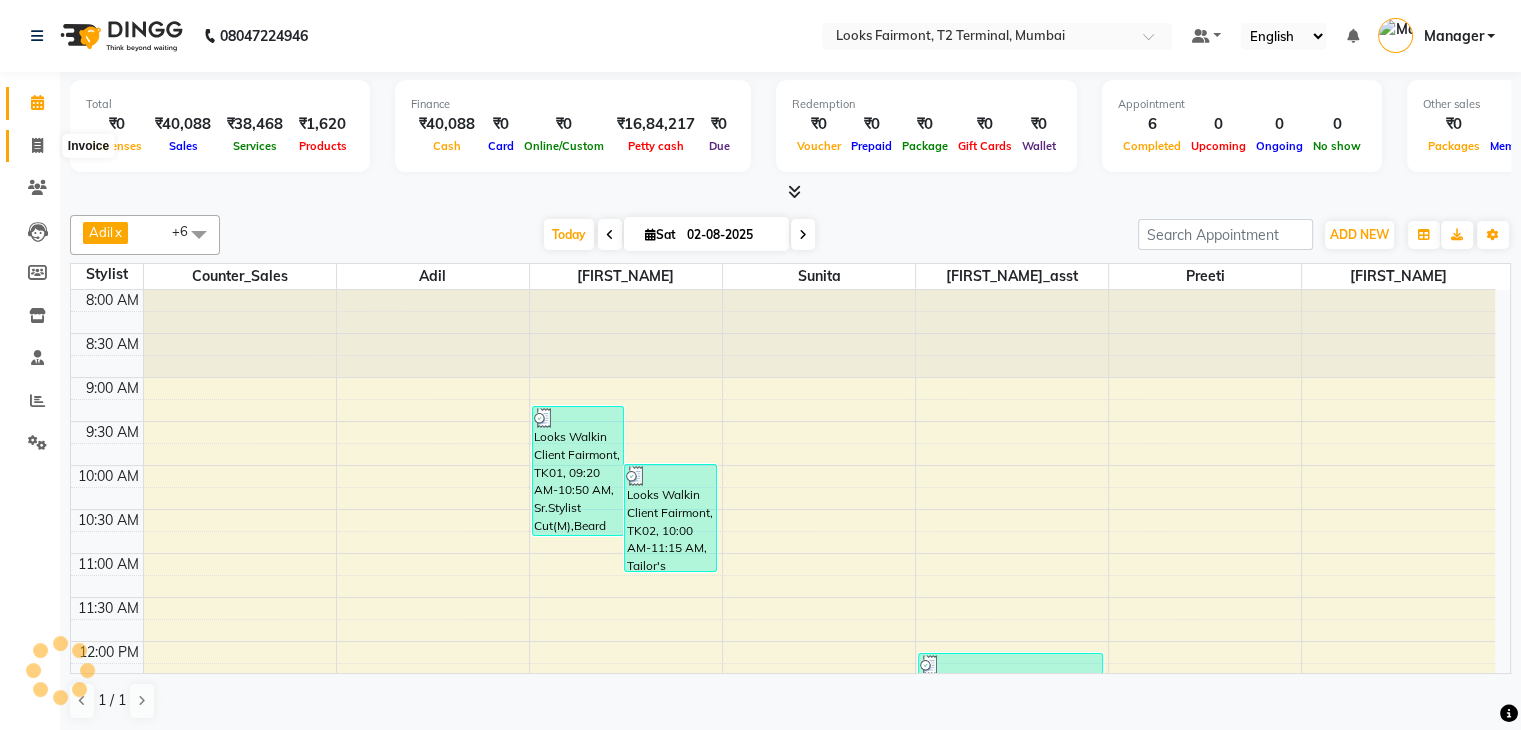 click 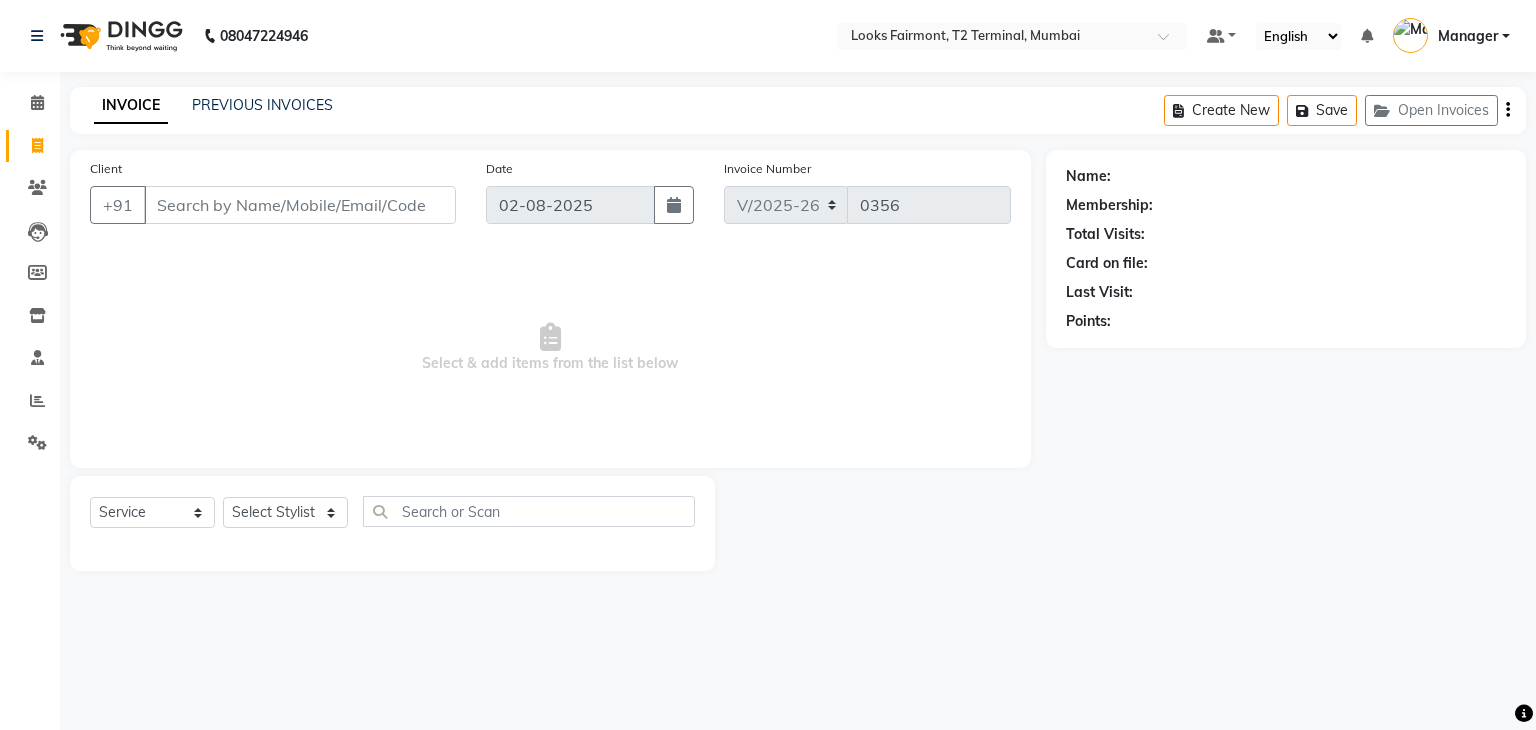click on "Client" at bounding box center [300, 205] 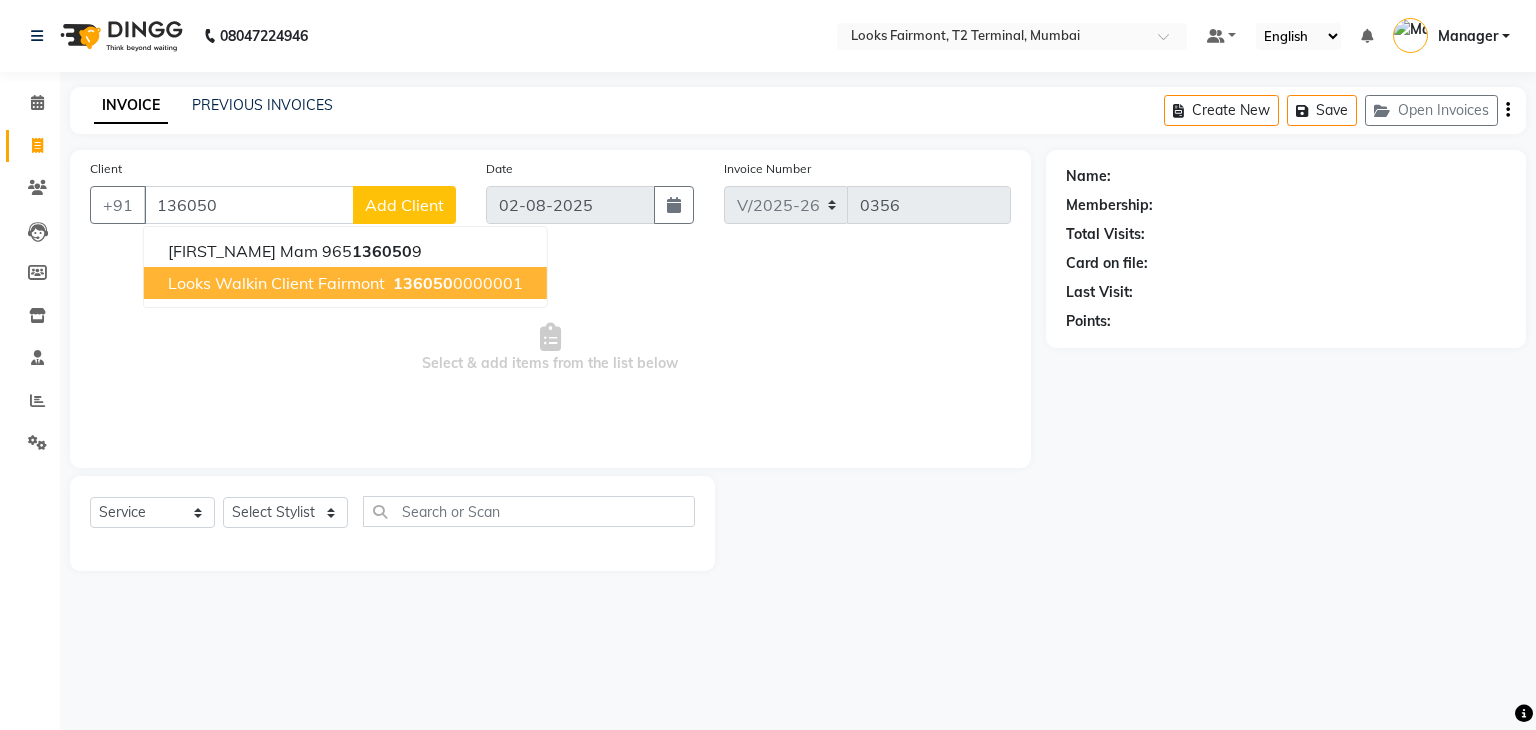 click on "136050" at bounding box center [423, 283] 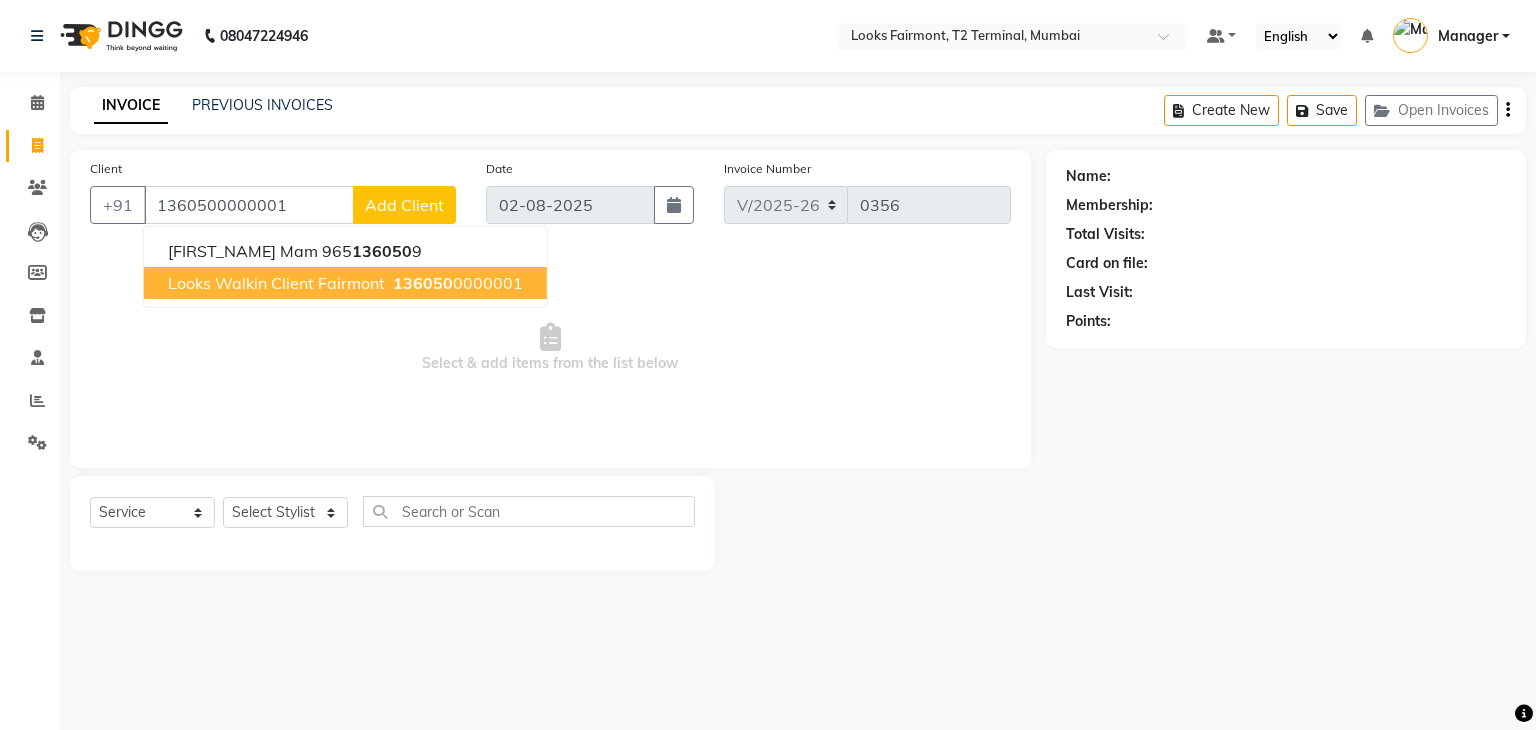 type on "1360500000001" 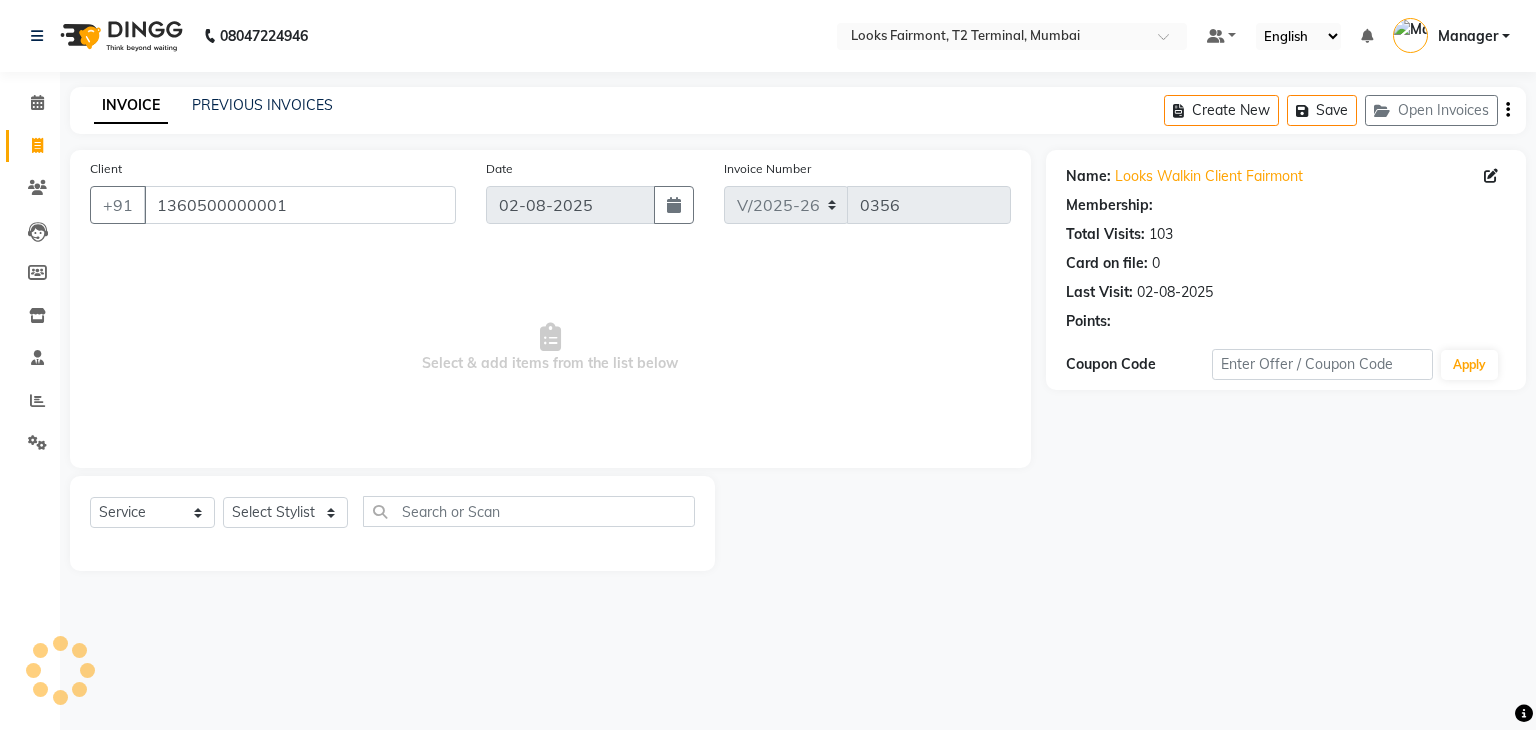 select on "1: Object" 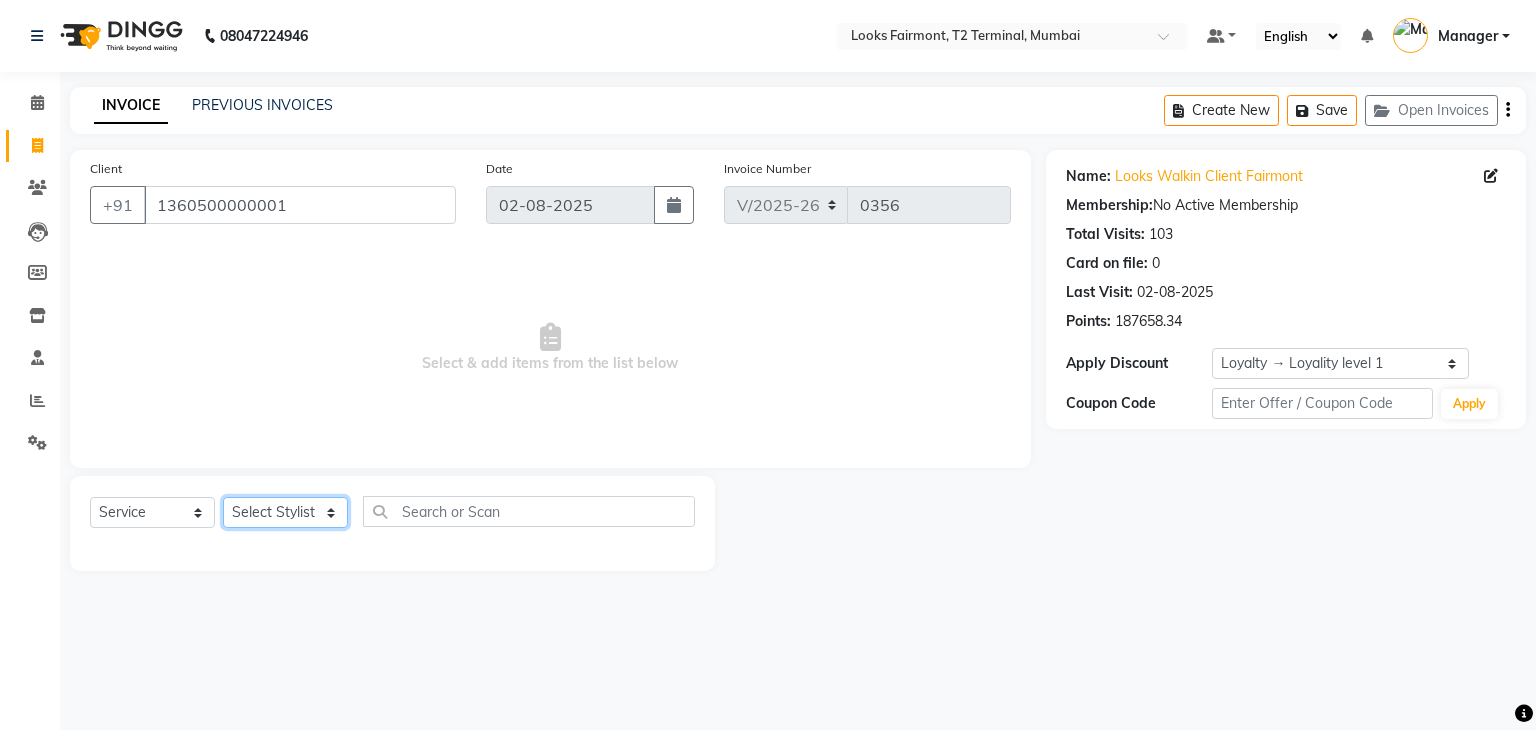 click on "Select Stylist Adil Anisa Counter_Sales Deepak_asst Manager Nisha Preeti Rais Soring_mgr Sunita Tajuddin" 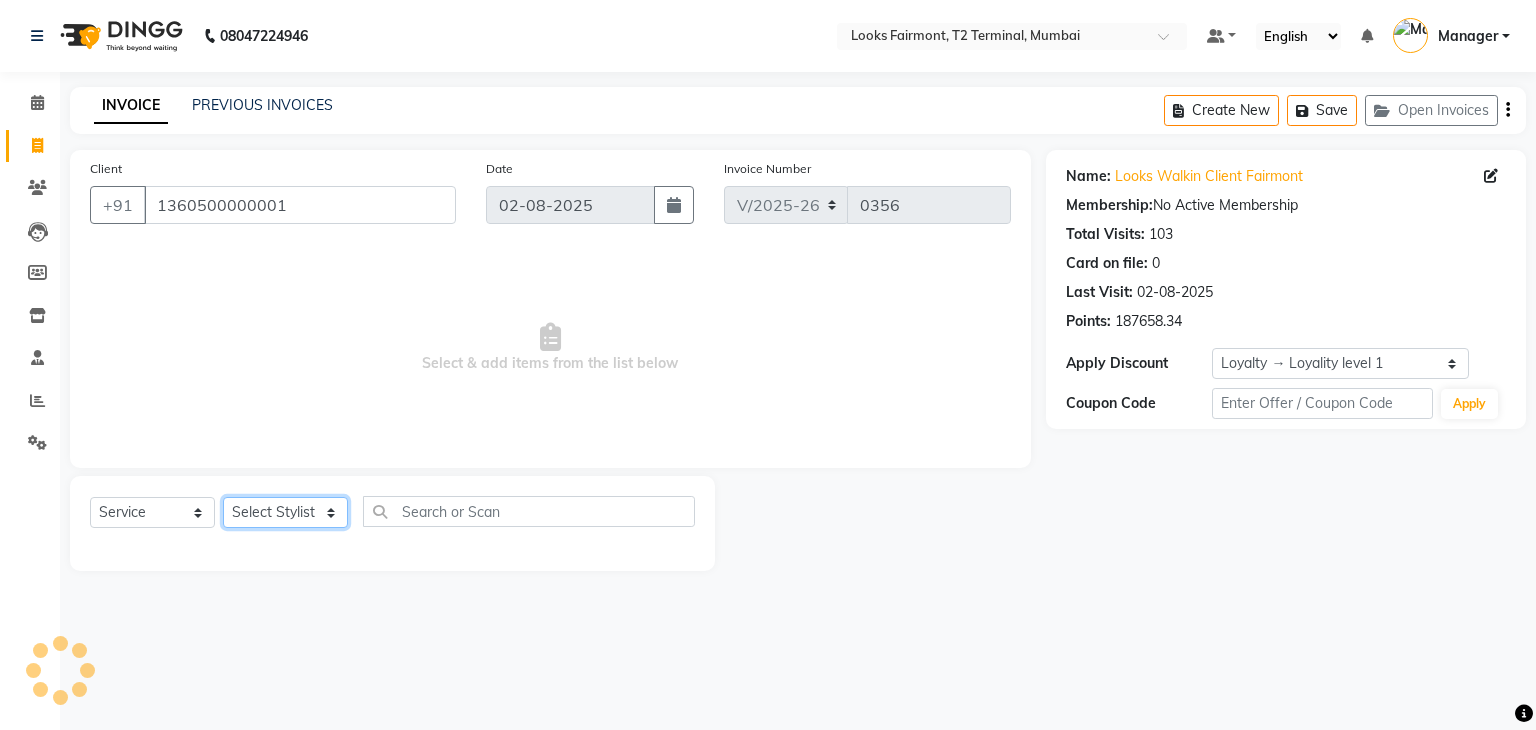 select on "76346" 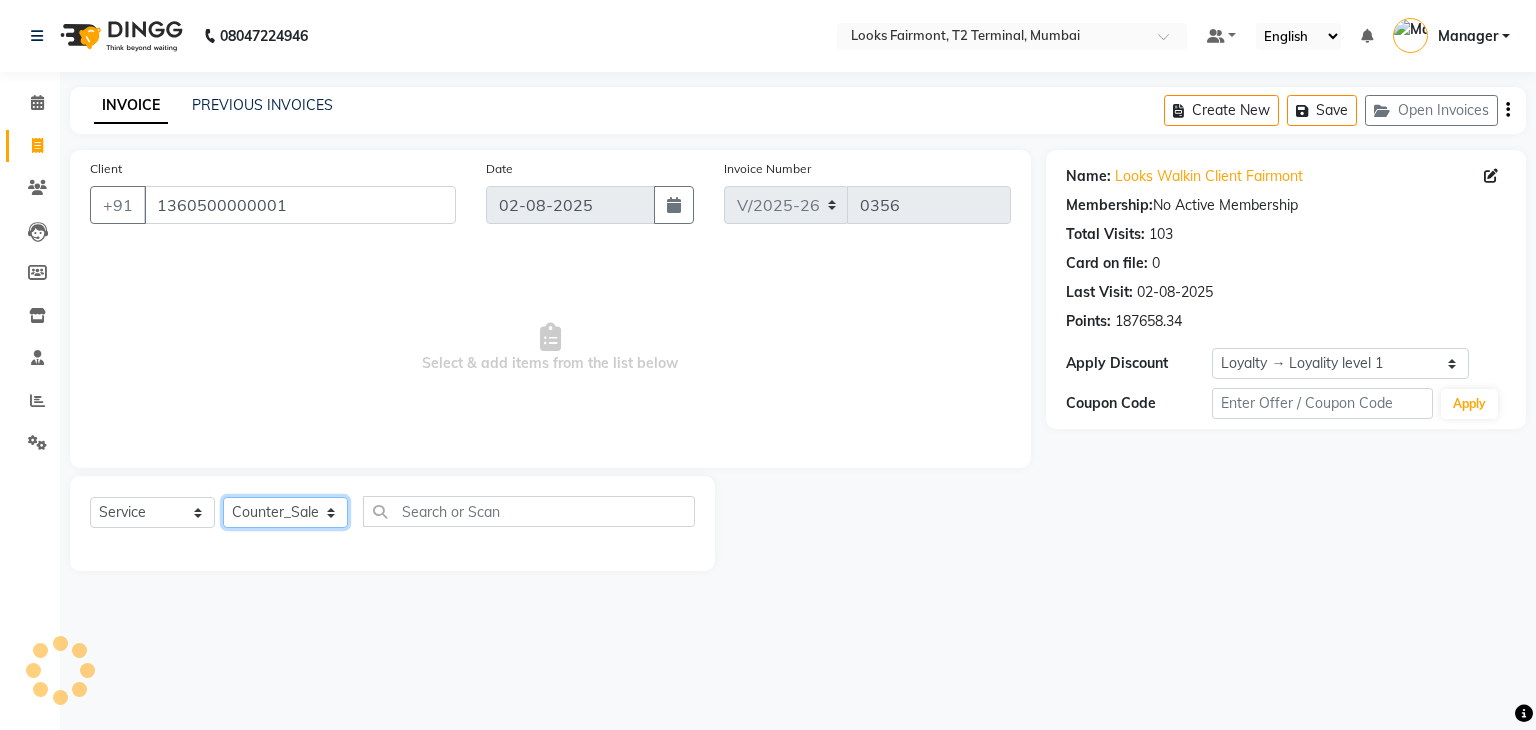 click on "Select Stylist Adil Anisa Counter_Sales Deepak_asst Manager Nisha Preeti Rais Soring_mgr Sunita Tajuddin" 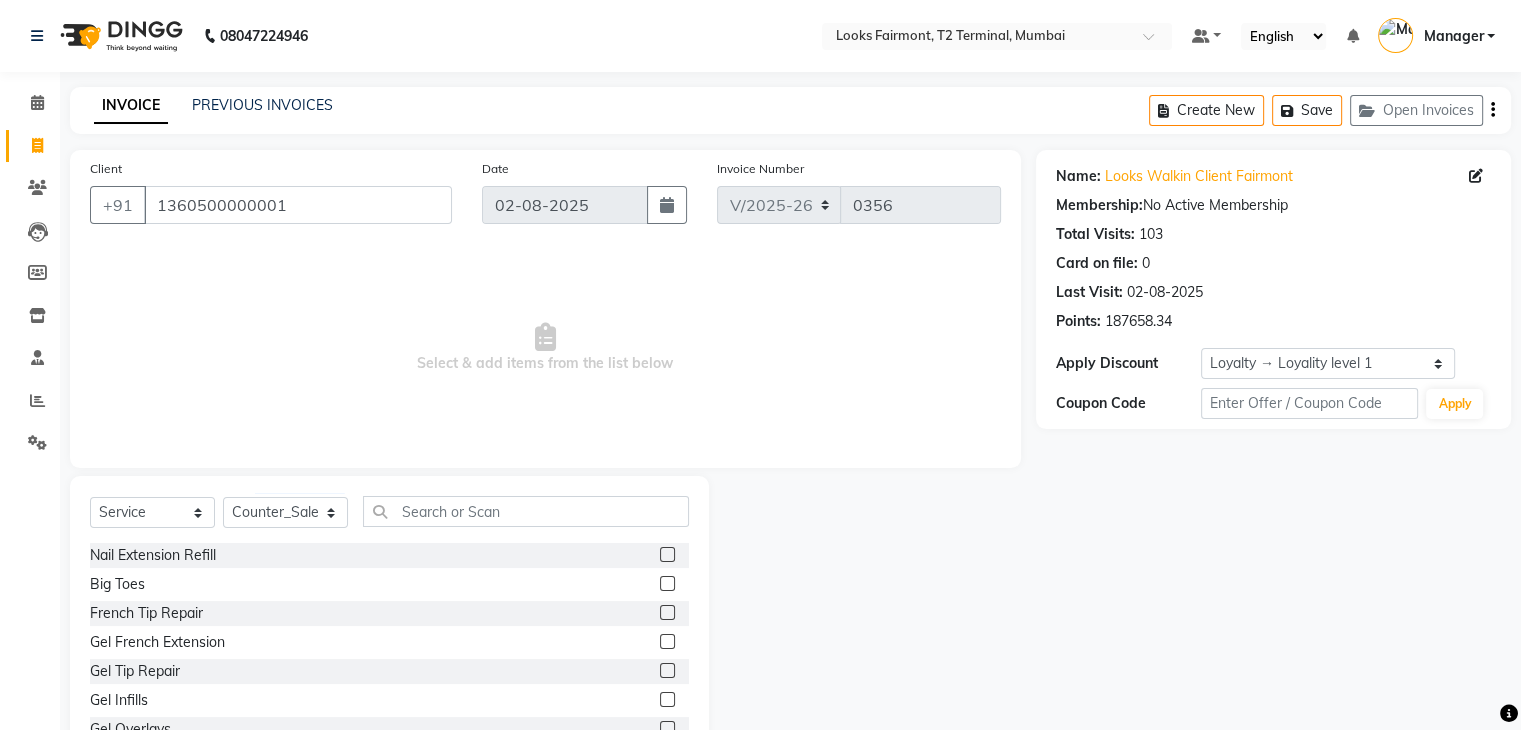 click on "Select  Service  Product  Membership  Package Voucher Prepaid Gift Card  Select Stylist Adil Anisa Counter_Sales Deepak_asst Manager Nisha Preeti Rais Soring_mgr Sunita Tajuddin Nail Extension Refill  Big Toes  French Tip Repair  Gel French Extension  Gel Tip Repair  Gel Infills  Gel Overlays  Gel Extension  Gel Nail Removal  Natural Nail Extensions  French Nail Extensions  Gel Polish Removal  Extension Removal  Nail Art Recruiter  French Ombre Gel Polish  Nail Art Nedle  Cutical Care  Nail Art Brush  French Gel Polish  French Glitter Gel Polish  Gel Polish Touchup                                    Nail Art Per Finger(F)*  3D Nail Art Recruiter  Nail Art with Stones/Foil/Stickers per Finger  Acrylic Overlays  Finger Tip Repair  Acrylic Removal  Gel Polish Application  Gel Overlays  Refills   Stick on Nails  Full Arms Bleach  Face Bleach(F)  Bleach Full Back/Front  Full Body Bleach  Half Front/Back  Full Legs Bleach  Detan(F)  Detan(M)  Face Bleach(M)  Detan Face & Neck  Bleach Face and Neck  Base Makeup" 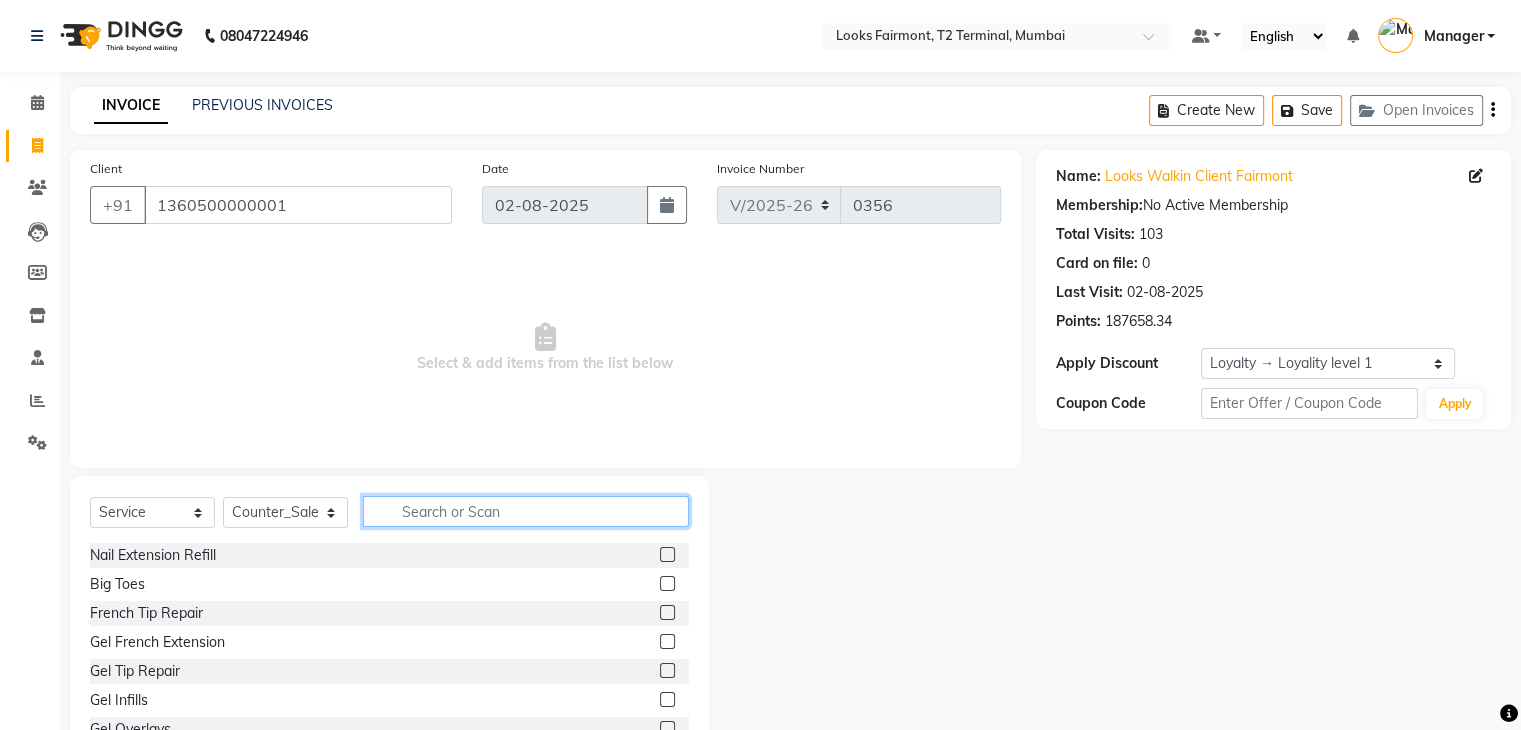 click 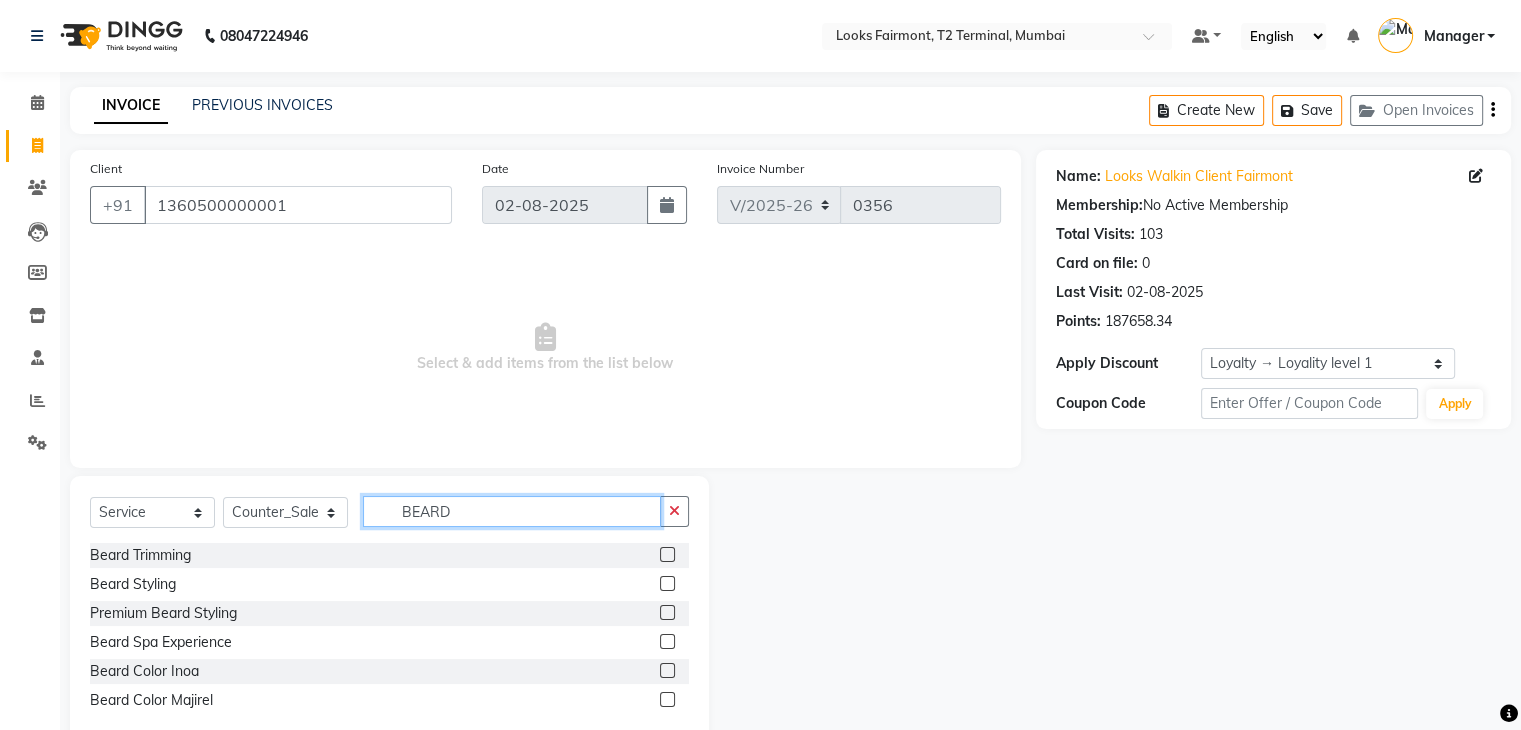 type on "BEARD" 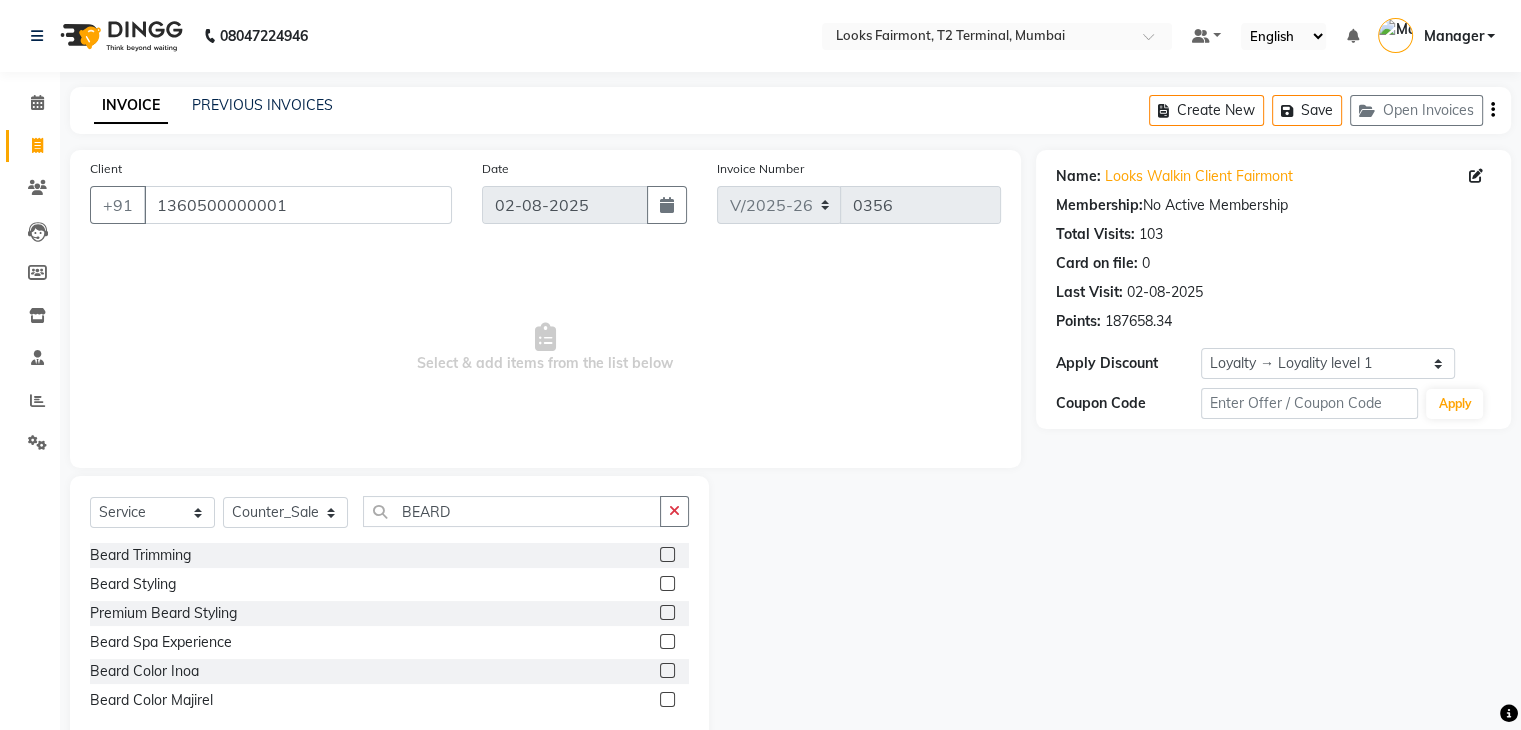 drag, startPoint x: 100, startPoint y: 545, endPoint x: 128, endPoint y: 527, distance: 33.286633 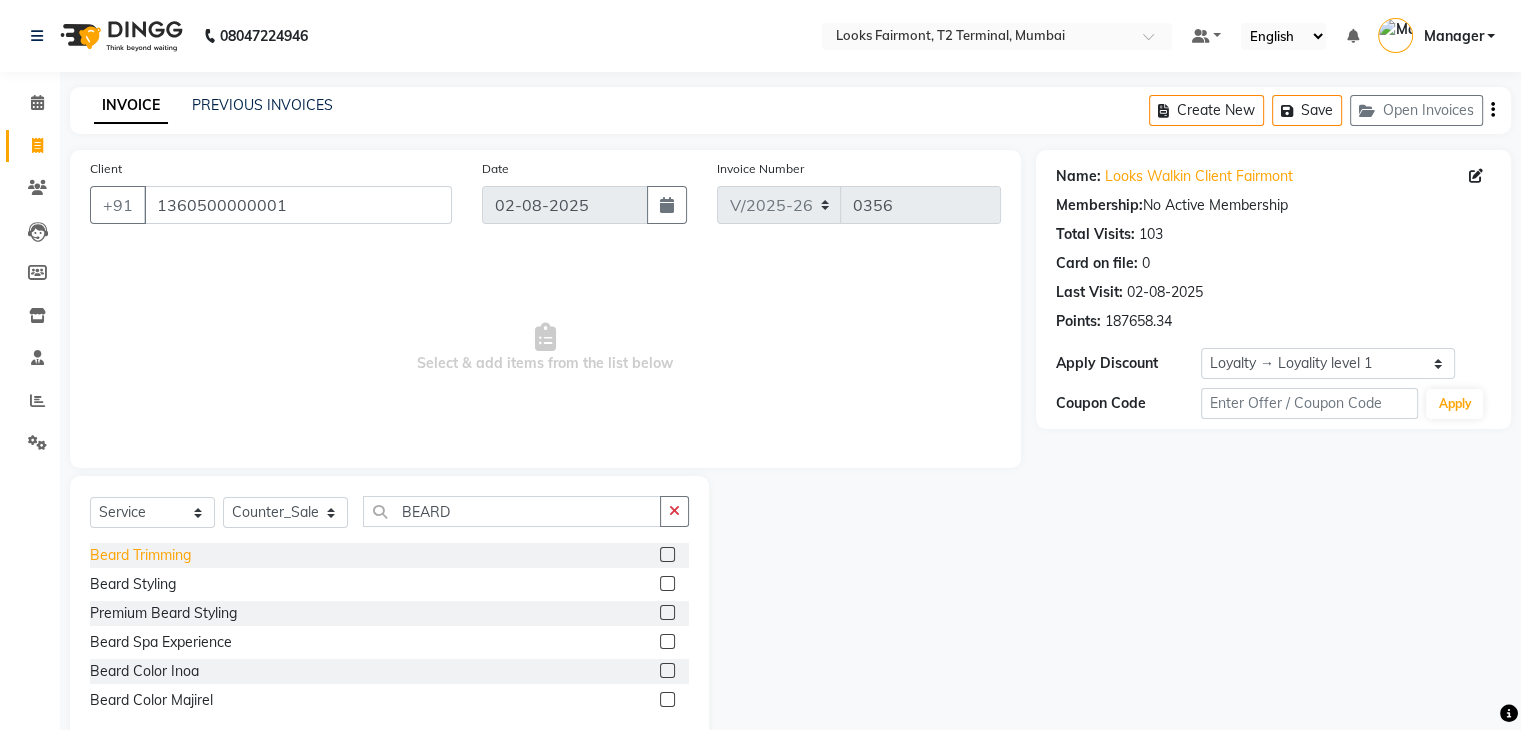 click on "Beard Trimming" 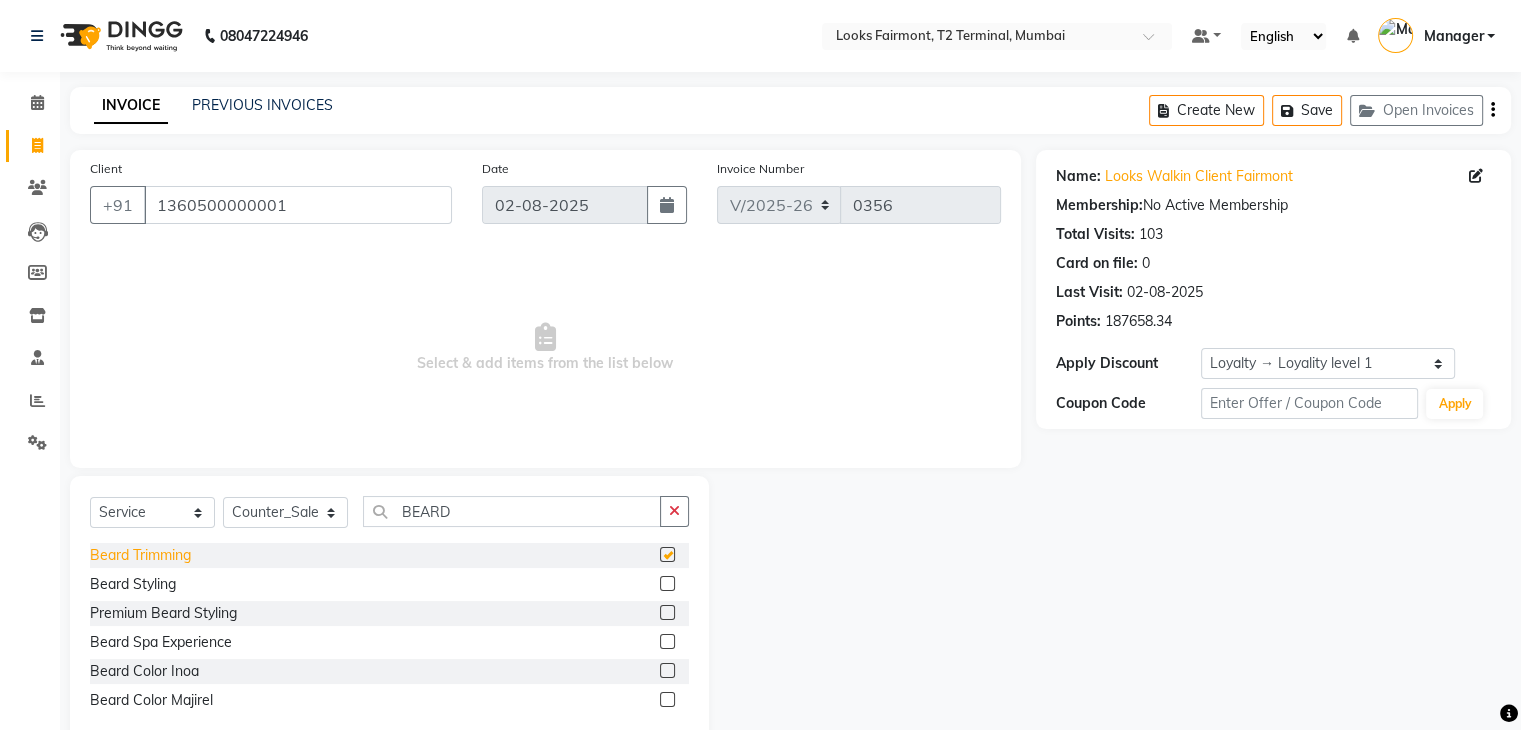checkbox on "false" 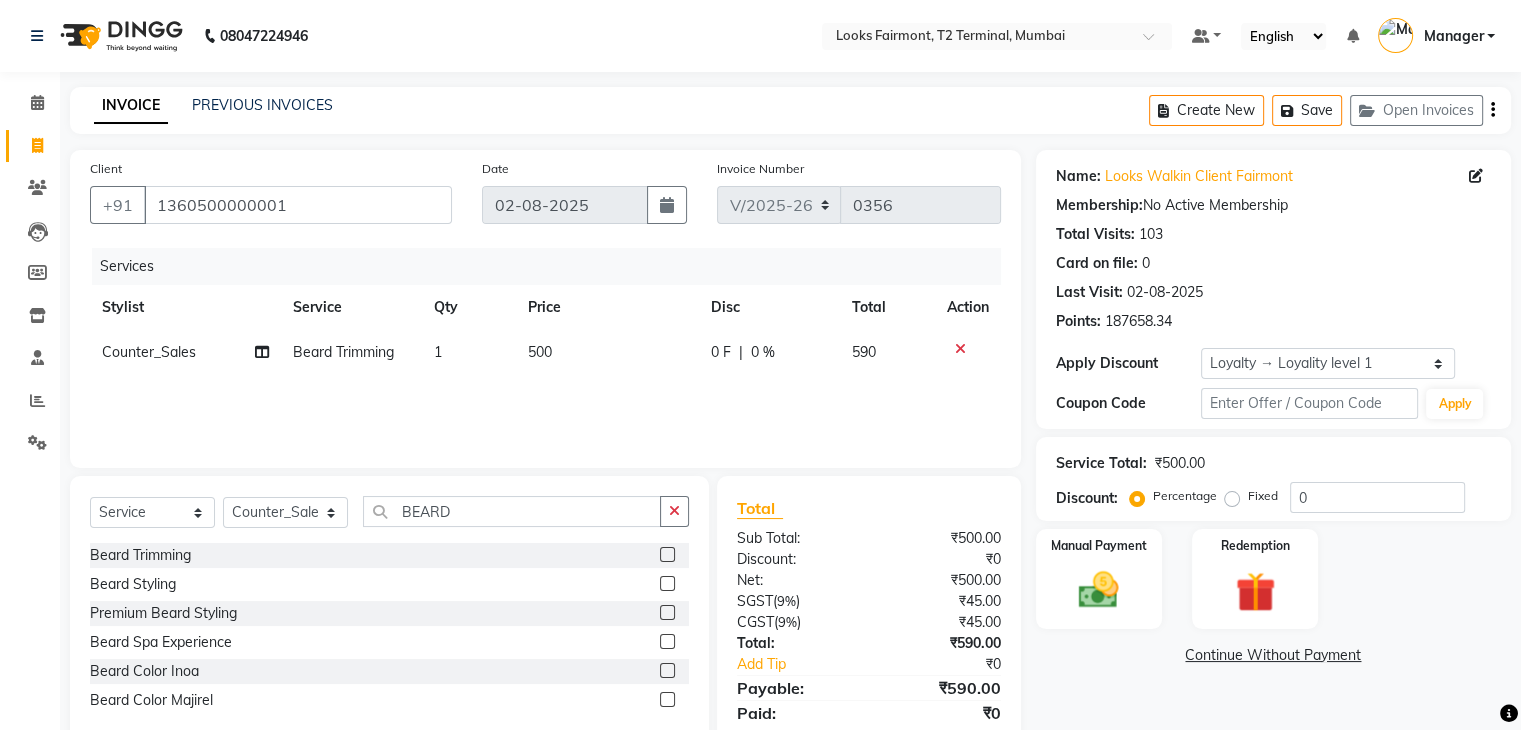 click on "500" 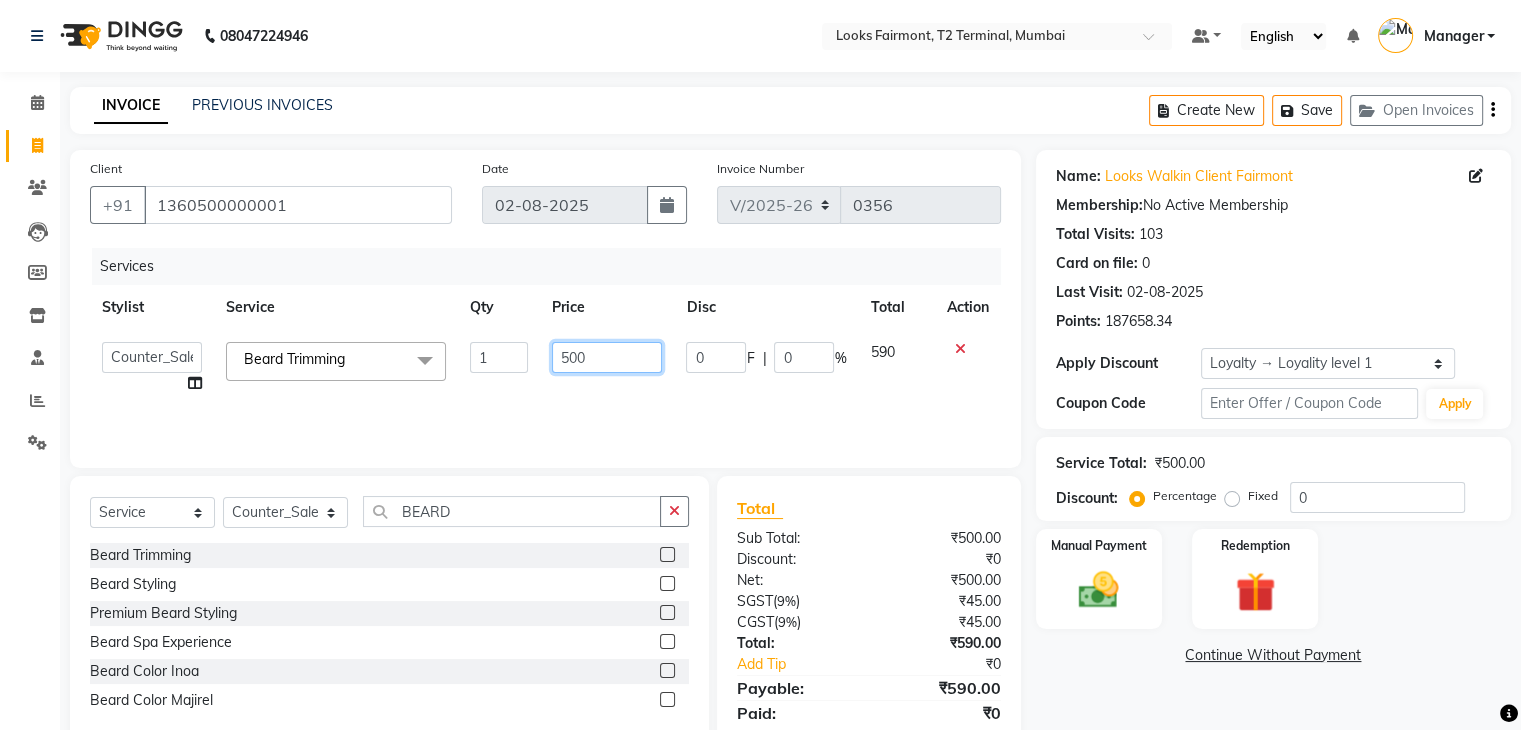 drag, startPoint x: 578, startPoint y: 360, endPoint x: 510, endPoint y: 339, distance: 71.168816 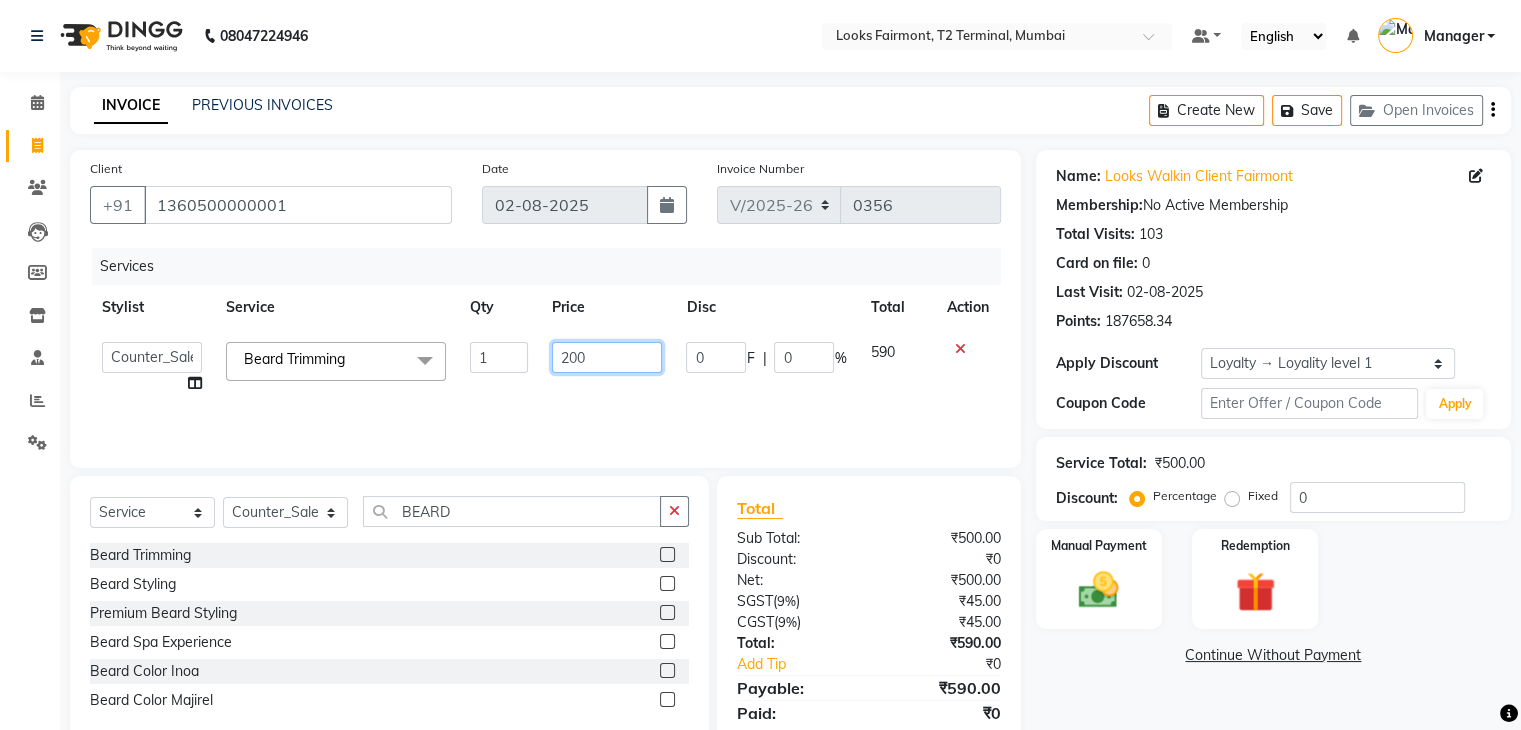 type on "2000" 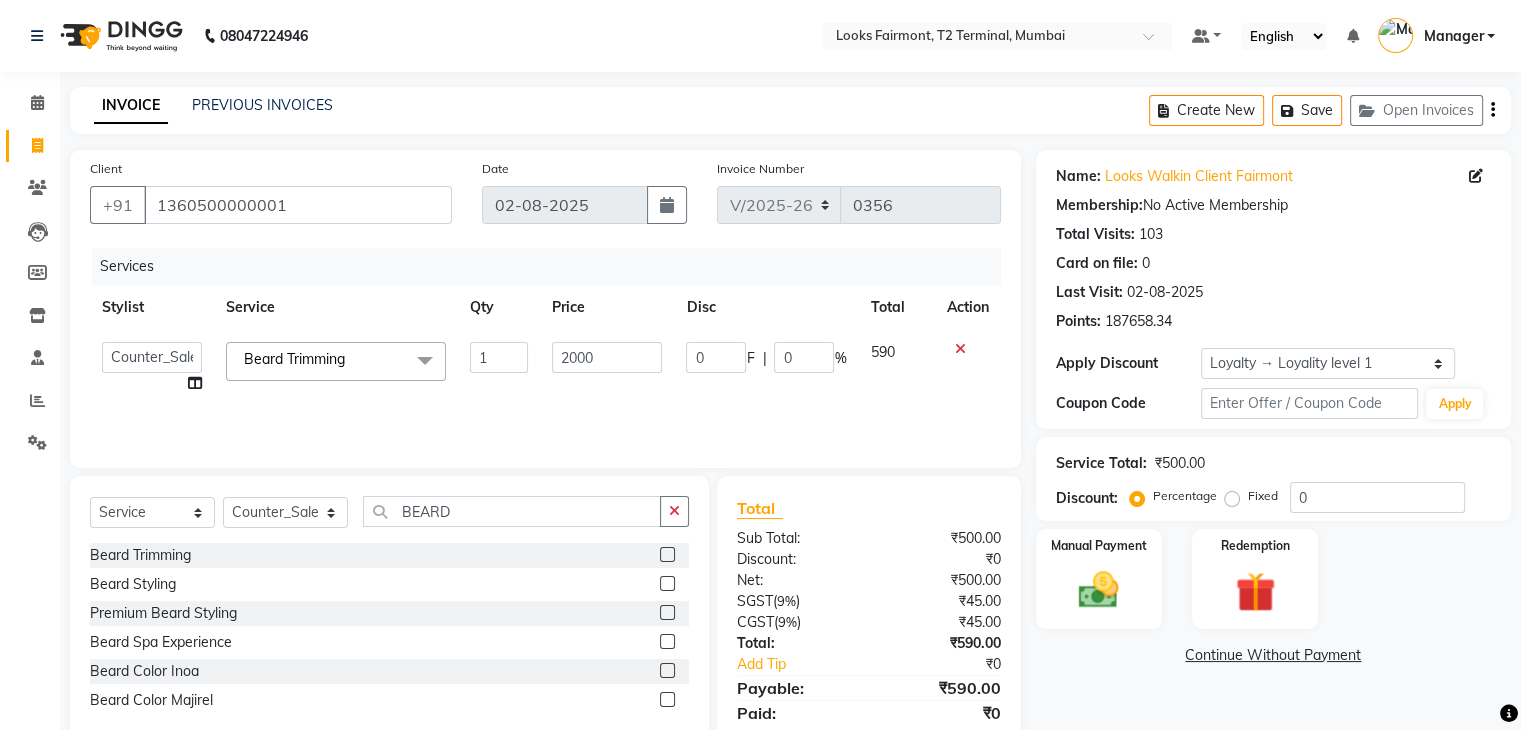 click on "Name: Looks Walkin Client Fairmont Membership:  No Active Membership  Total Visits:  103 Card on file:  0 Last Visit:   02-08-2025 Points:   187658.34  Apply Discount Select  Loyalty → Loyality level 1  Coupon Code Apply Service Total:  ₹500.00  Discount:  Percentage   Fixed  0 Manual Payment Redemption  Continue Without Payment" 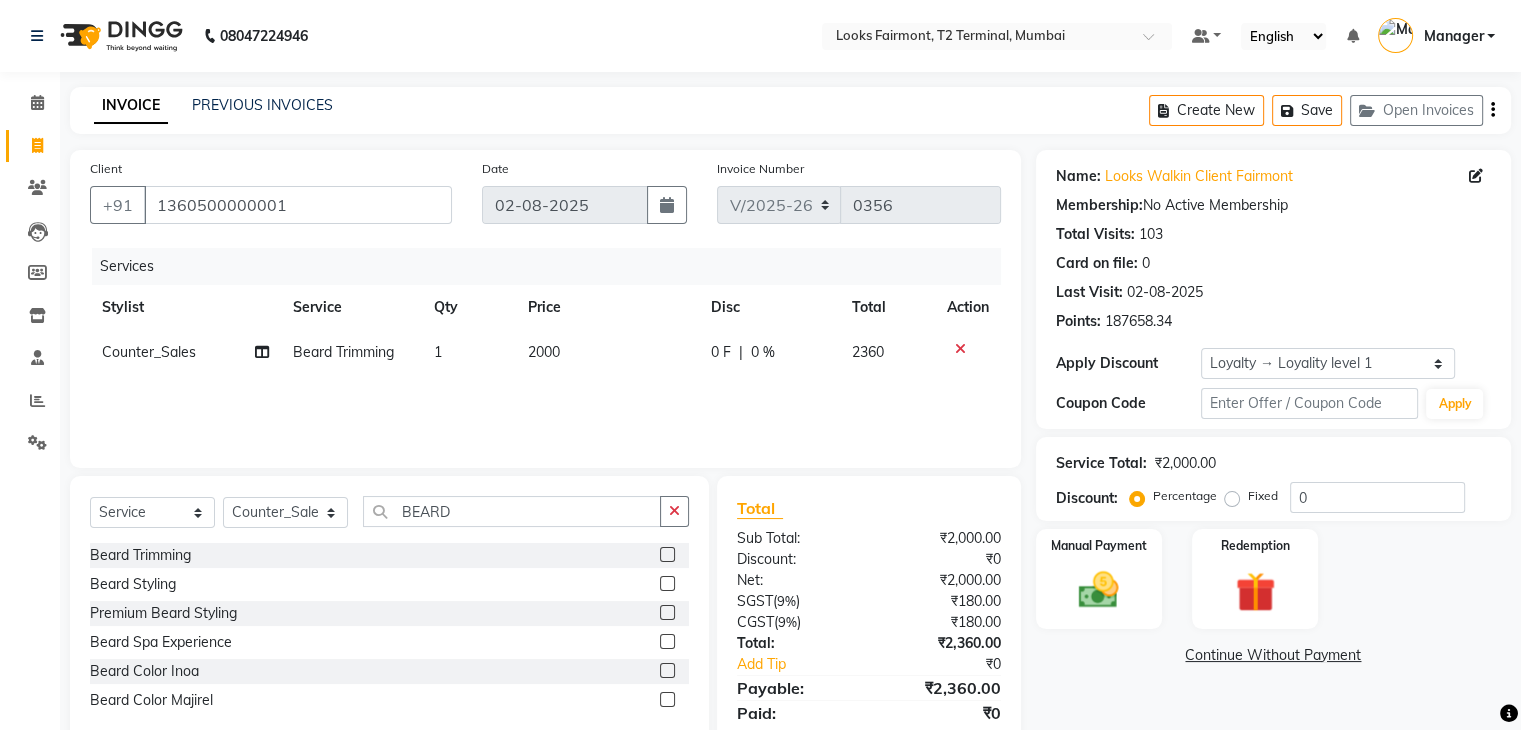 click on "Name: Looks Walkin Client Fairmont Membership:  No Active Membership  Total Visits:  103 Card on file:  0 Last Visit:   02-08-2025 Points:   187658.34  Apply Discount Select  Loyalty → Loyality level 1  Coupon Code Apply Service Total:  ₹2,000.00  Discount:  Percentage   Fixed  0 Manual Payment Redemption  Continue Without Payment" 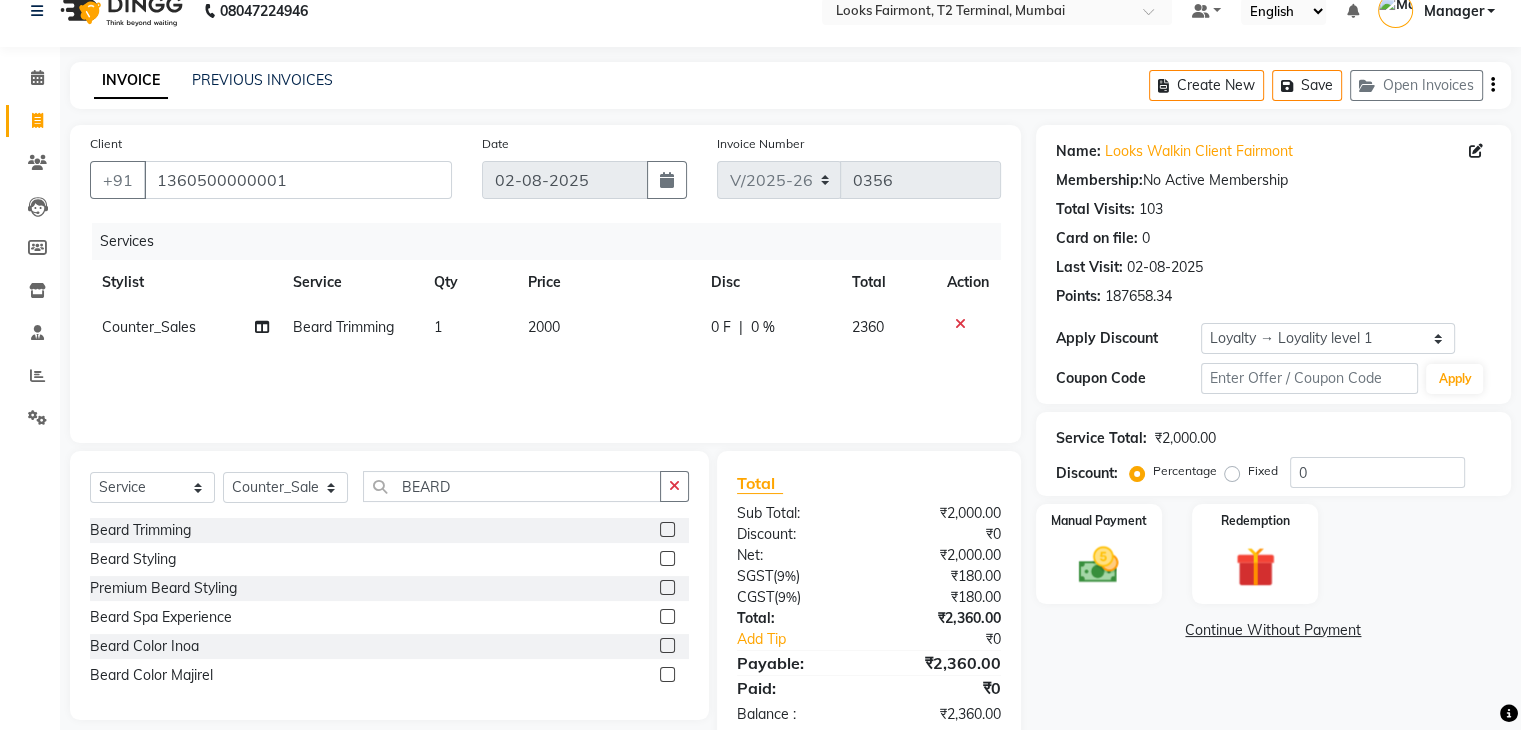 scroll, scrollTop: 0, scrollLeft: 0, axis: both 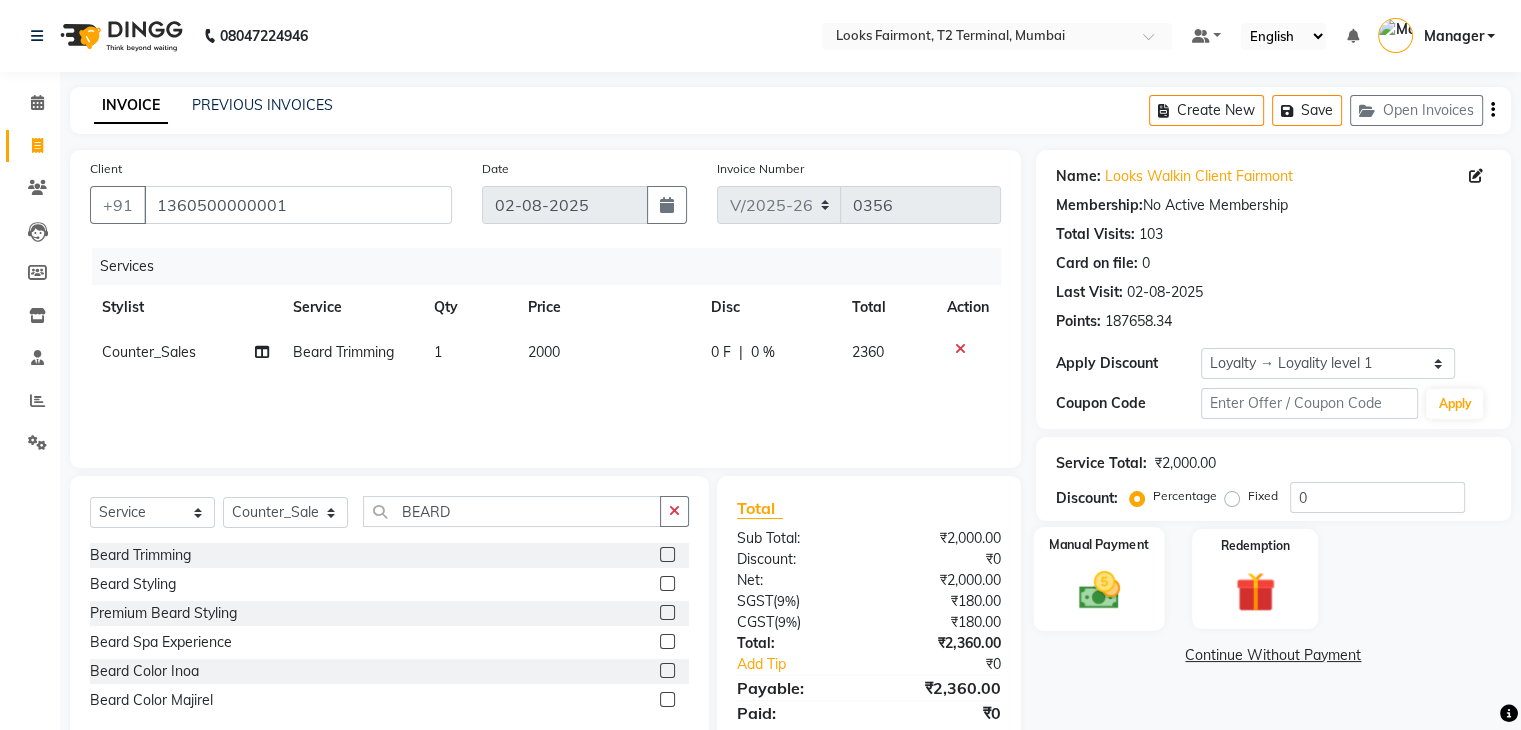 click on "Manual Payment" 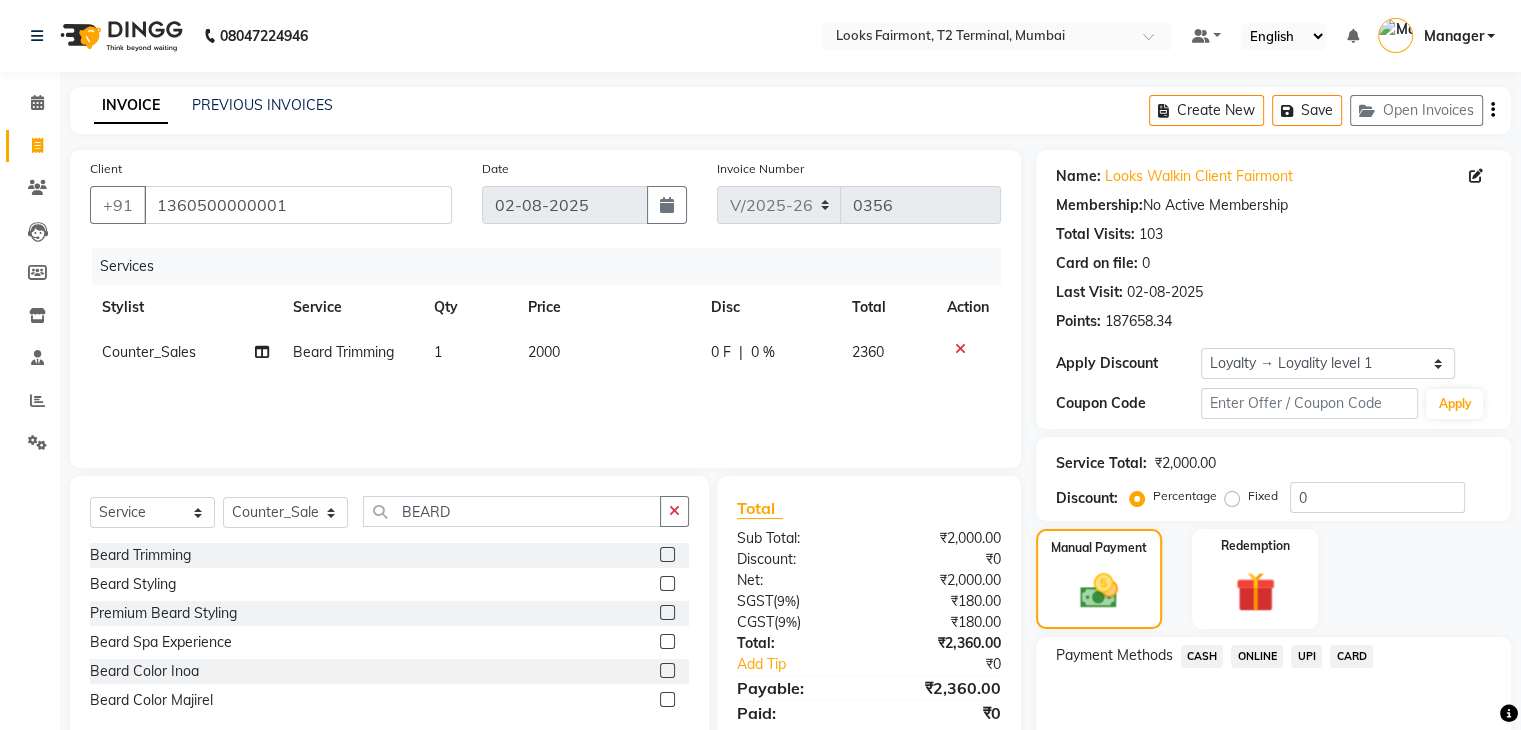 drag, startPoint x: 1189, startPoint y: 654, endPoint x: 1186, endPoint y: 667, distance: 13.341664 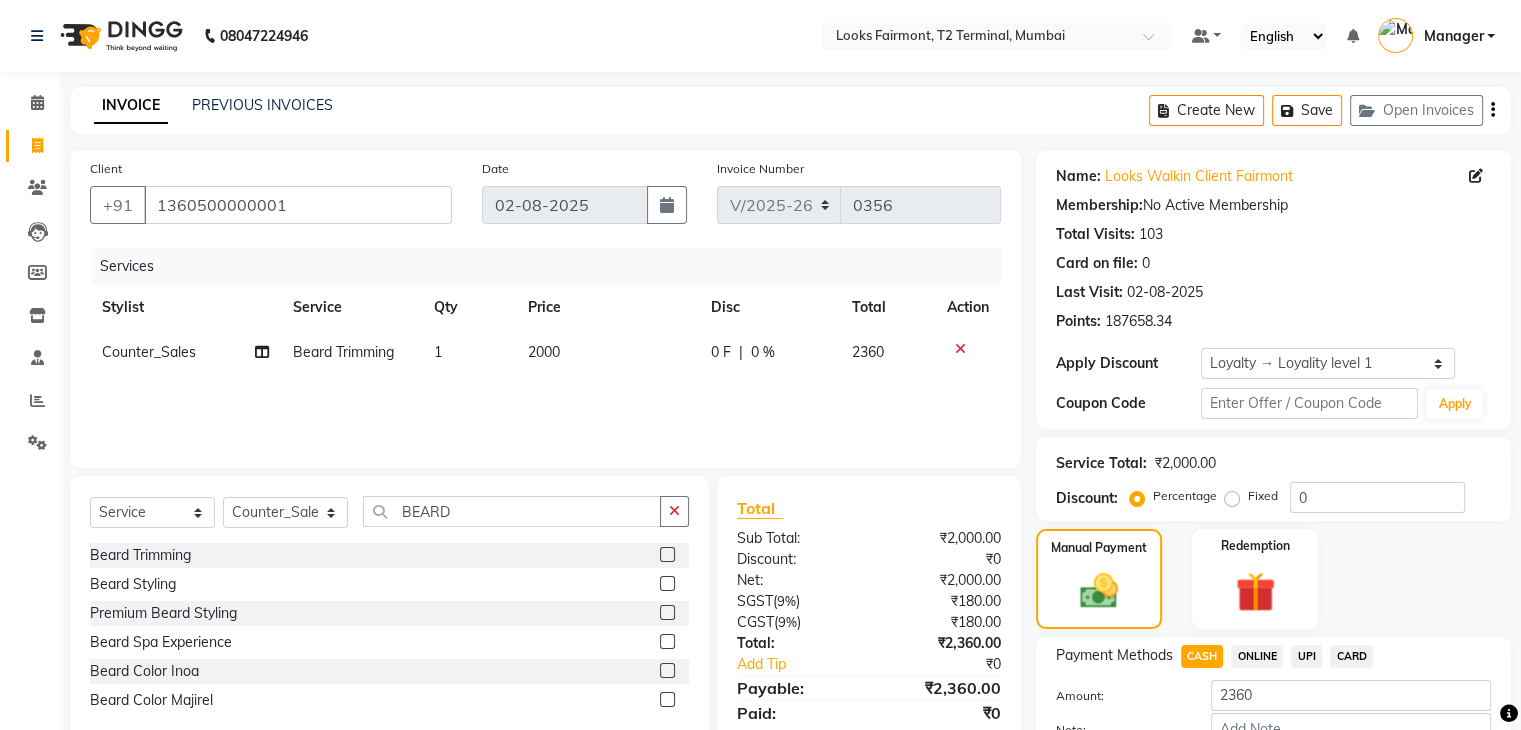 scroll, scrollTop: 128, scrollLeft: 0, axis: vertical 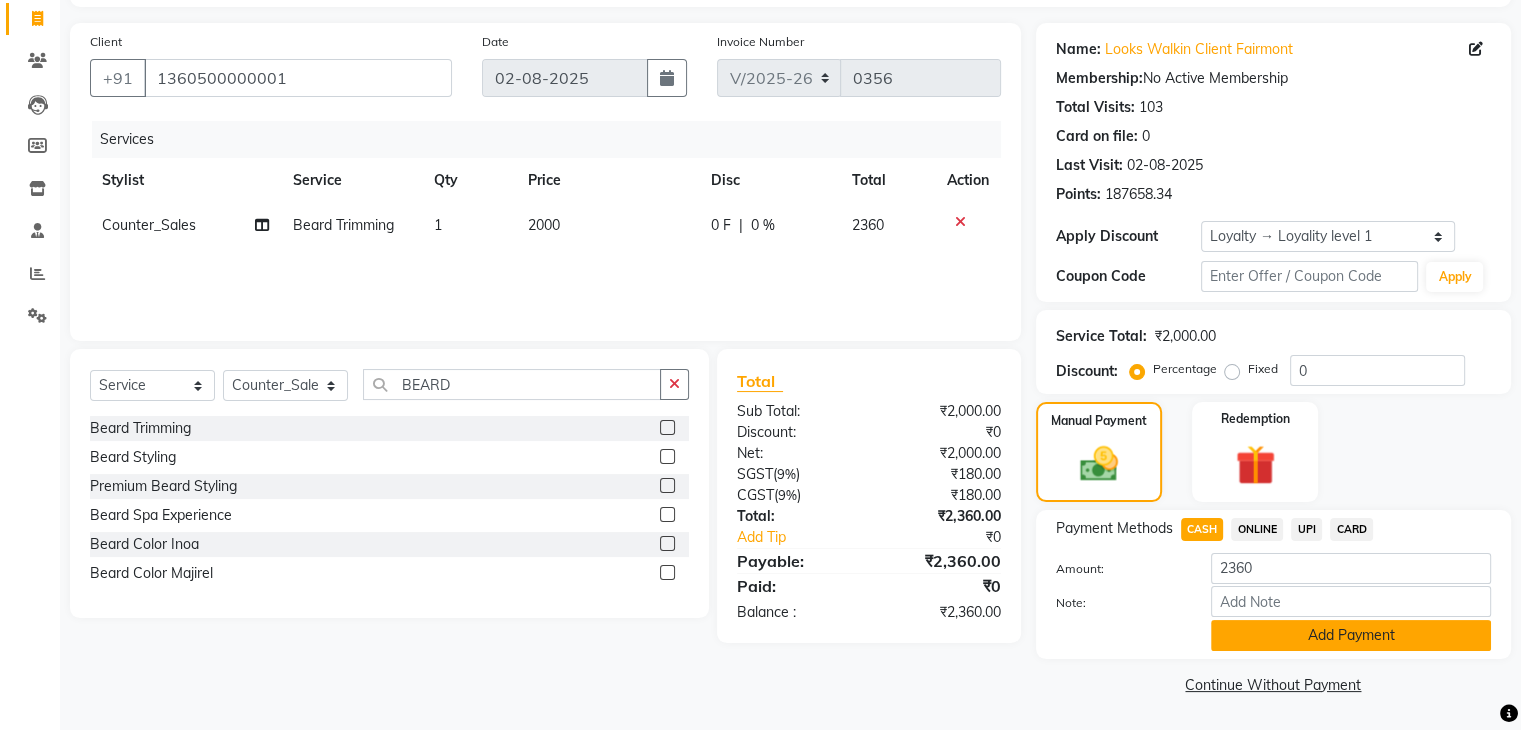 click on "Add Payment" 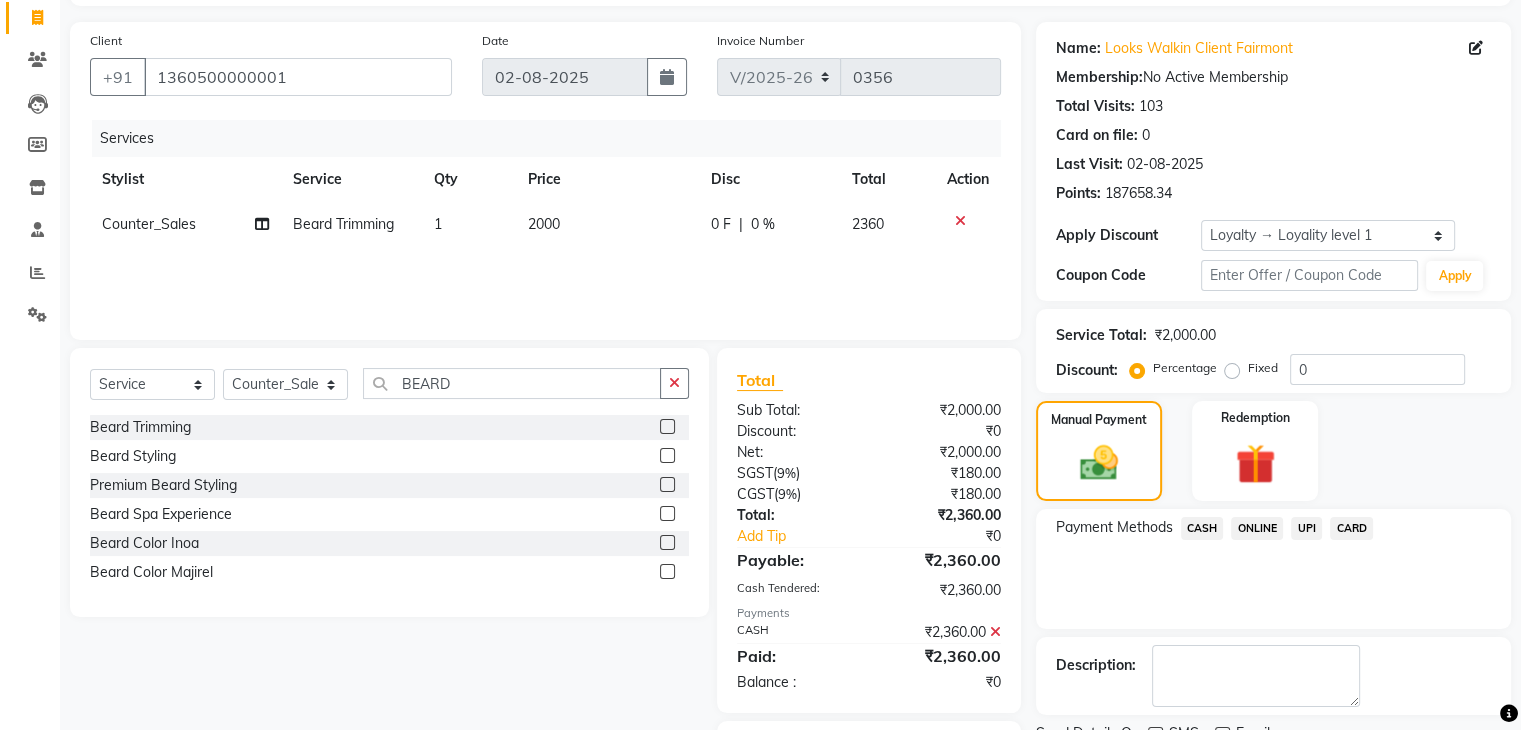 scroll, scrollTop: 242, scrollLeft: 0, axis: vertical 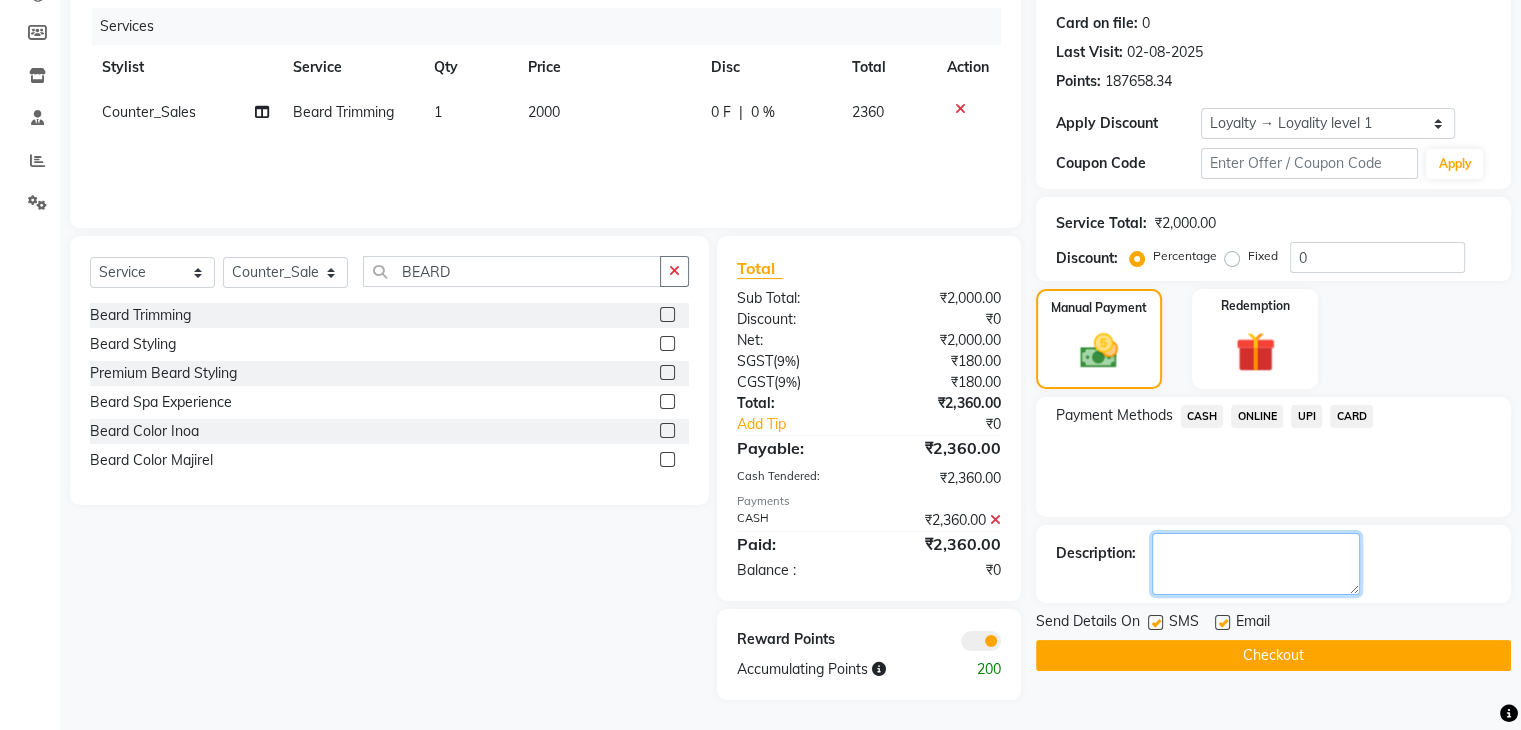 click 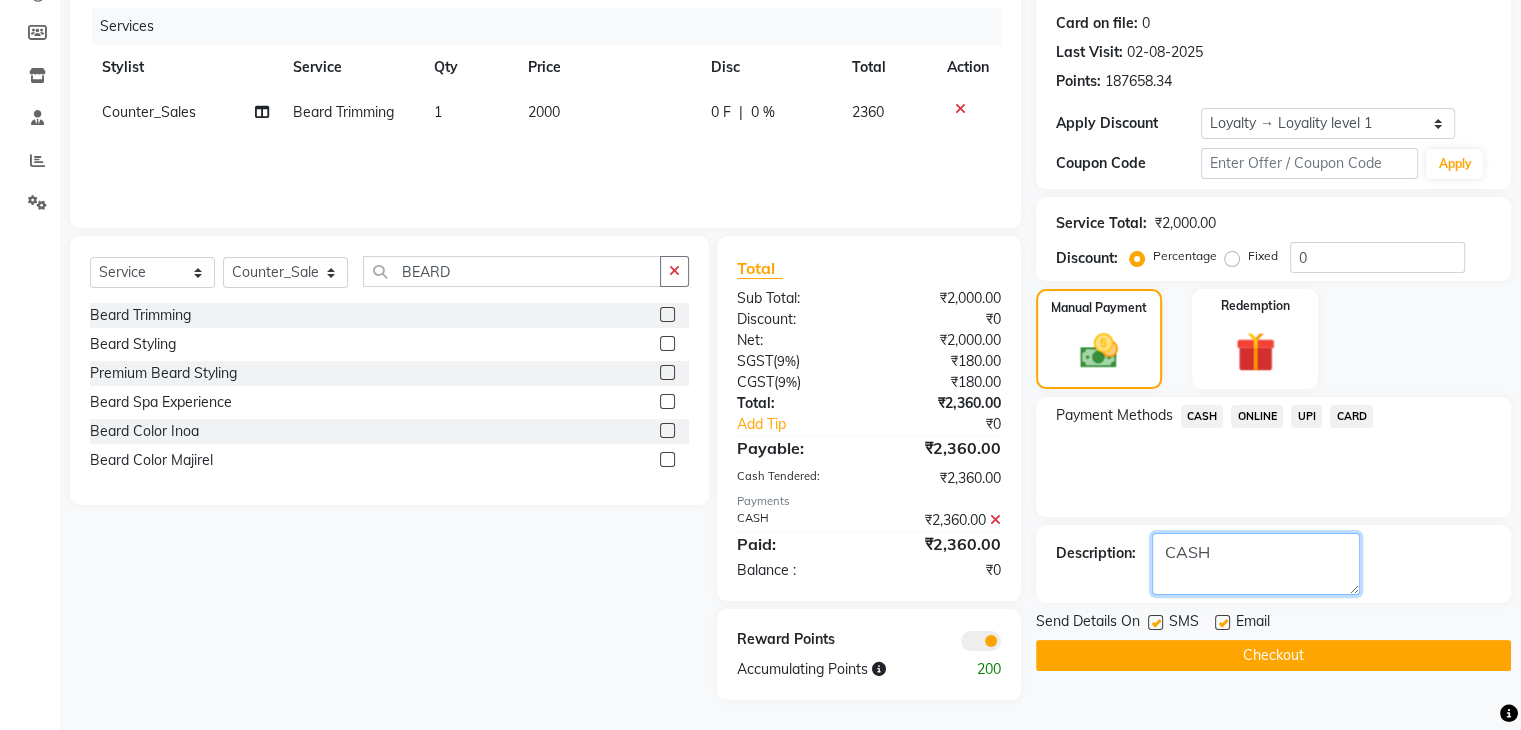 type on "CASH" 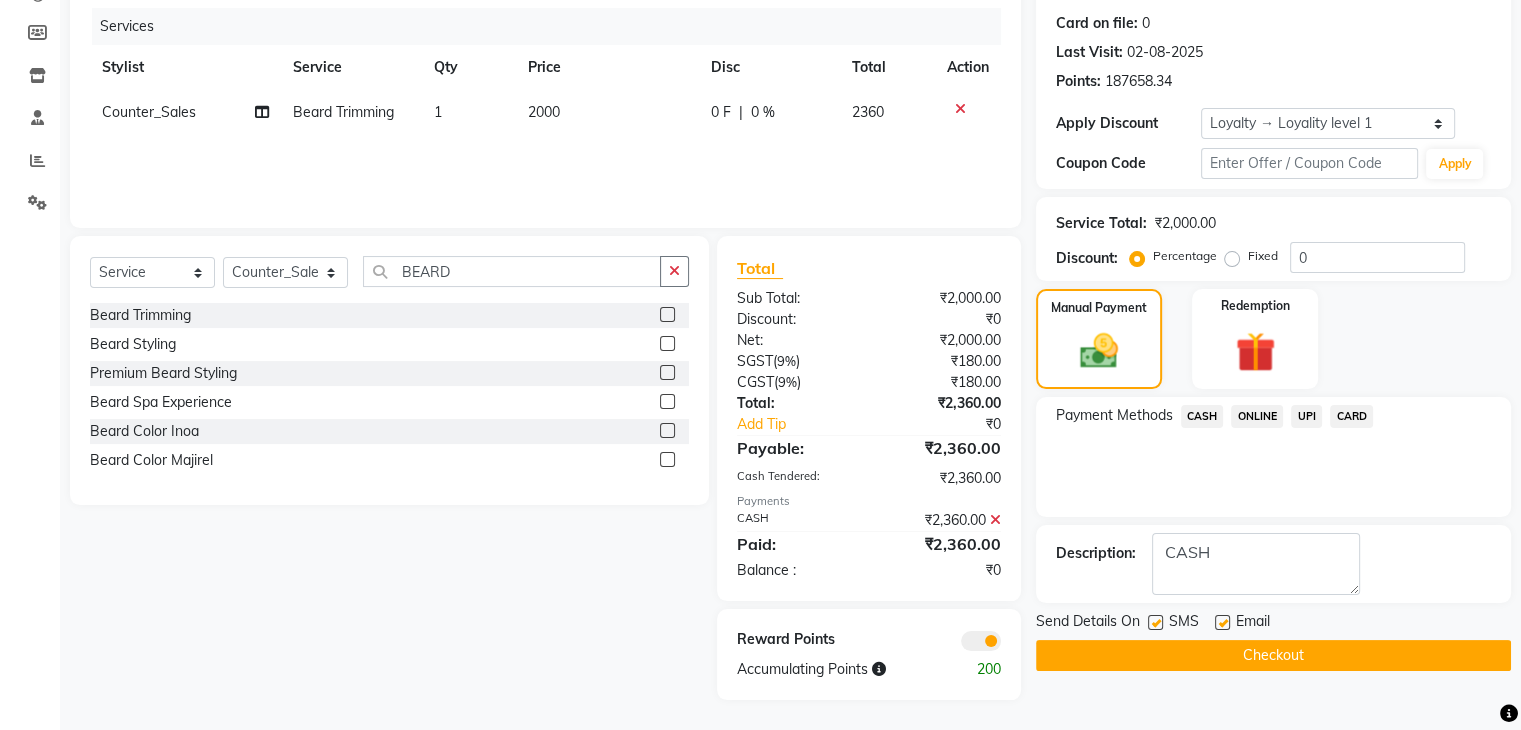 click on "Checkout" 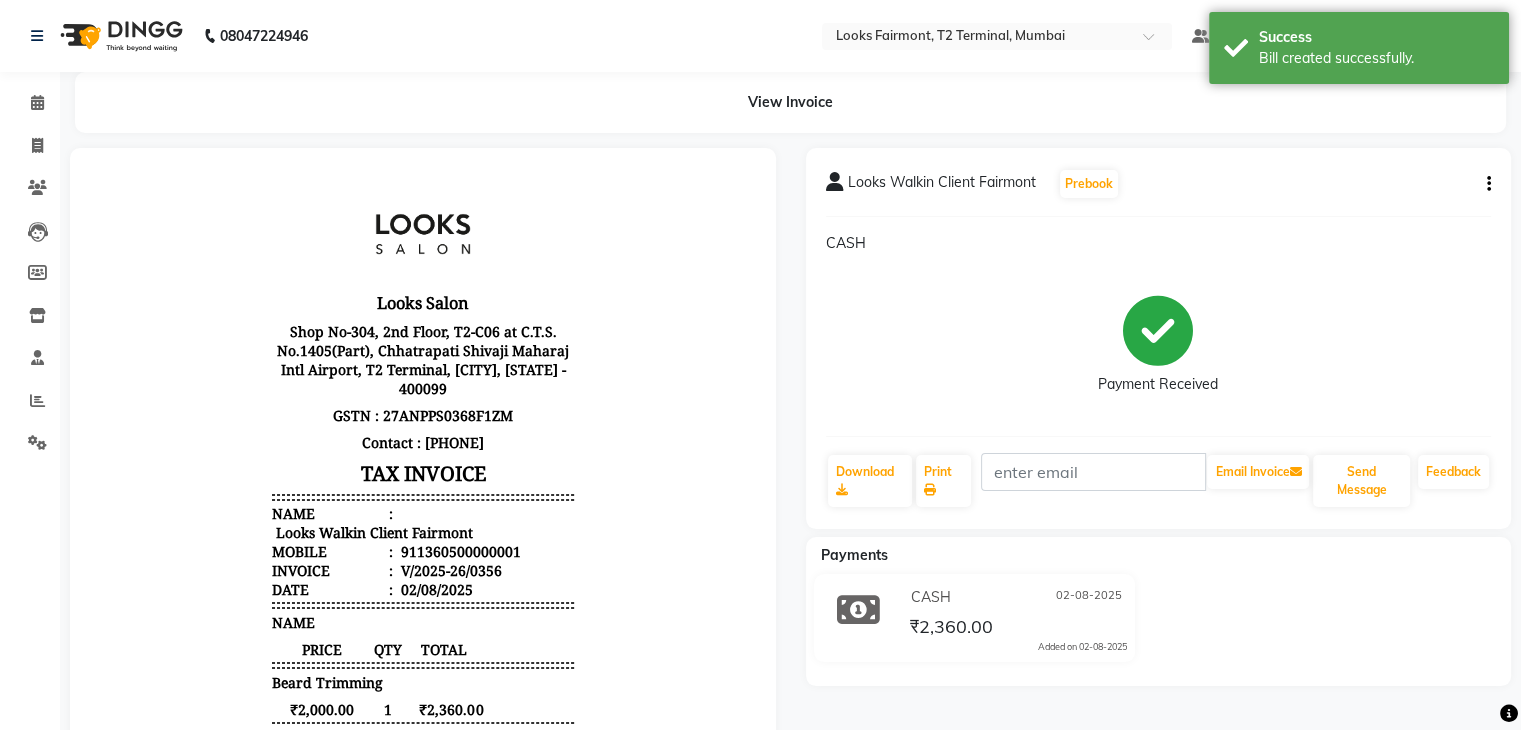scroll, scrollTop: 0, scrollLeft: 0, axis: both 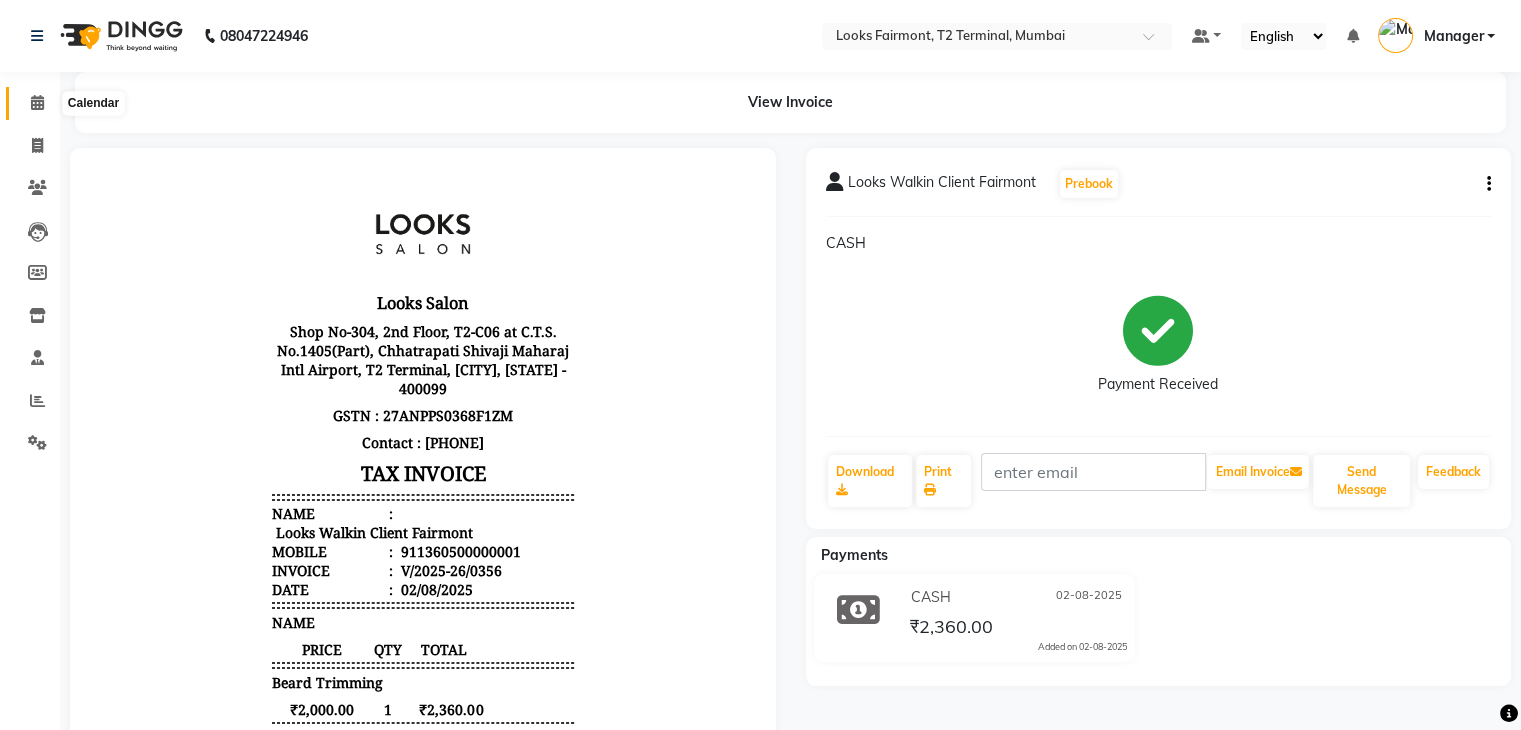click 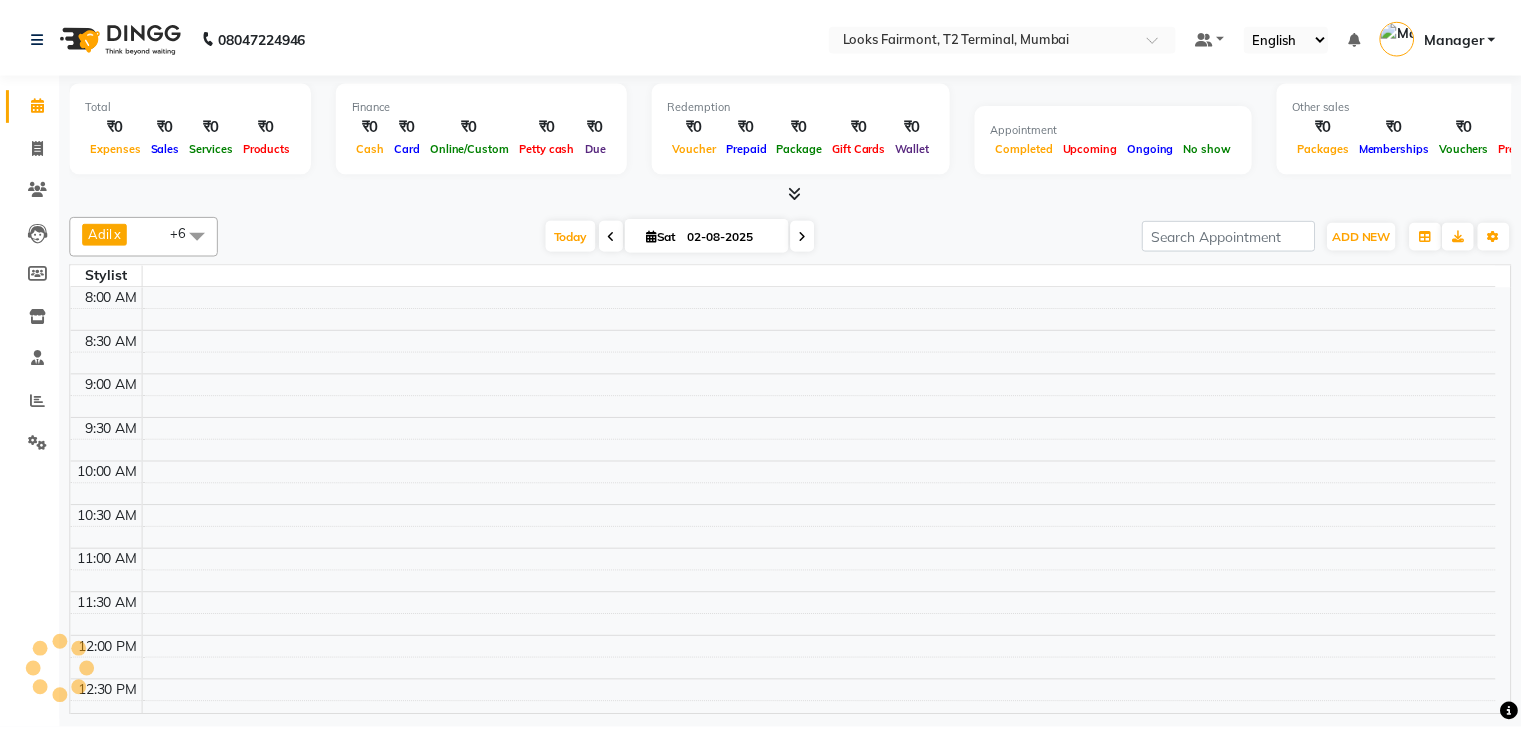 scroll, scrollTop: 701, scrollLeft: 0, axis: vertical 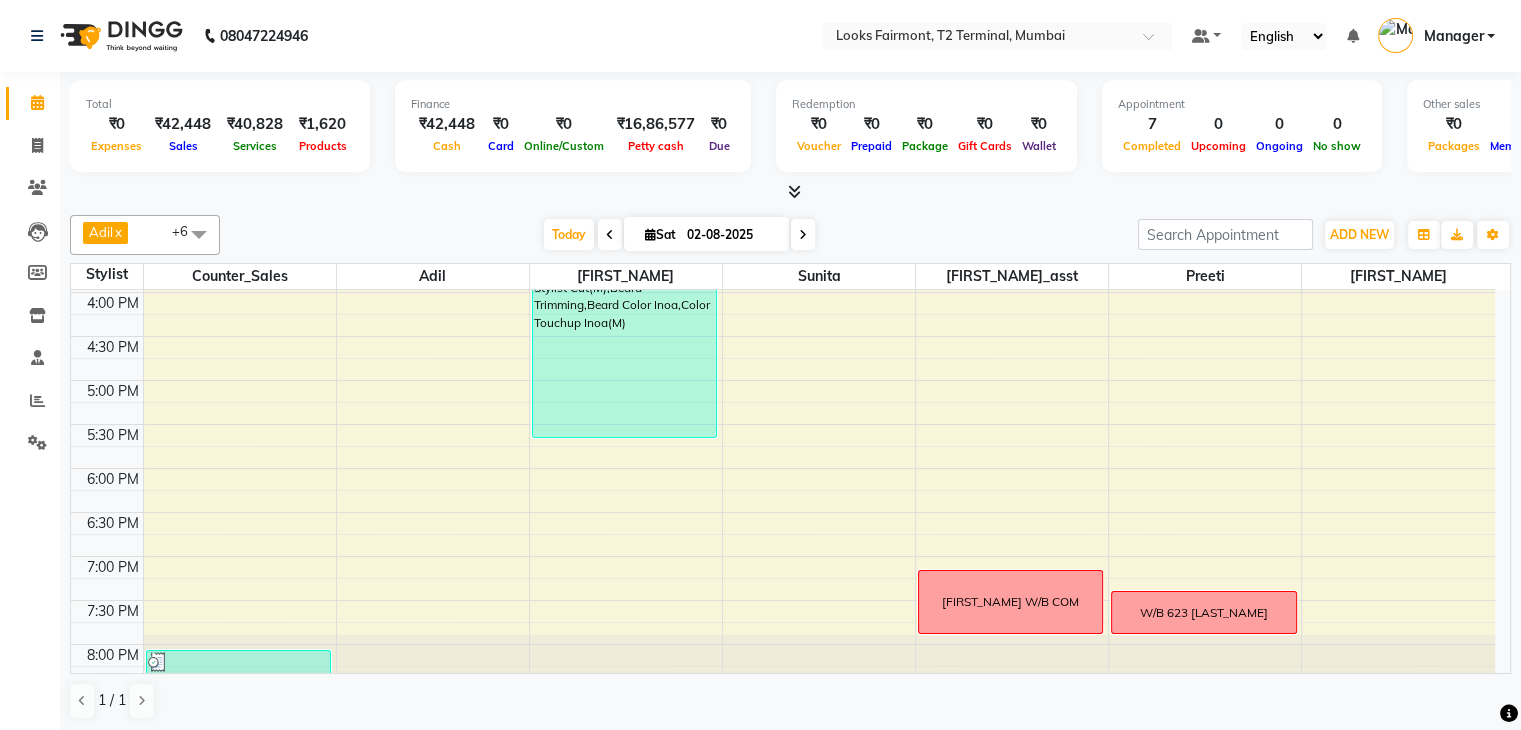 click at bounding box center [794, 191] 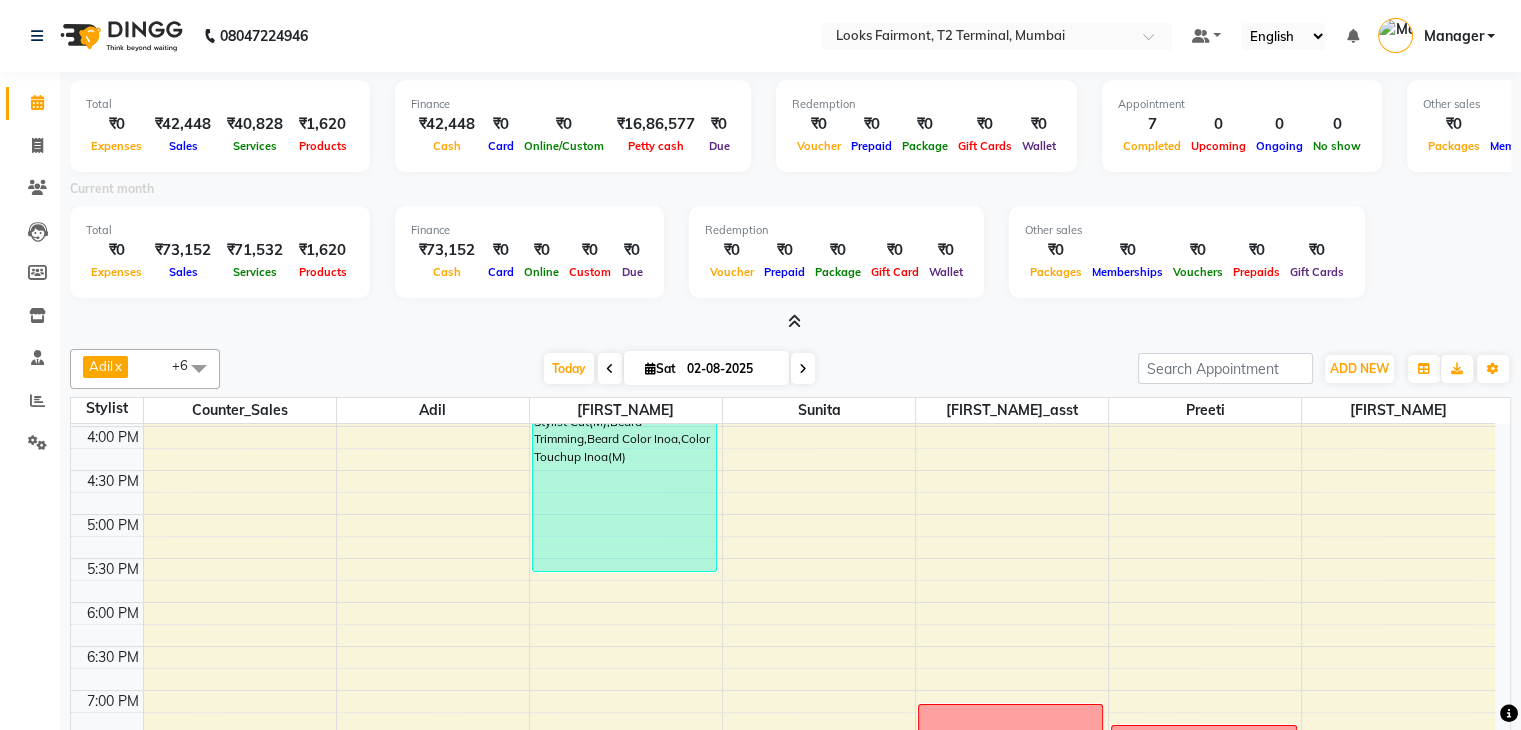 scroll, scrollTop: 749, scrollLeft: 0, axis: vertical 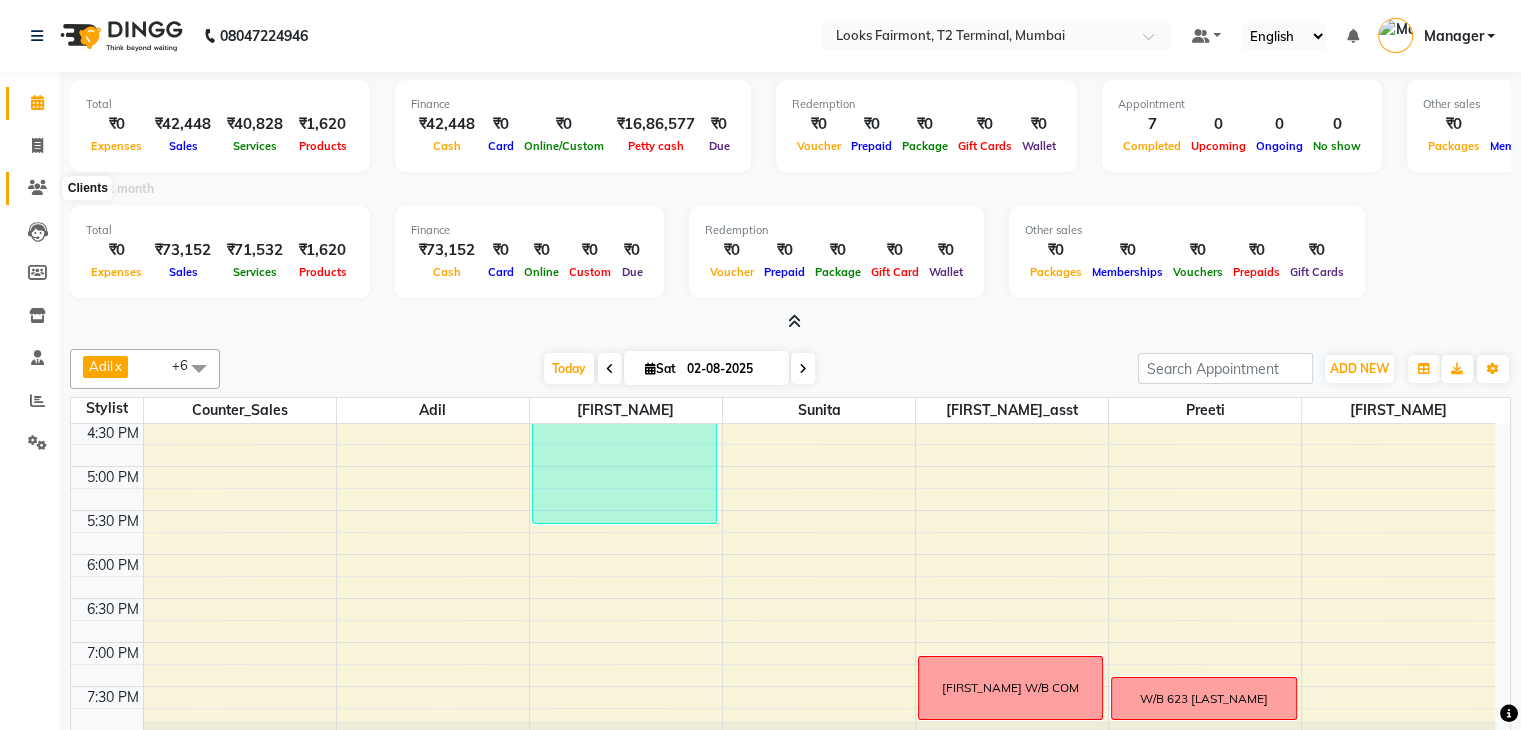drag, startPoint x: 37, startPoint y: 191, endPoint x: 26, endPoint y: 180, distance: 15.556349 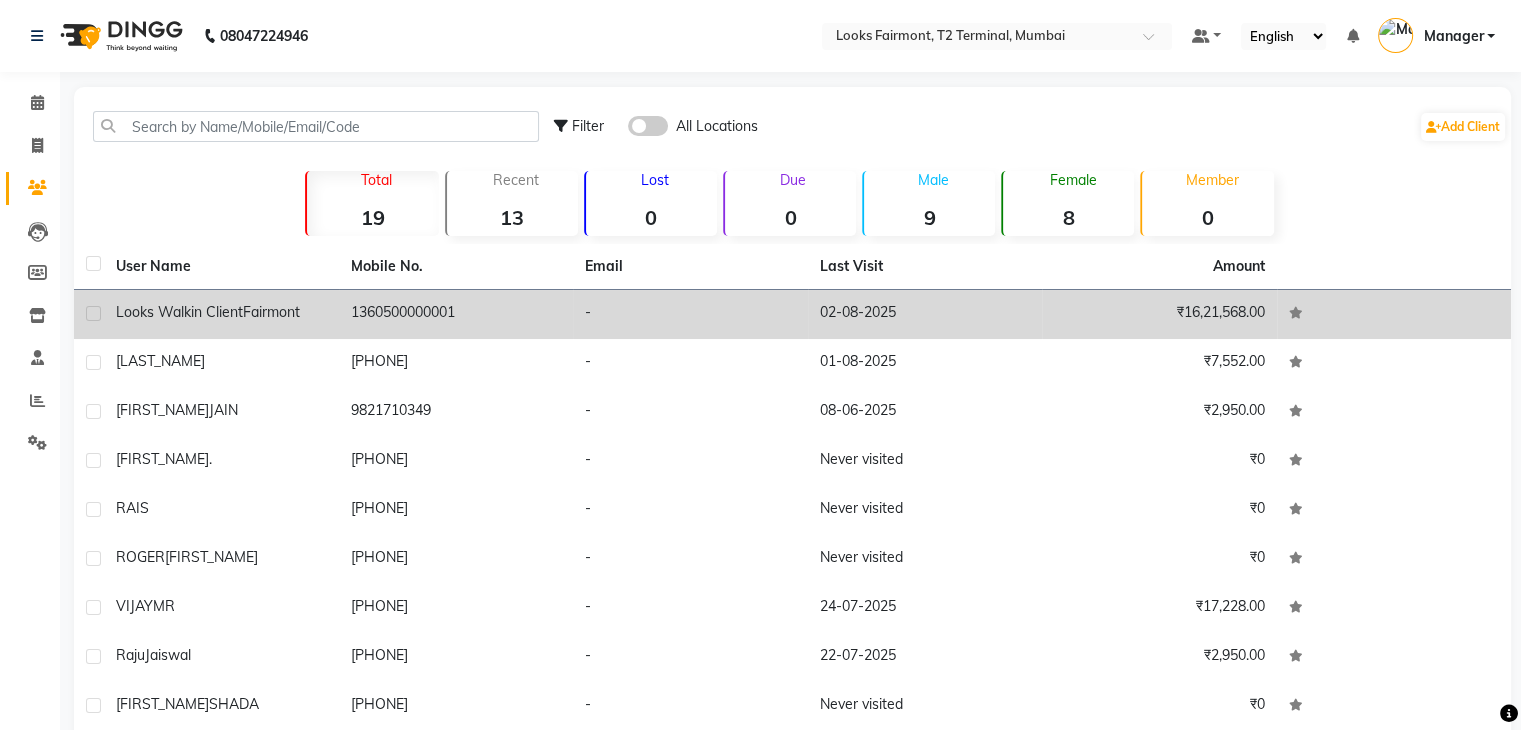click on "Looks Walkin Client  Fairmont" 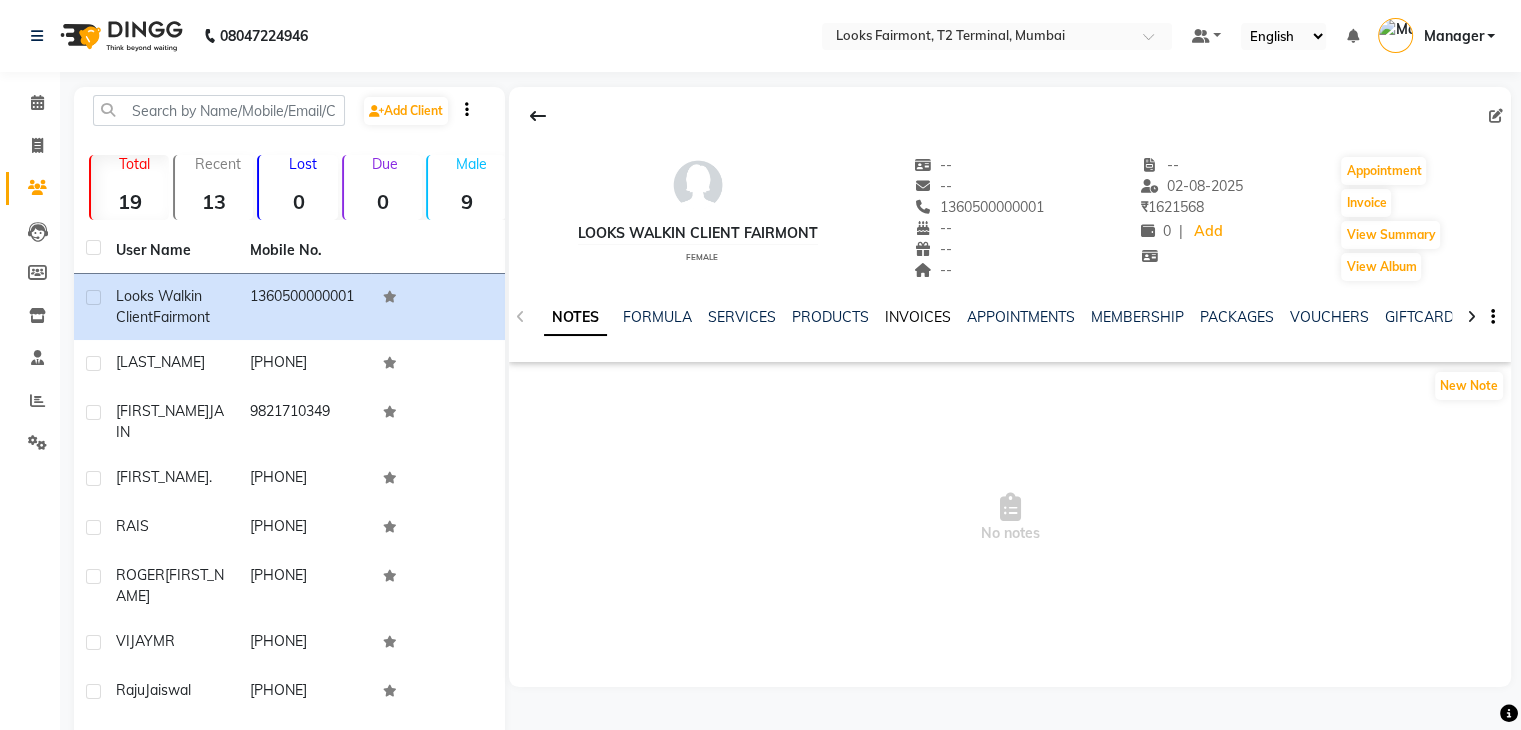 click on "INVOICES" 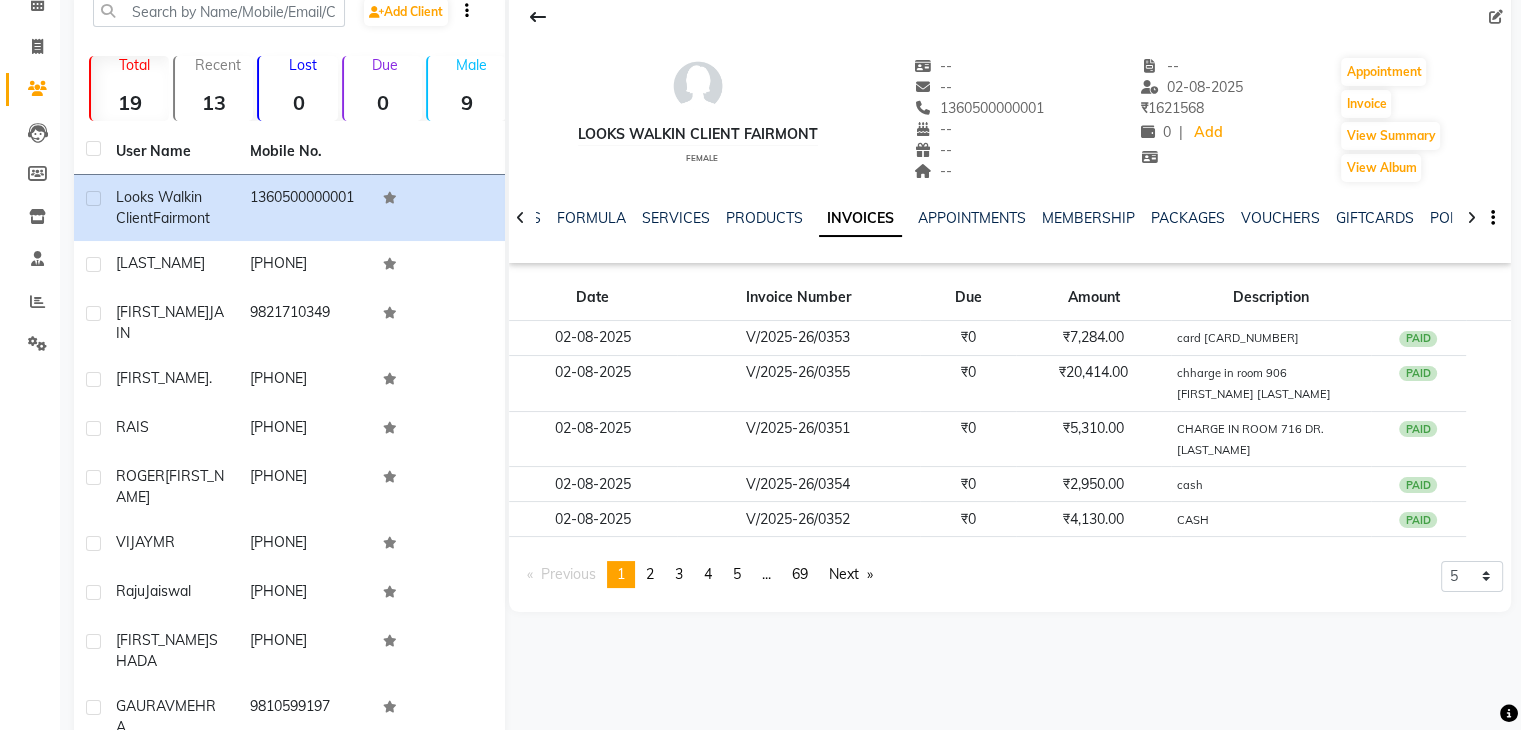 scroll, scrollTop: 100, scrollLeft: 0, axis: vertical 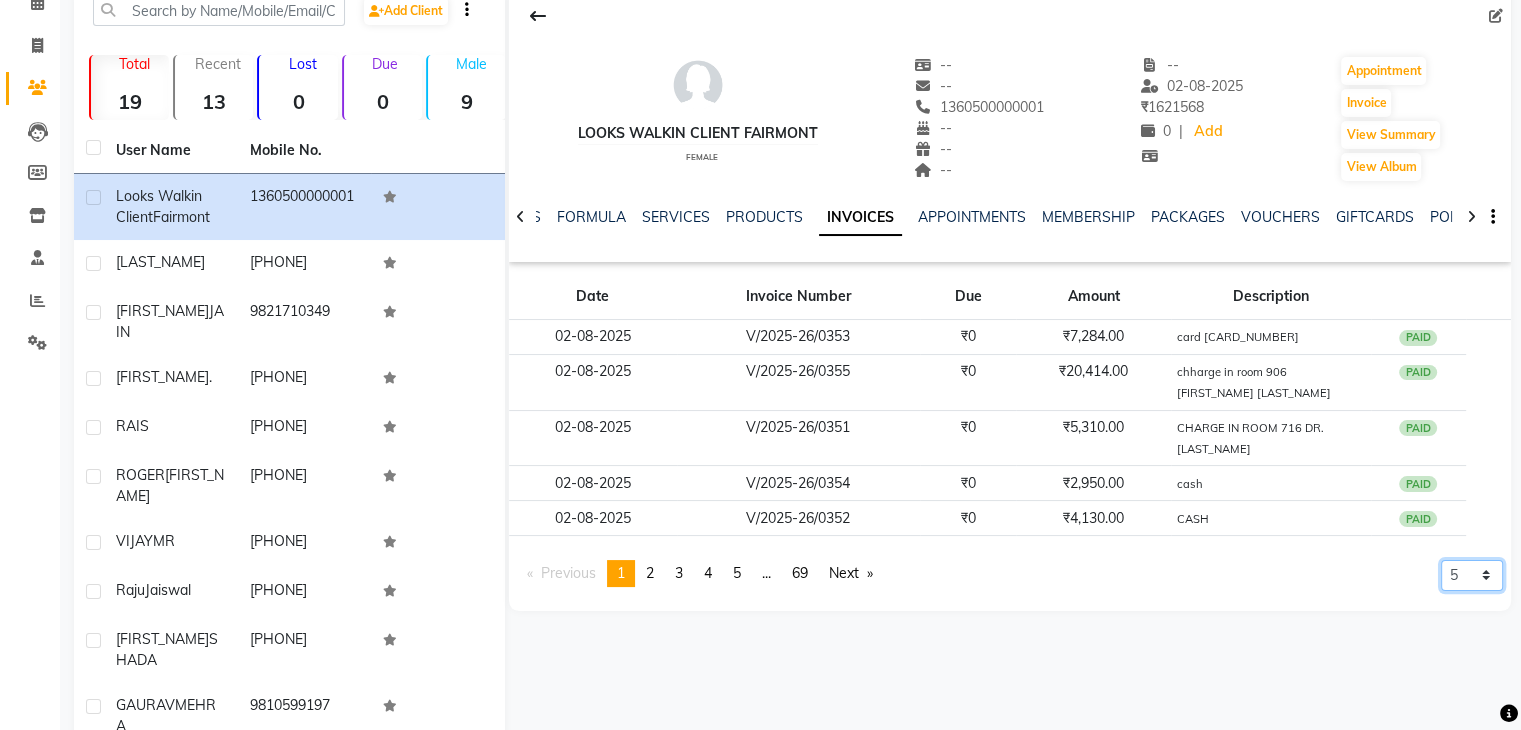 click on "5 10 50 100 500" 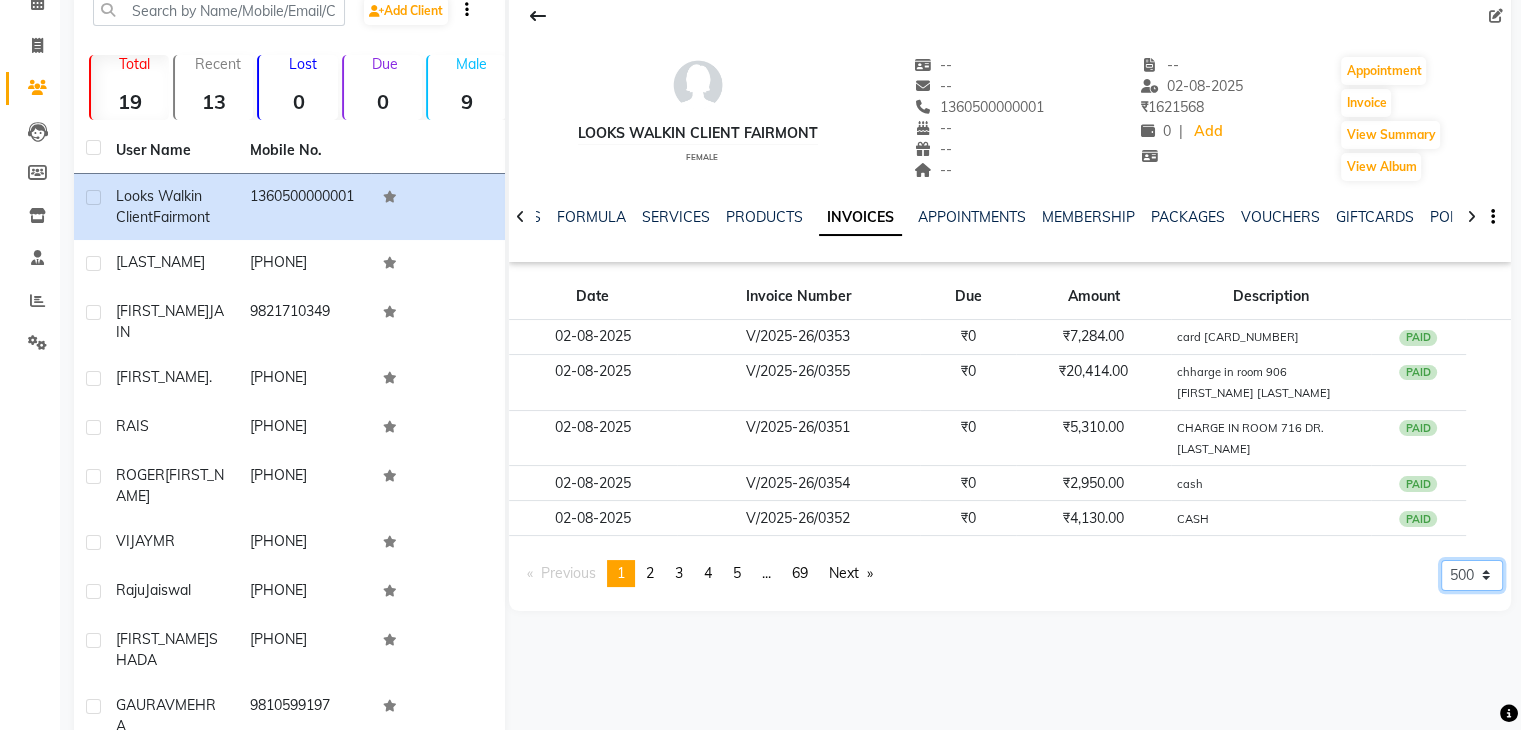 click on "5 10 50 100 500" 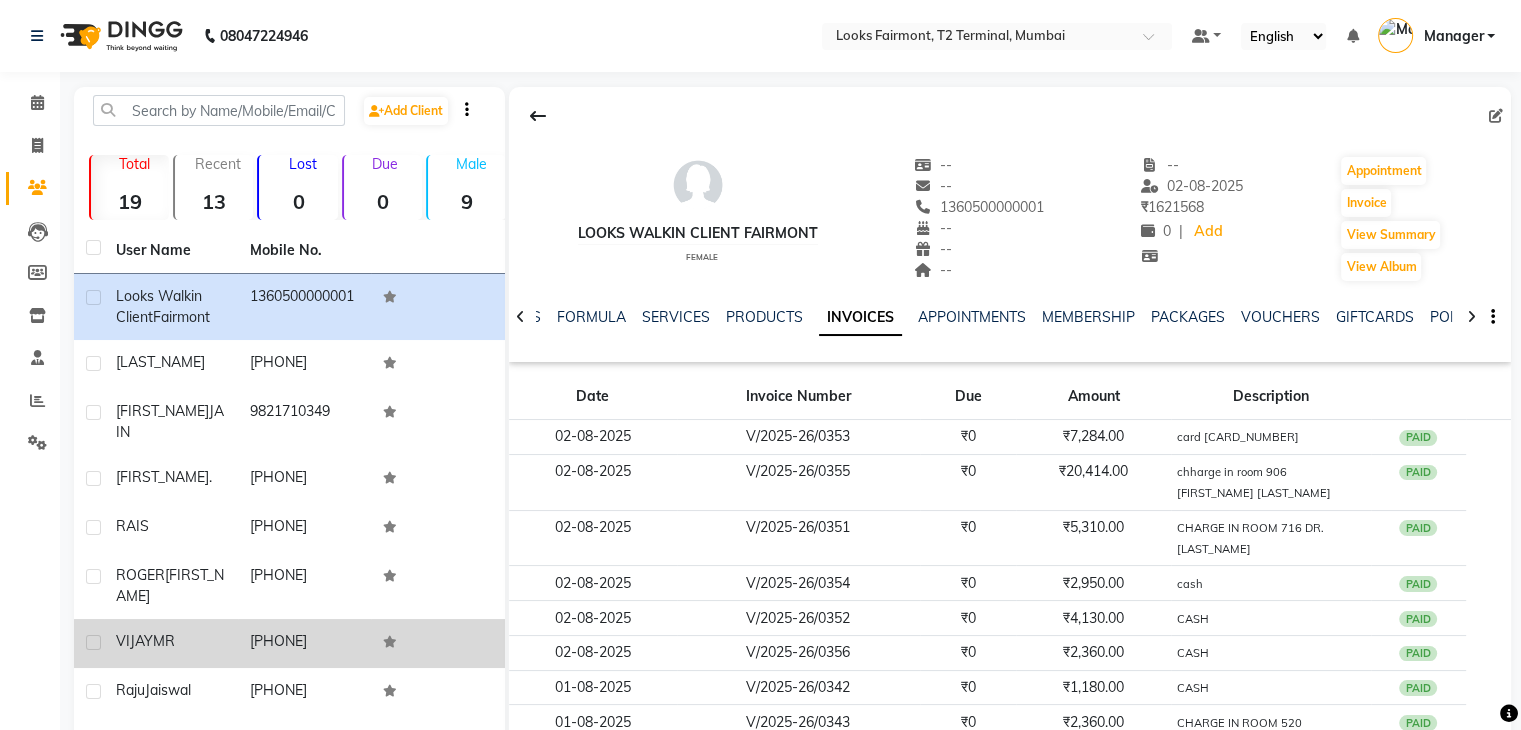 scroll, scrollTop: 100, scrollLeft: 0, axis: vertical 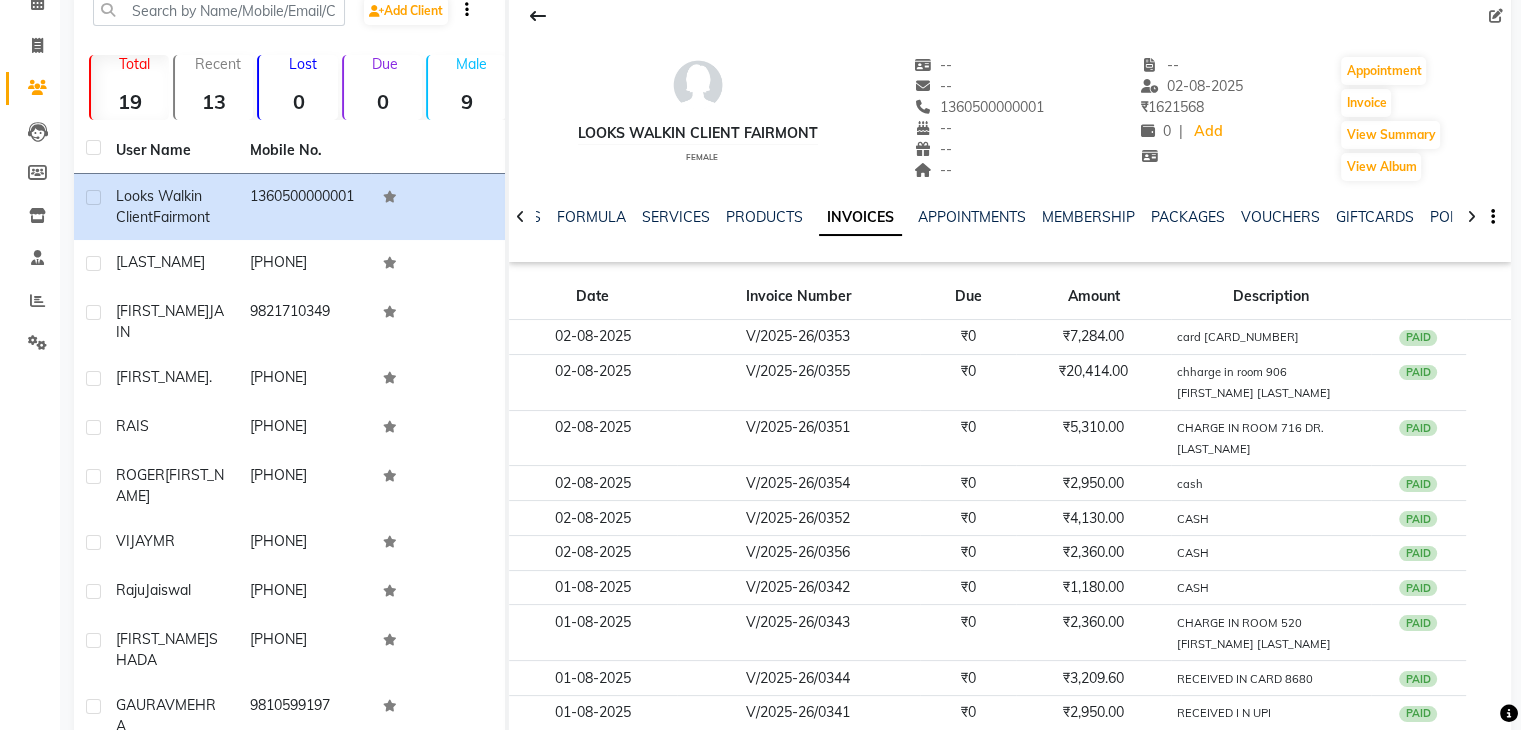 click 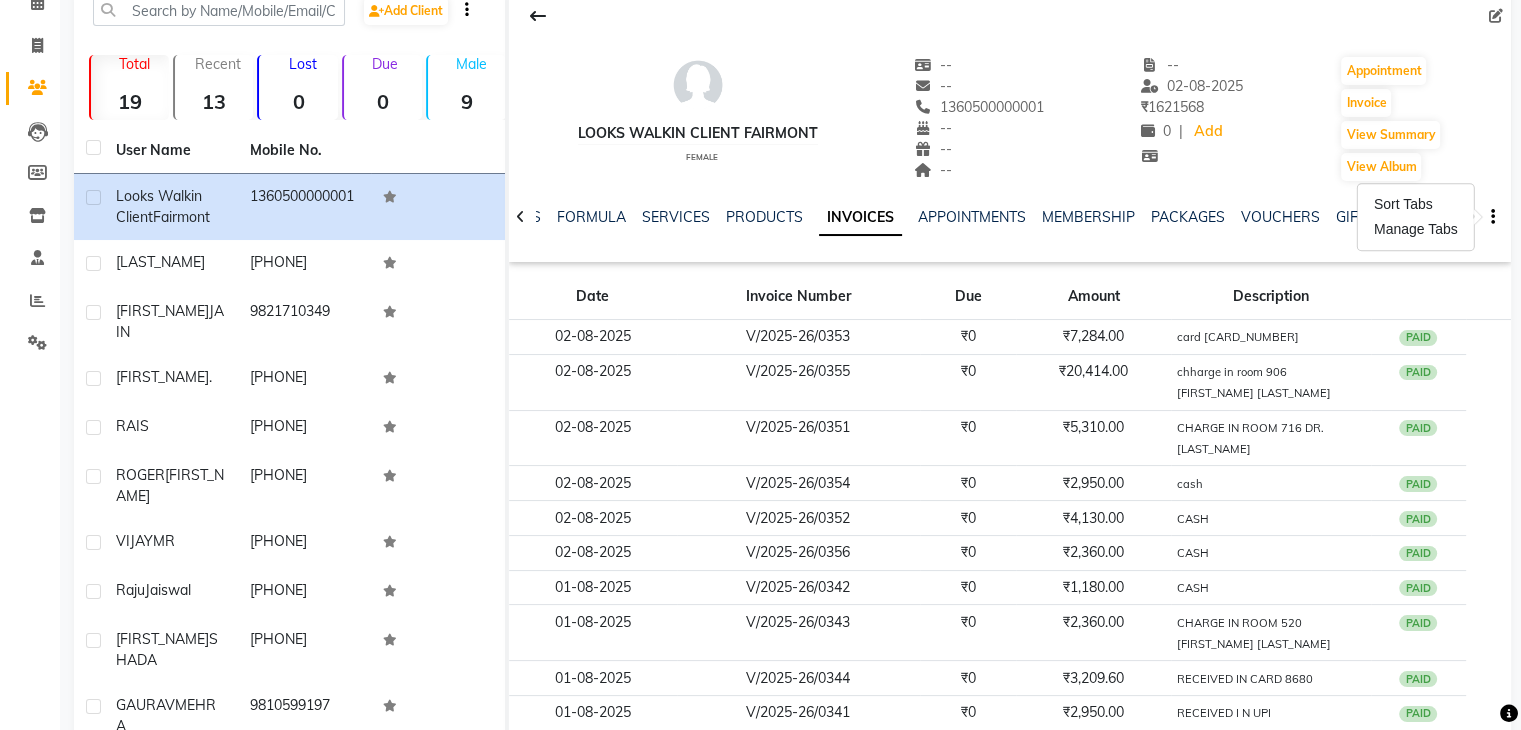 click 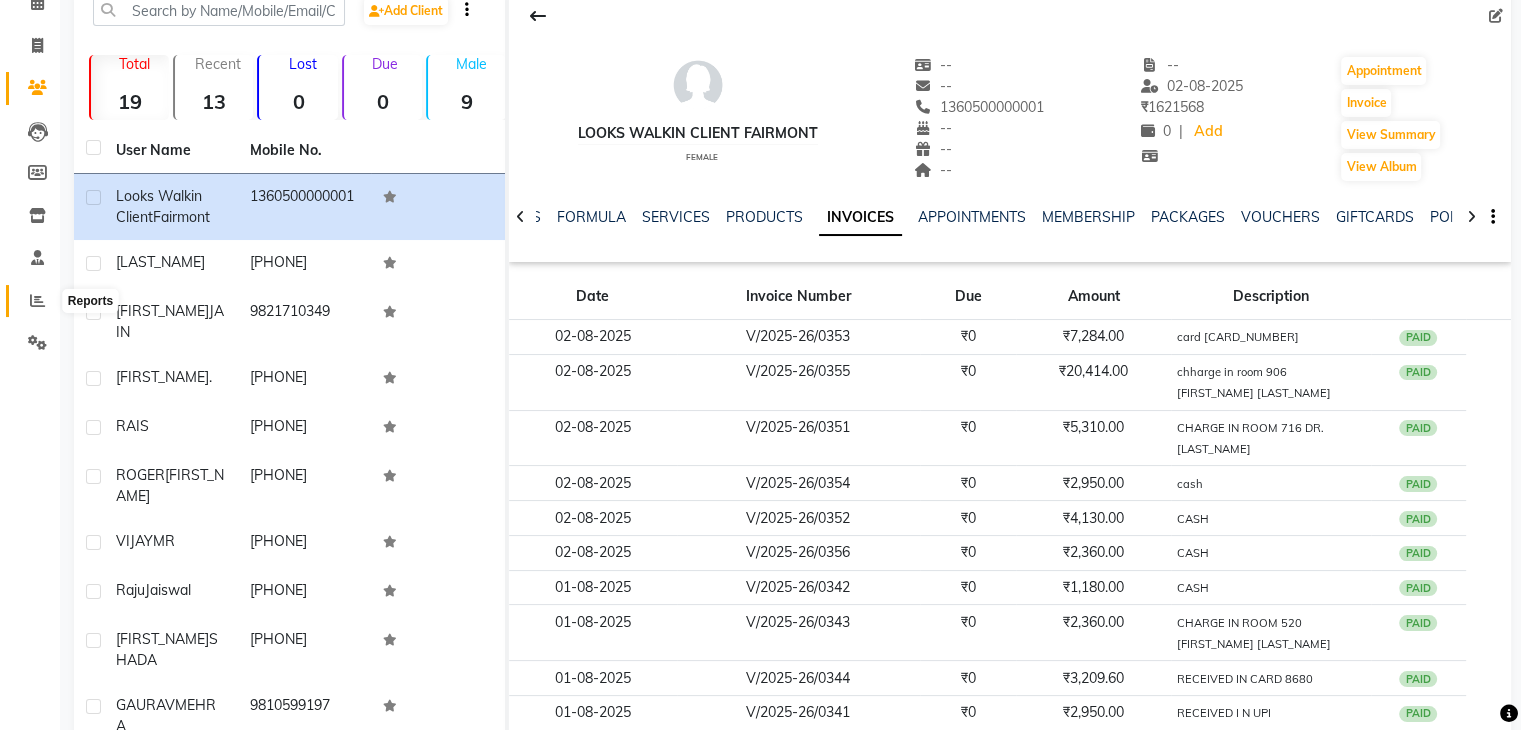 click 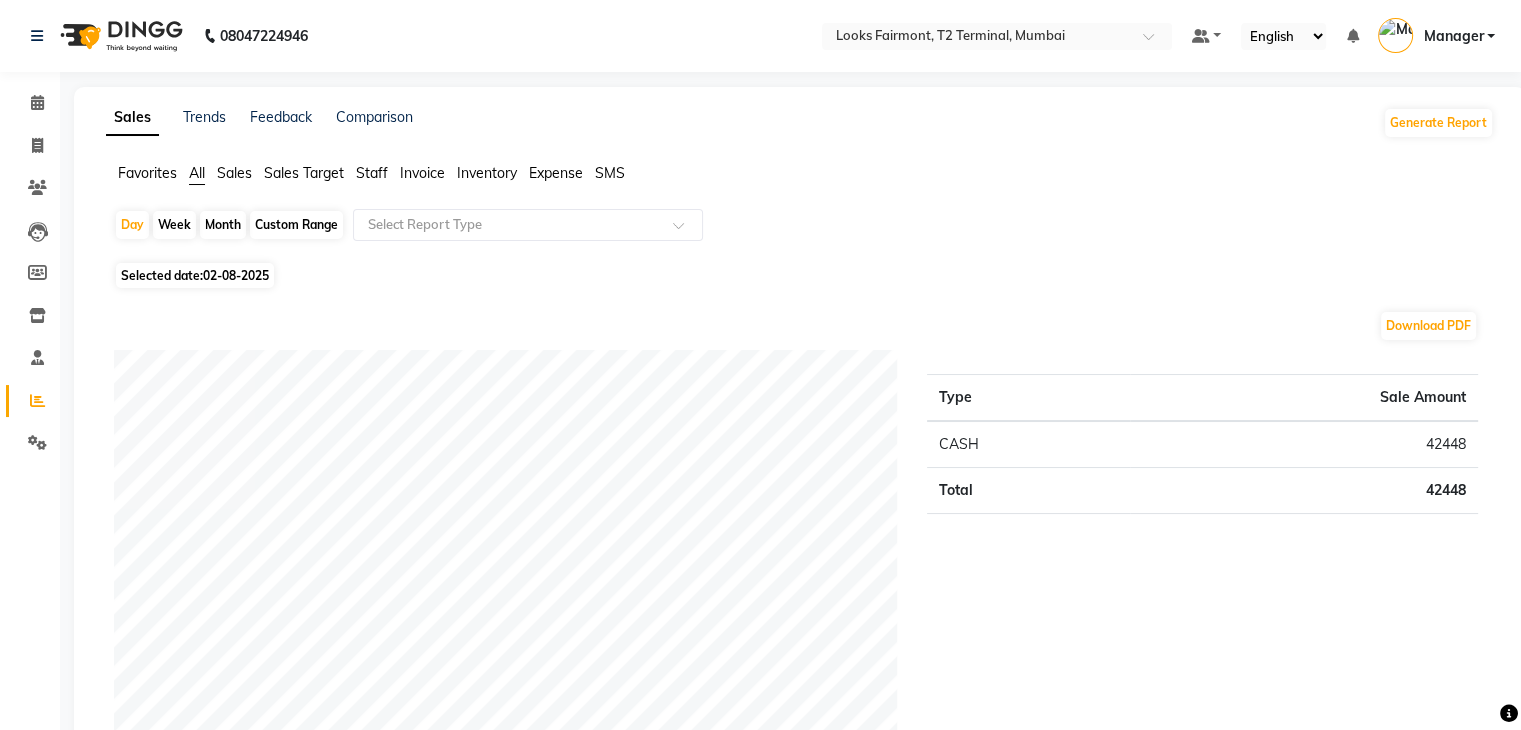 click on "Sales" 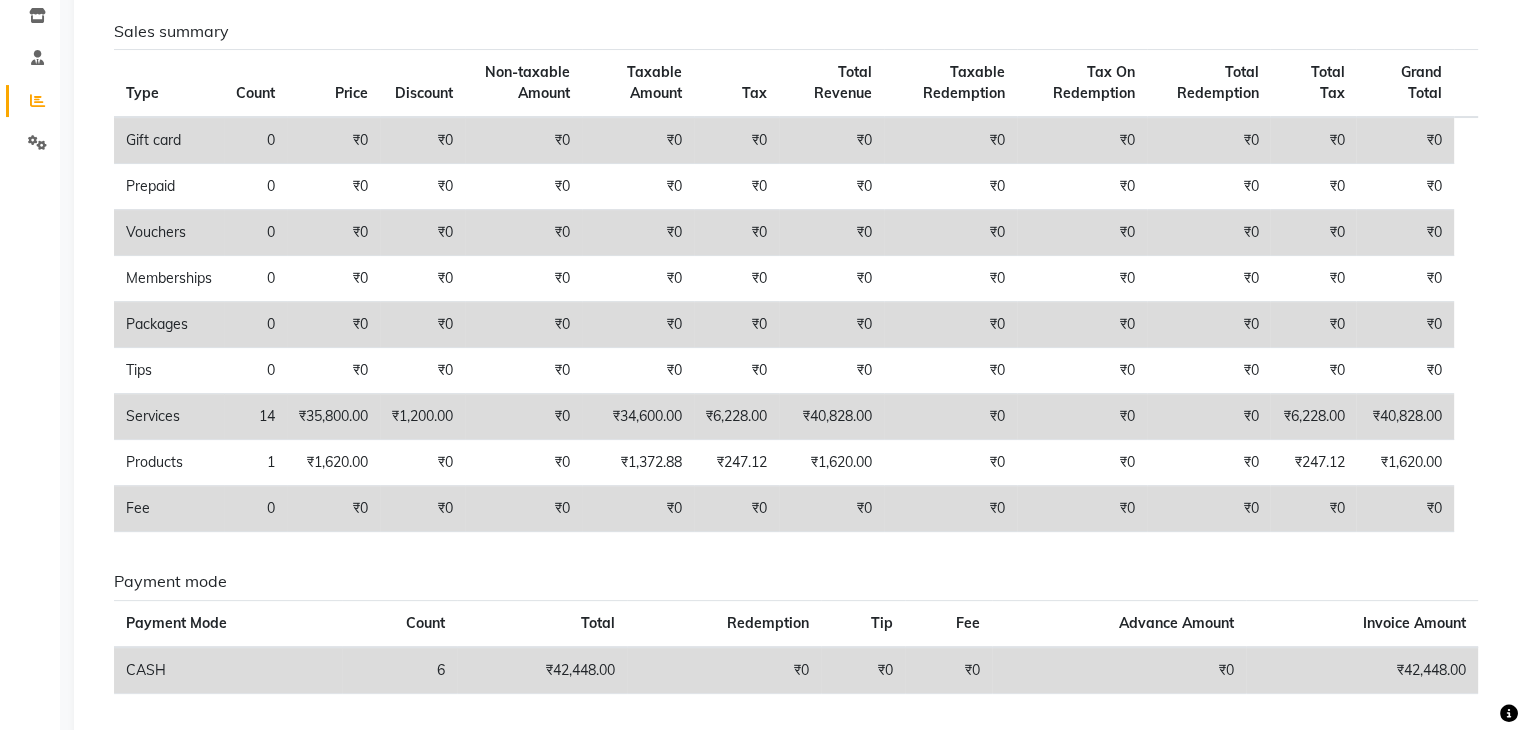 scroll, scrollTop: 0, scrollLeft: 0, axis: both 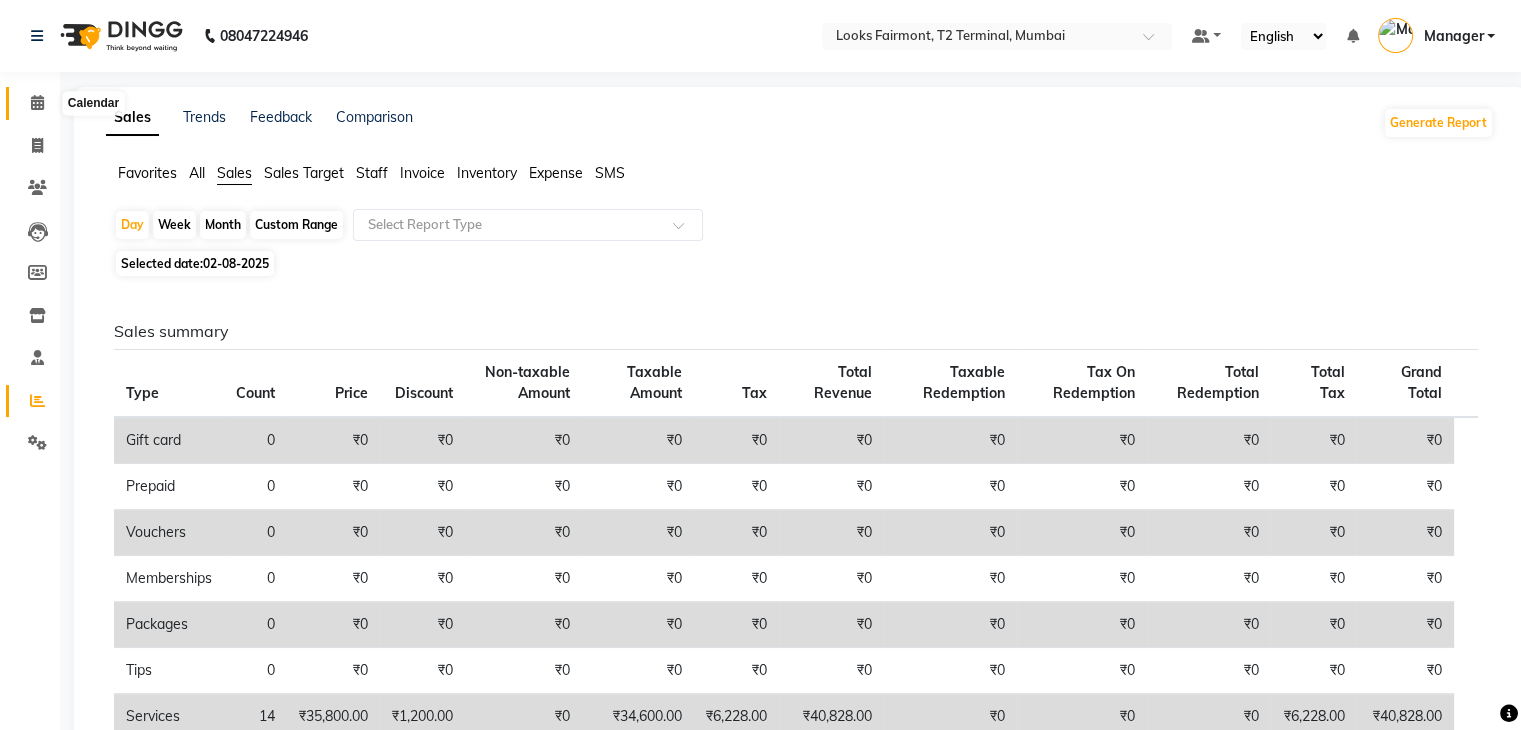 click 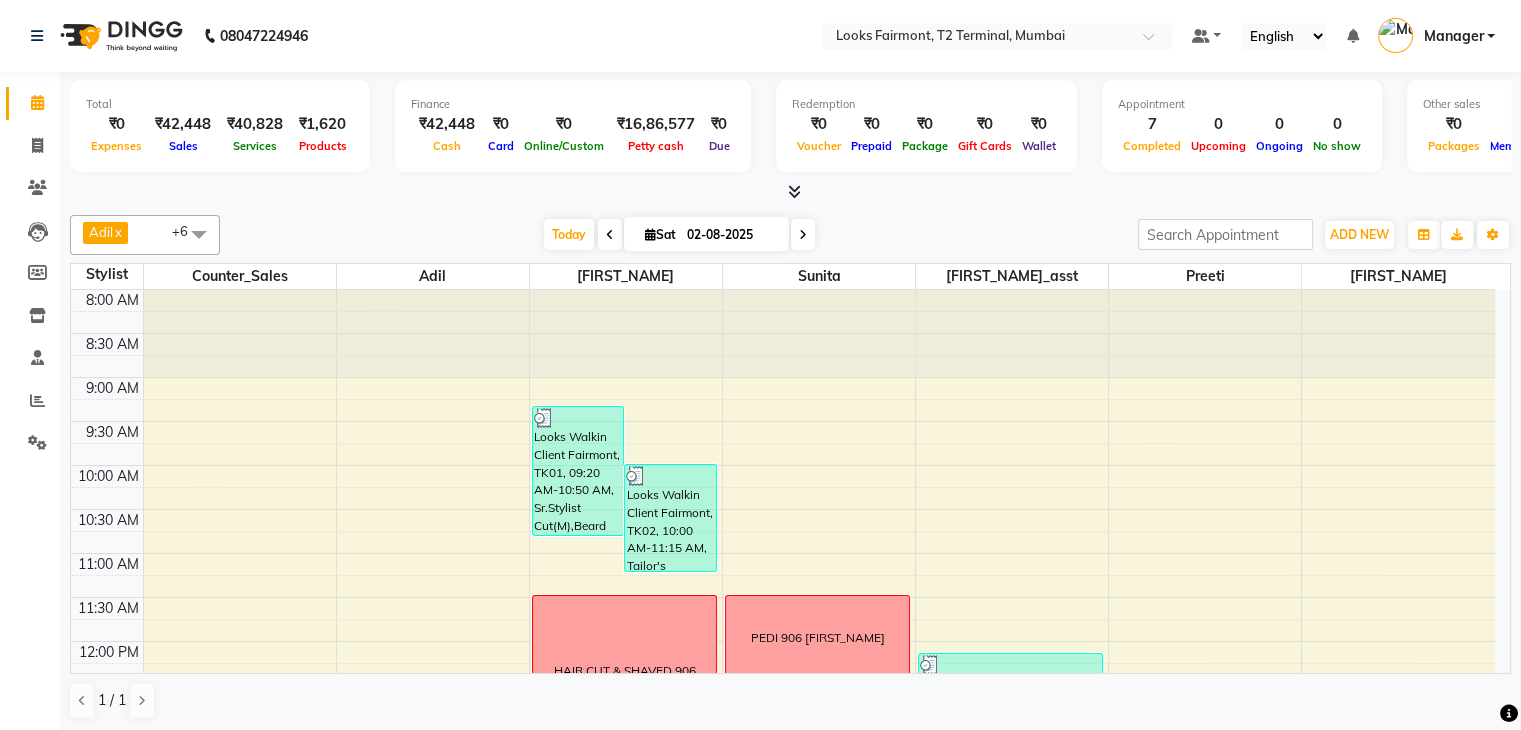 click at bounding box center [794, 191] 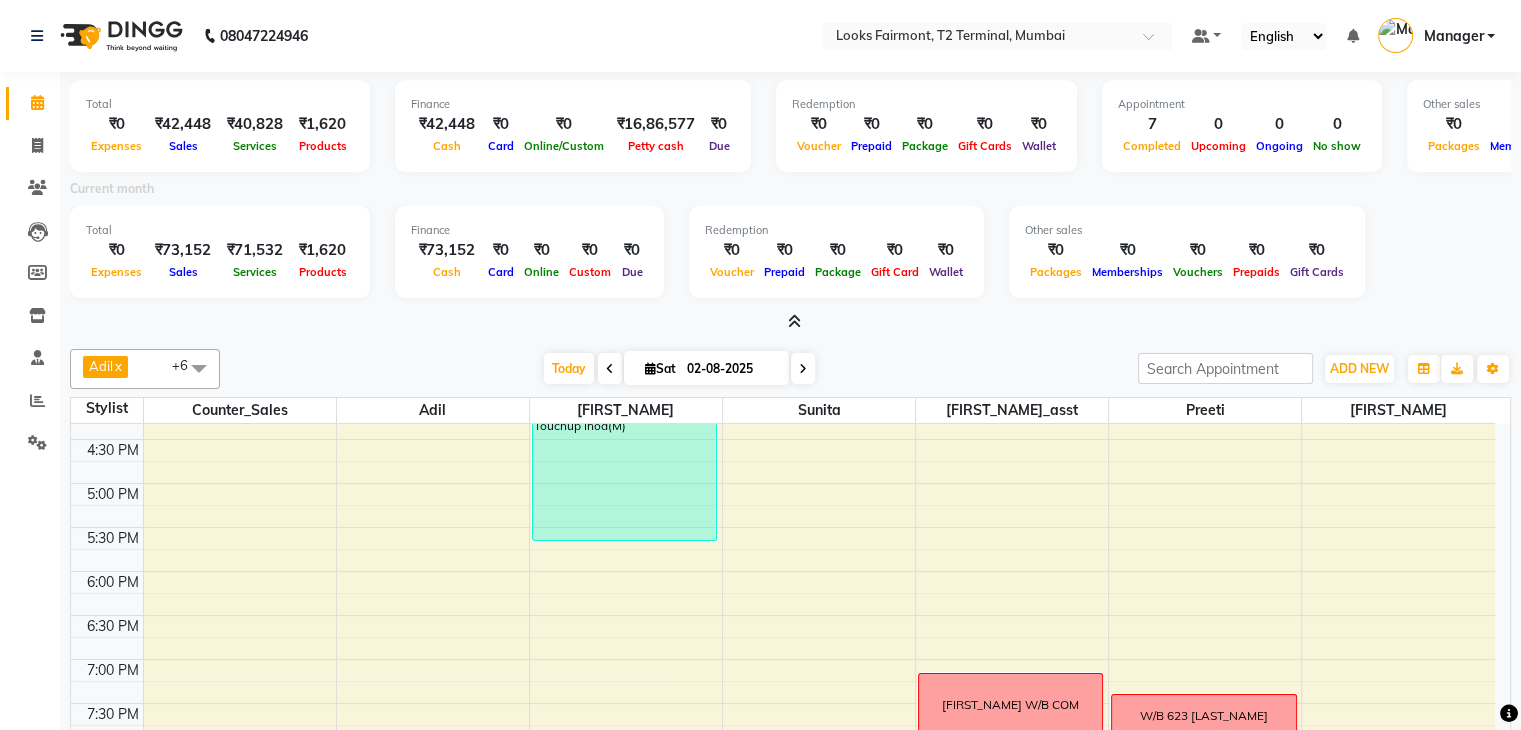 scroll, scrollTop: 749, scrollLeft: 0, axis: vertical 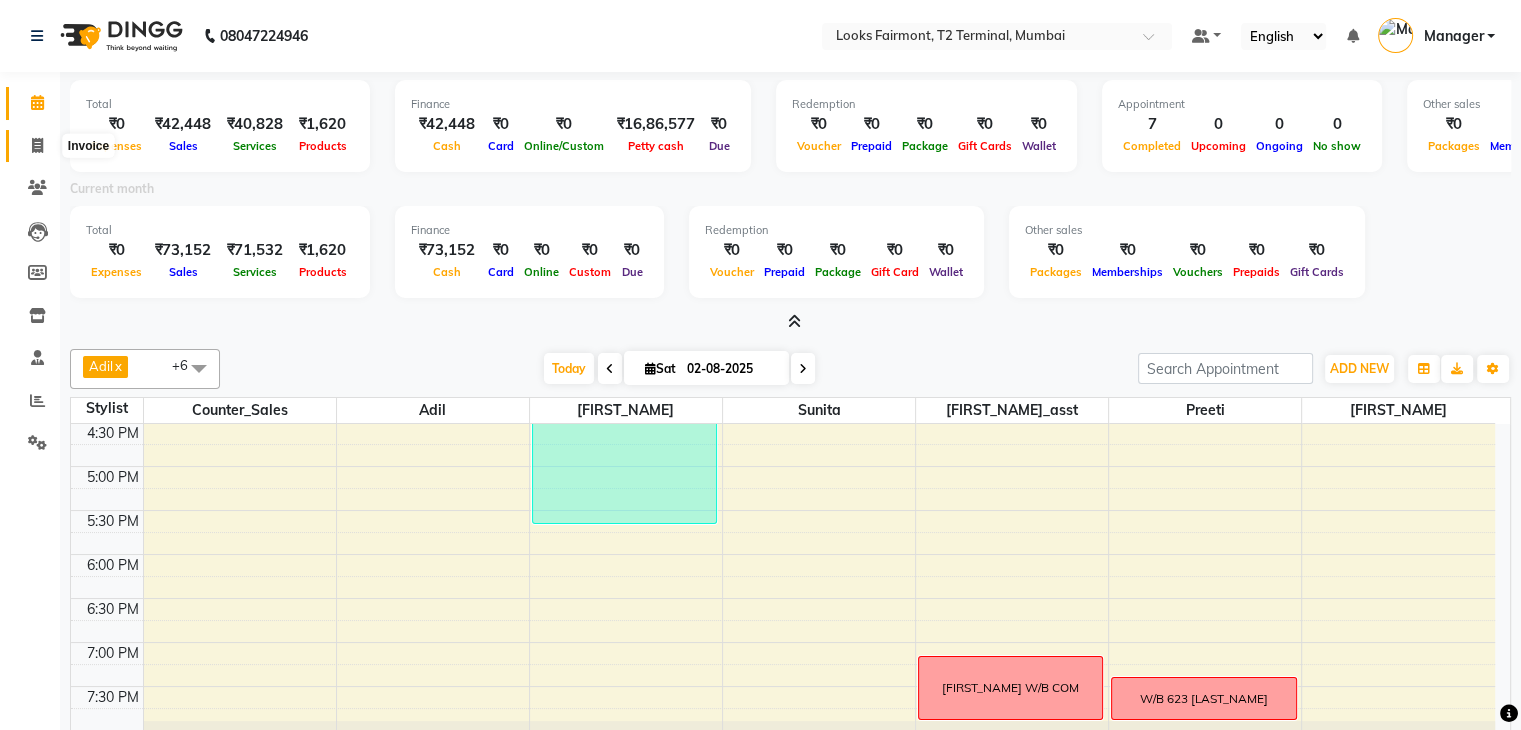 click 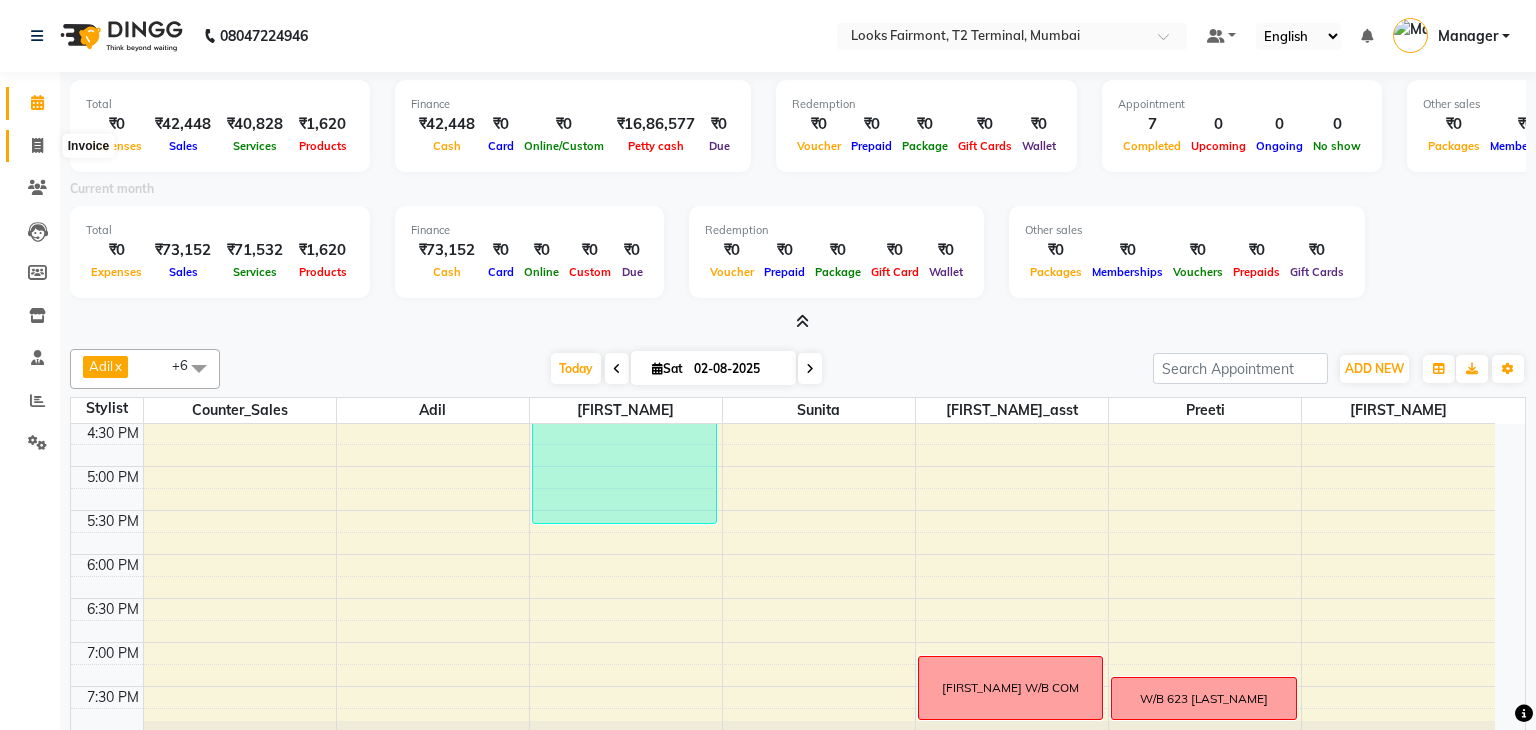 select on "8139" 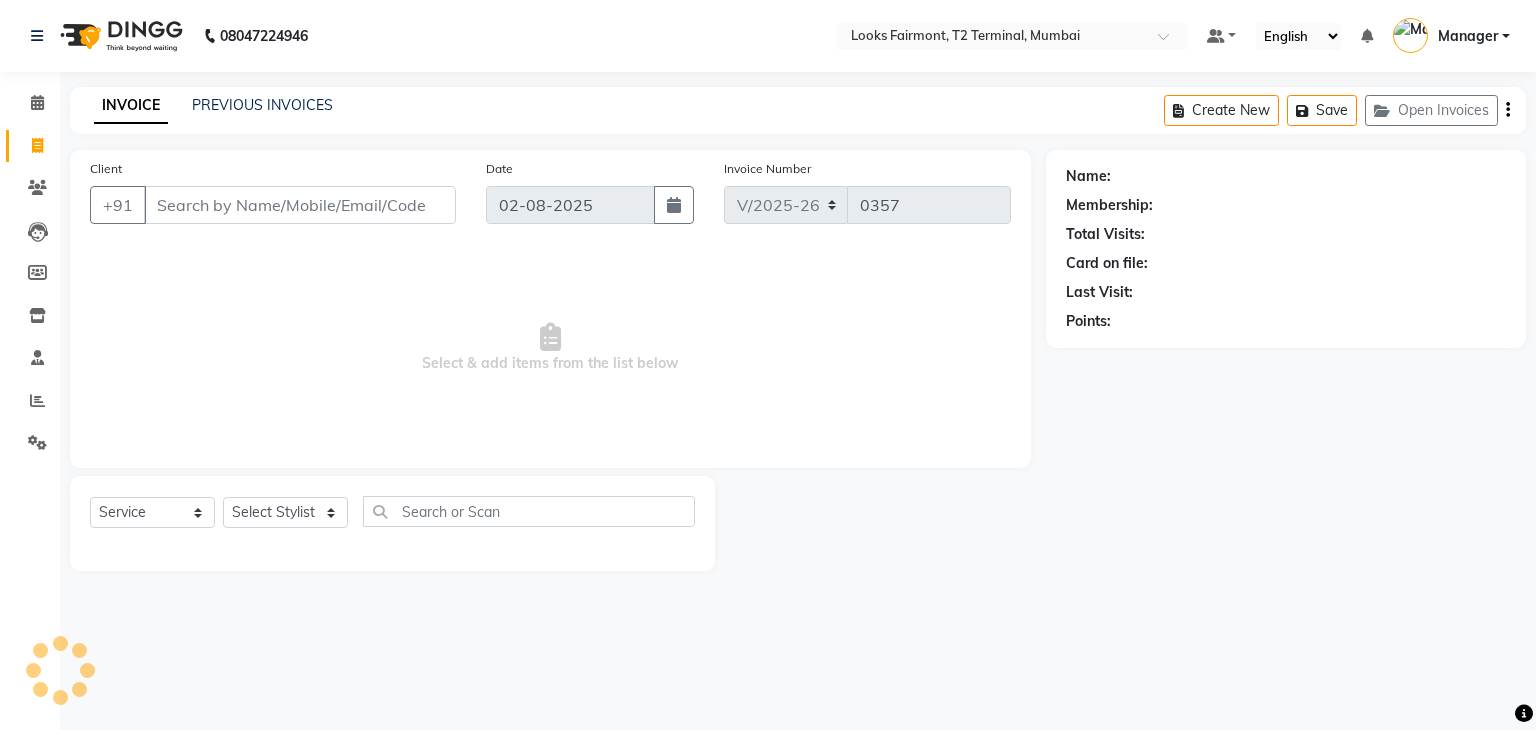 click on "Client" at bounding box center [300, 205] 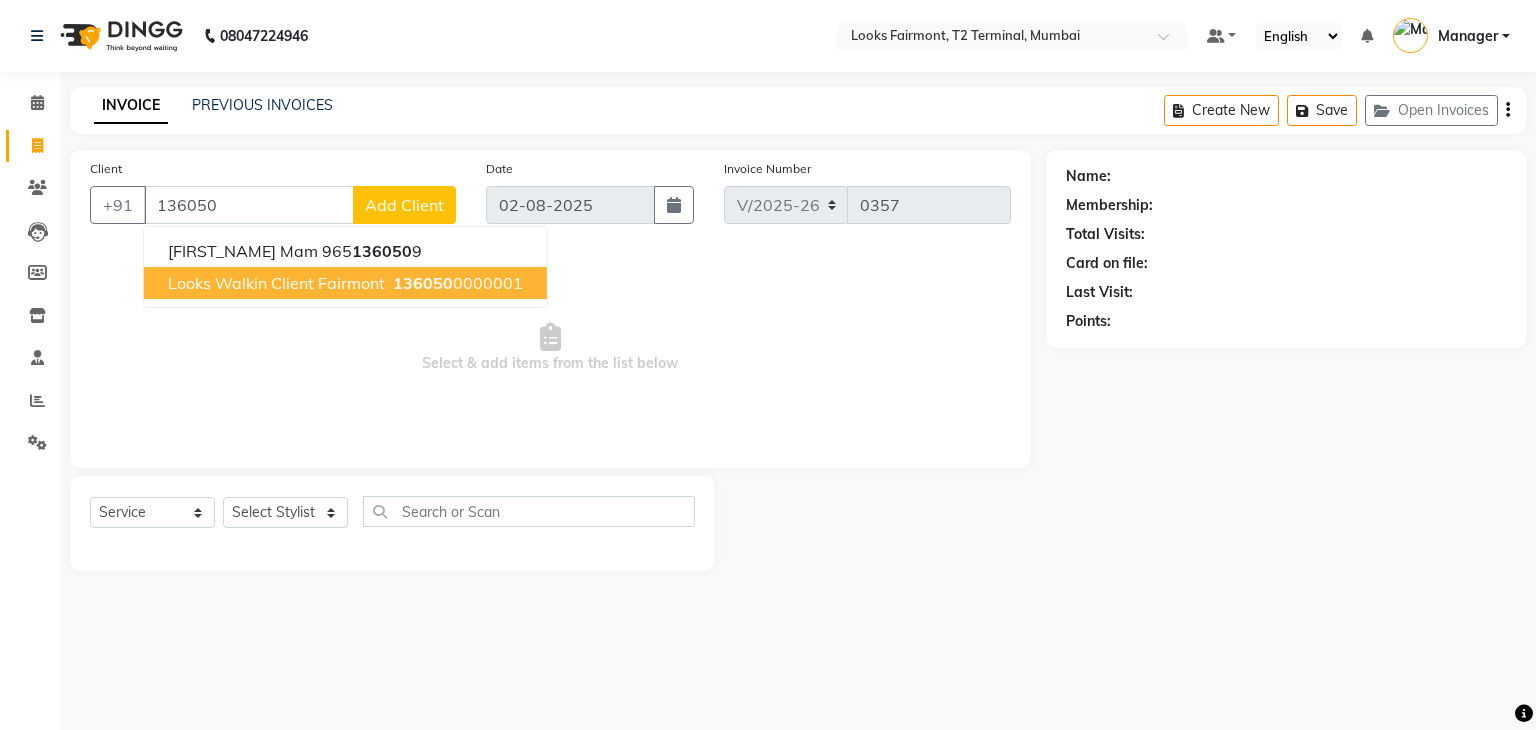 drag, startPoint x: 380, startPoint y: 275, endPoint x: 395, endPoint y: 331, distance: 57.974133 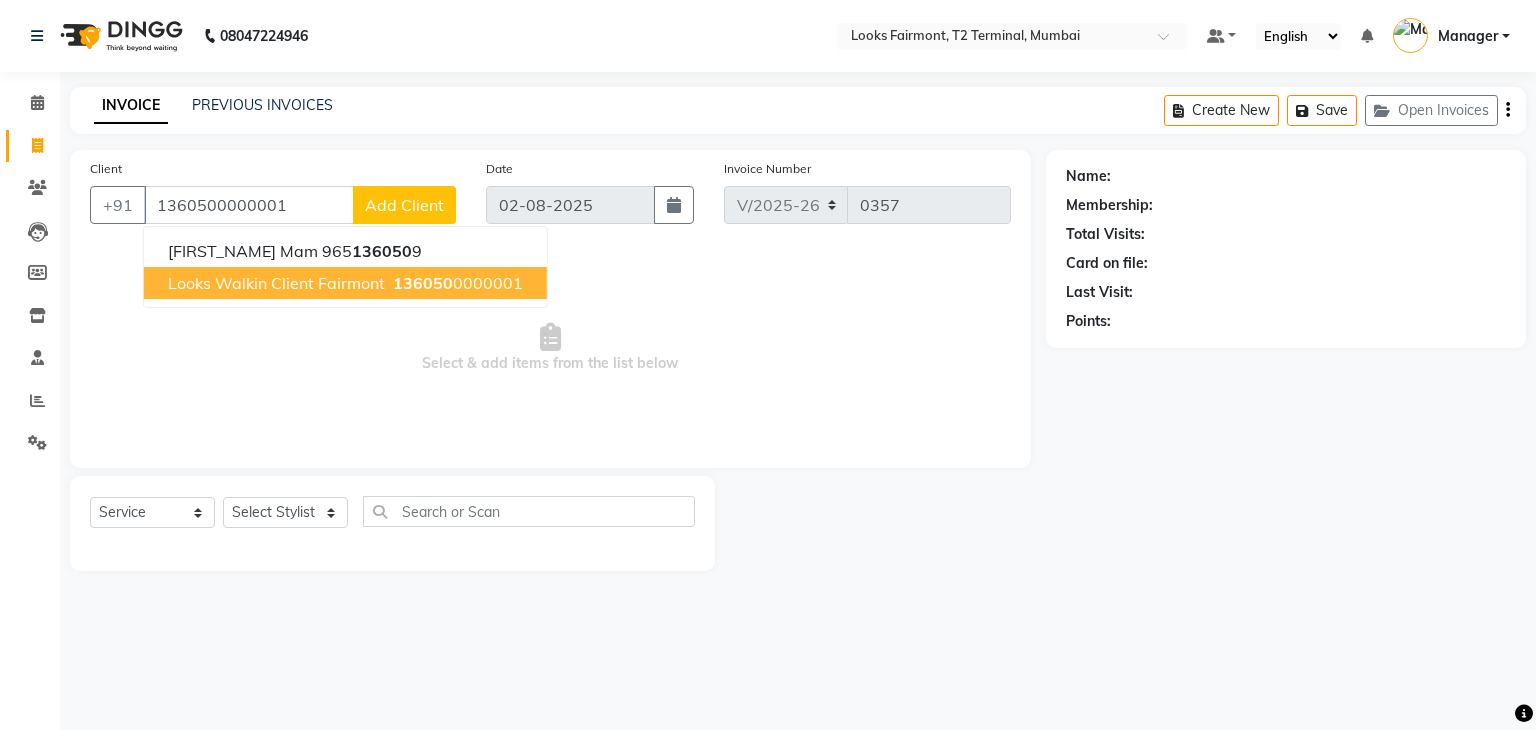 type on "1360500000001" 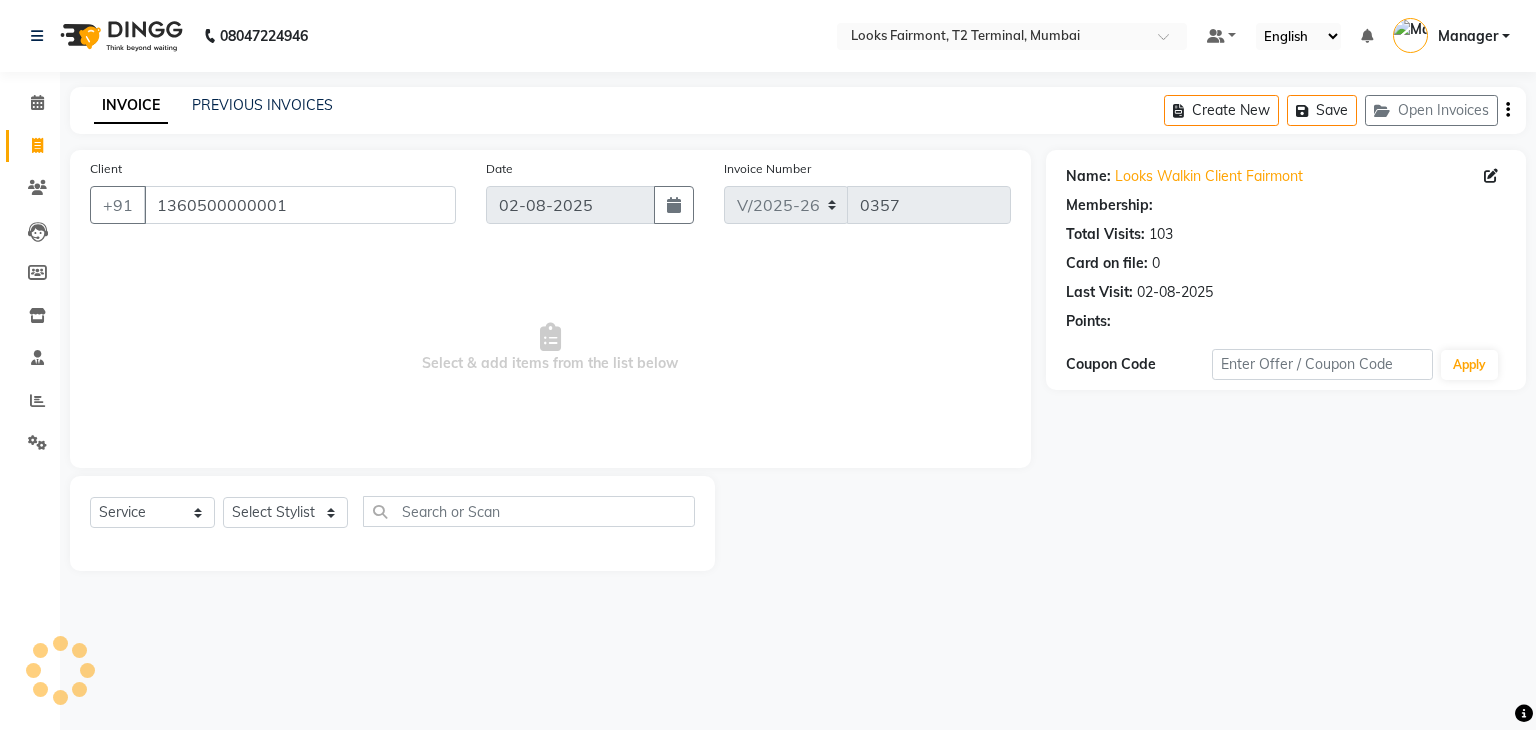select on "1: Object" 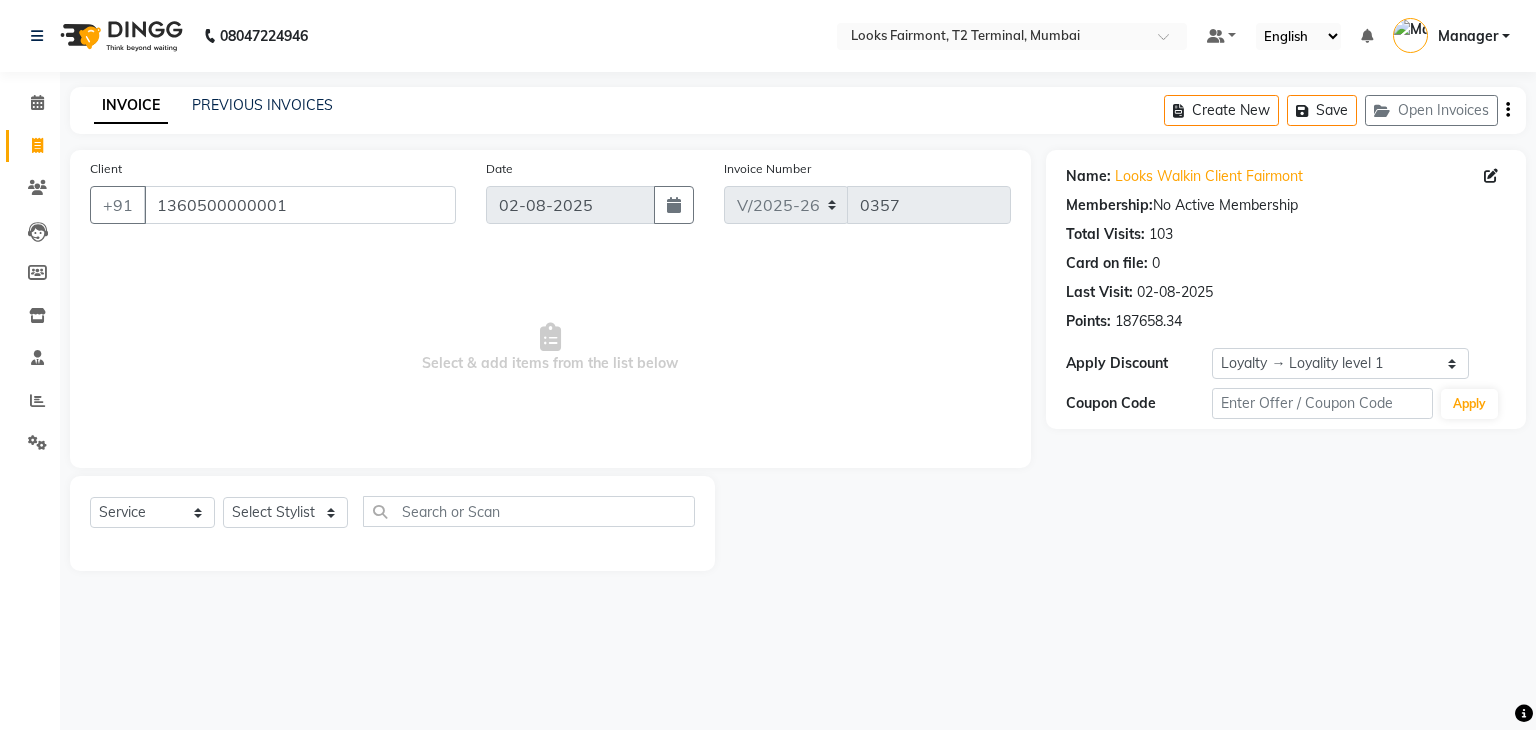 click on "Select & add items from the list below" at bounding box center (550, 348) 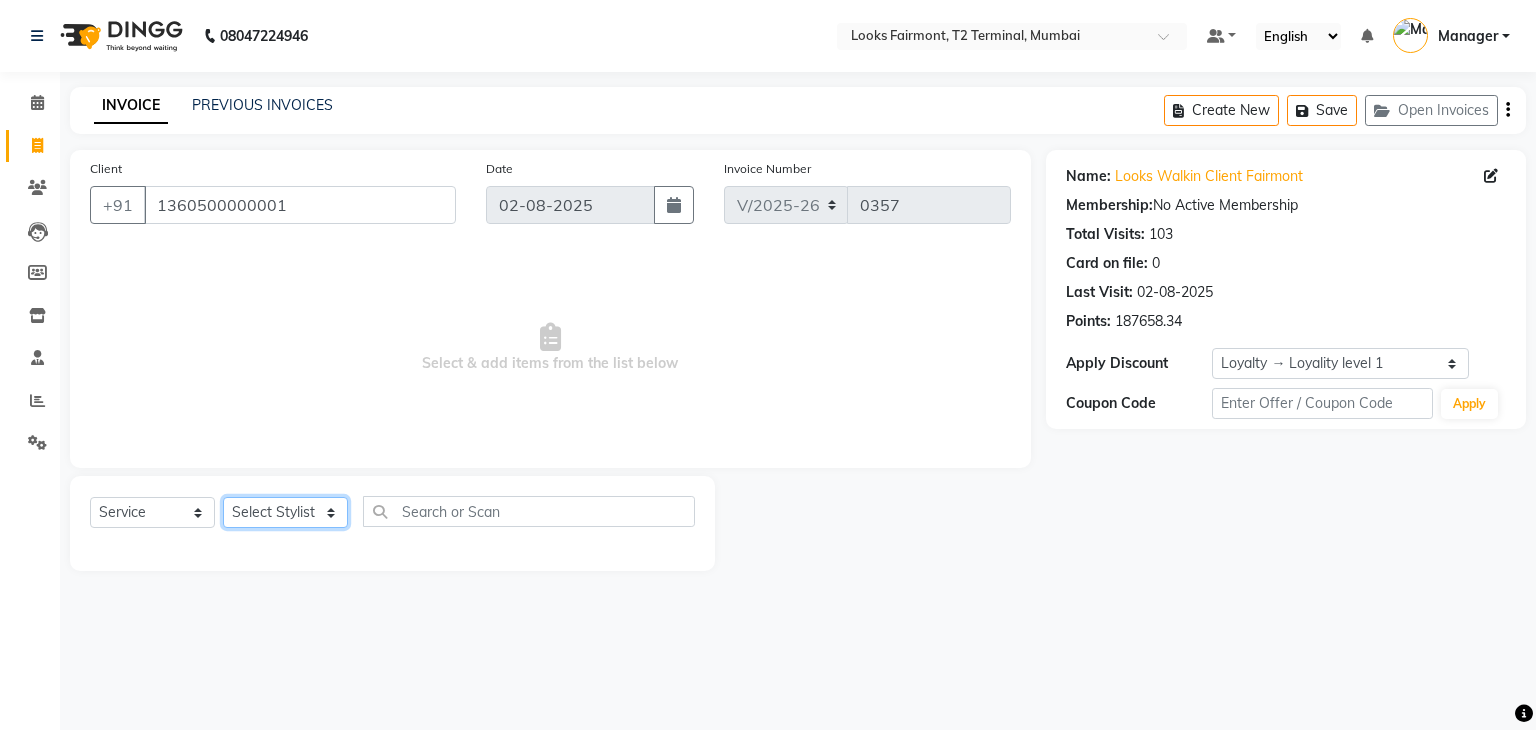 click on "Select Stylist Adil Anisa Counter_Sales Deepak_asst Manager Nisha Preeti Rais Soring_mgr Sunita Tajuddin" 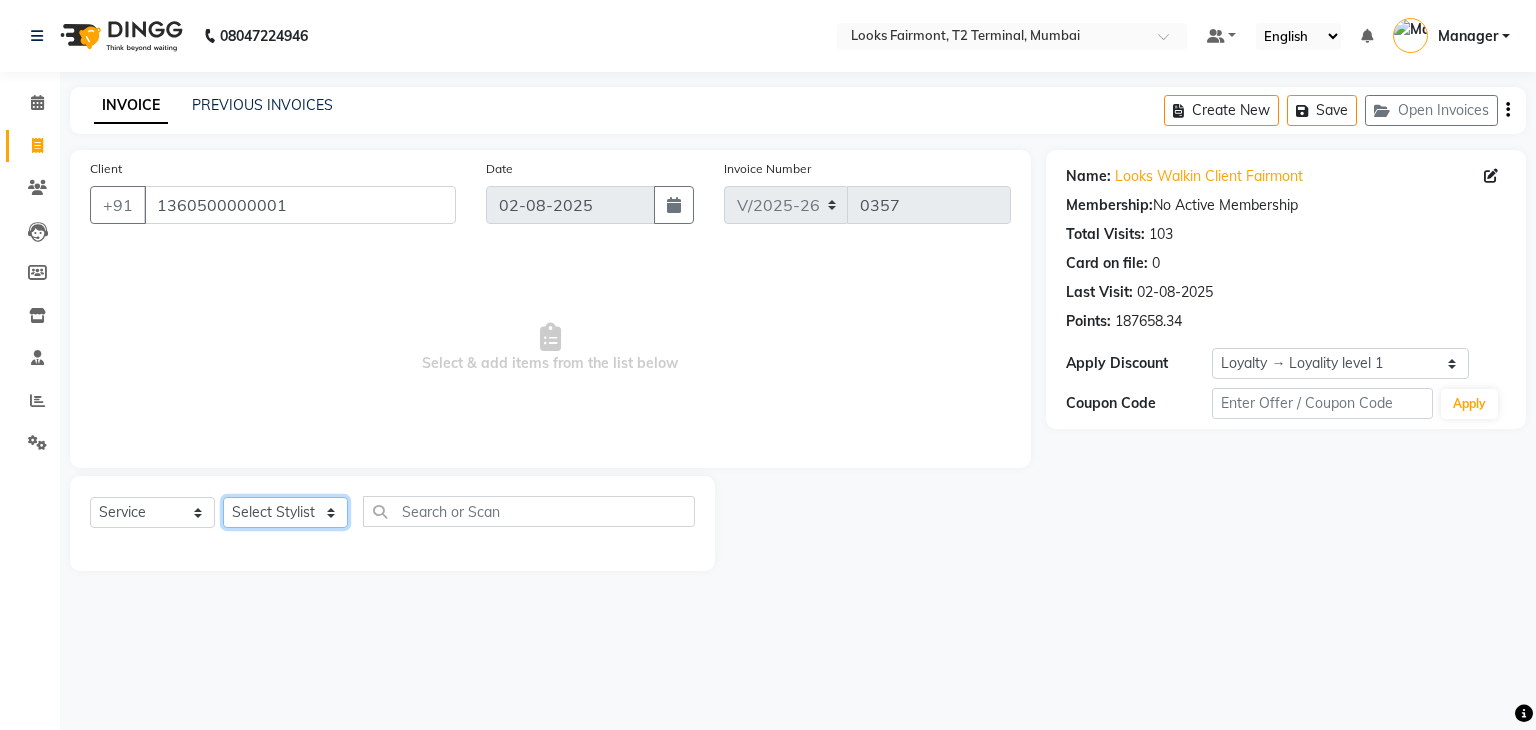select on "76346" 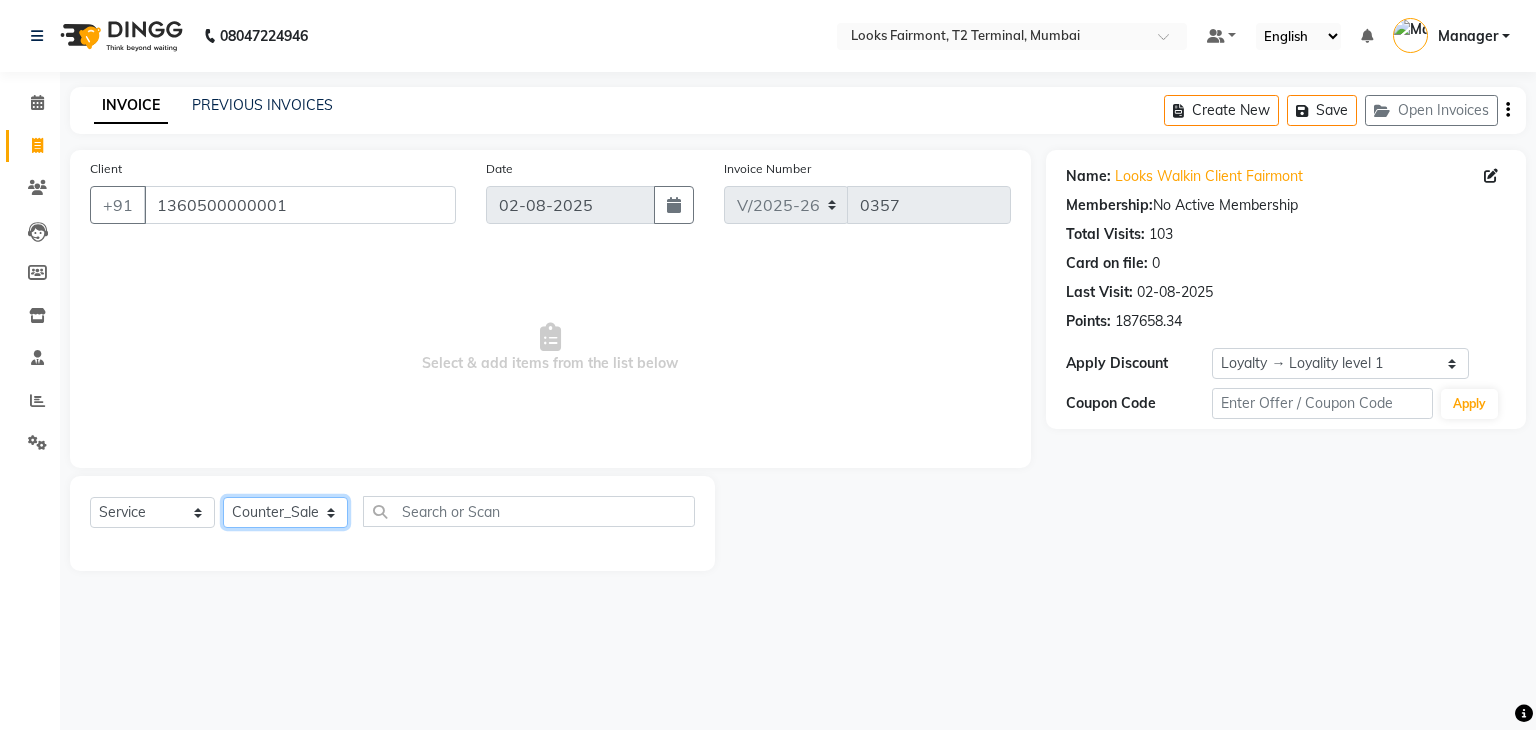 click on "Select Stylist Adil Anisa Counter_Sales Deepak_asst Manager Nisha Preeti Rais Soring_mgr Sunita Tajuddin" 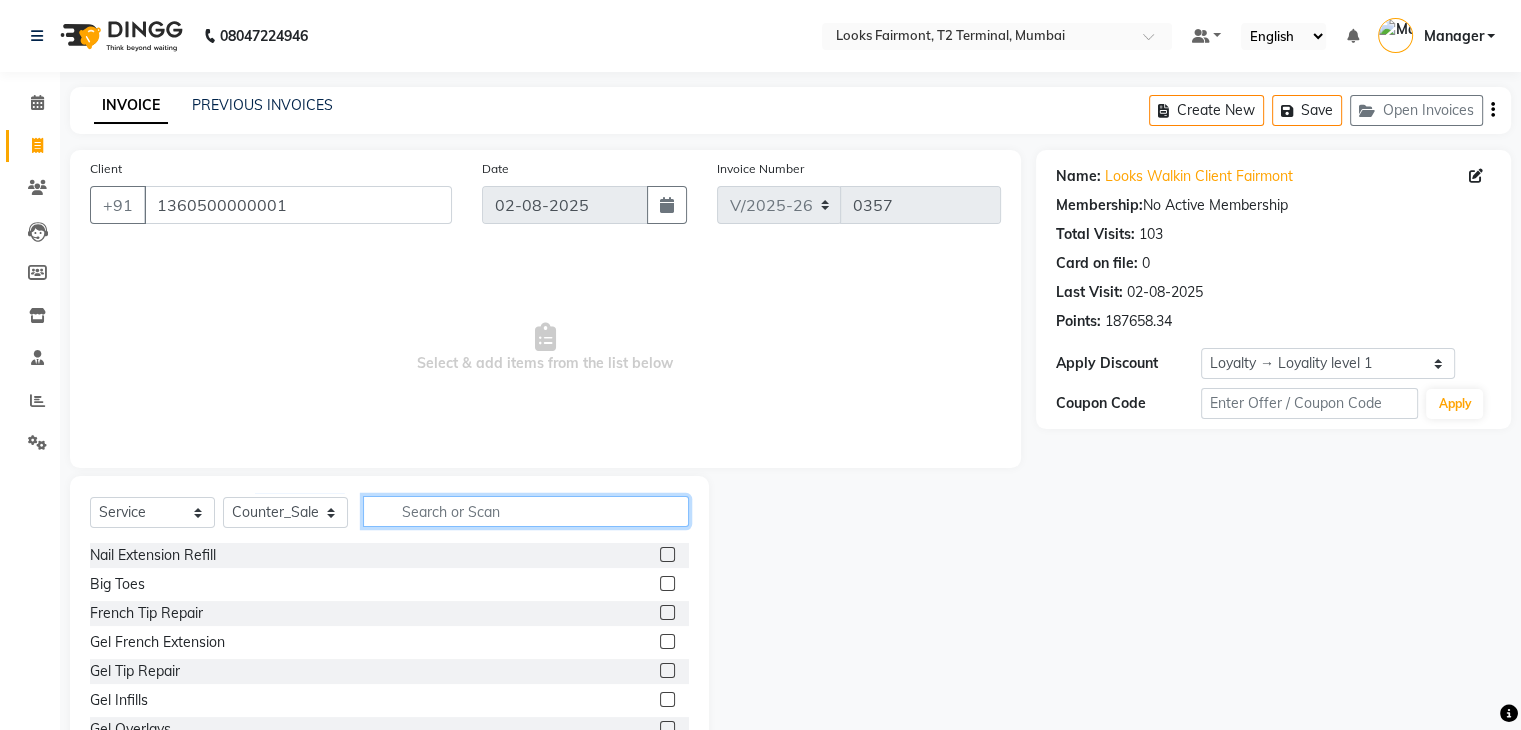 click 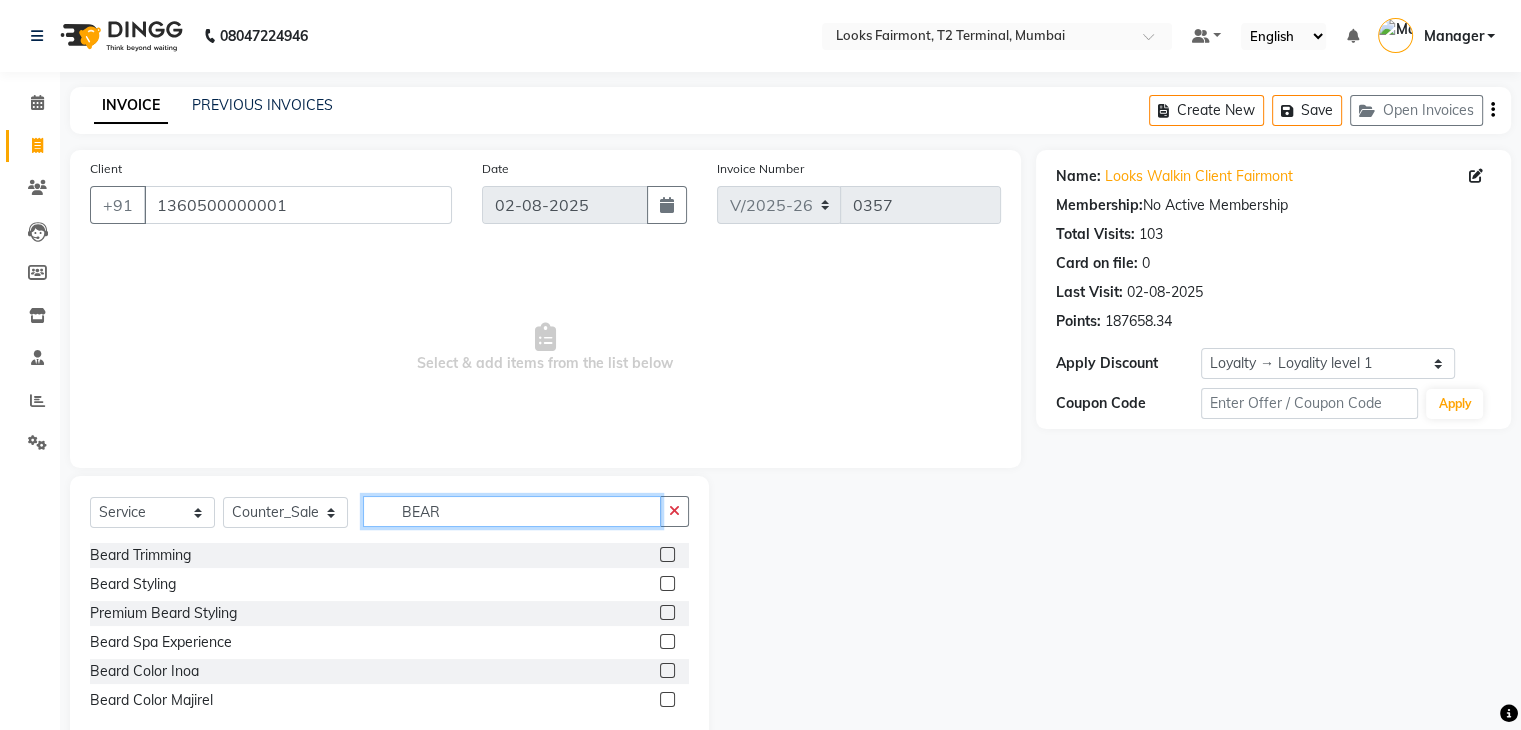 type on "BEAR" 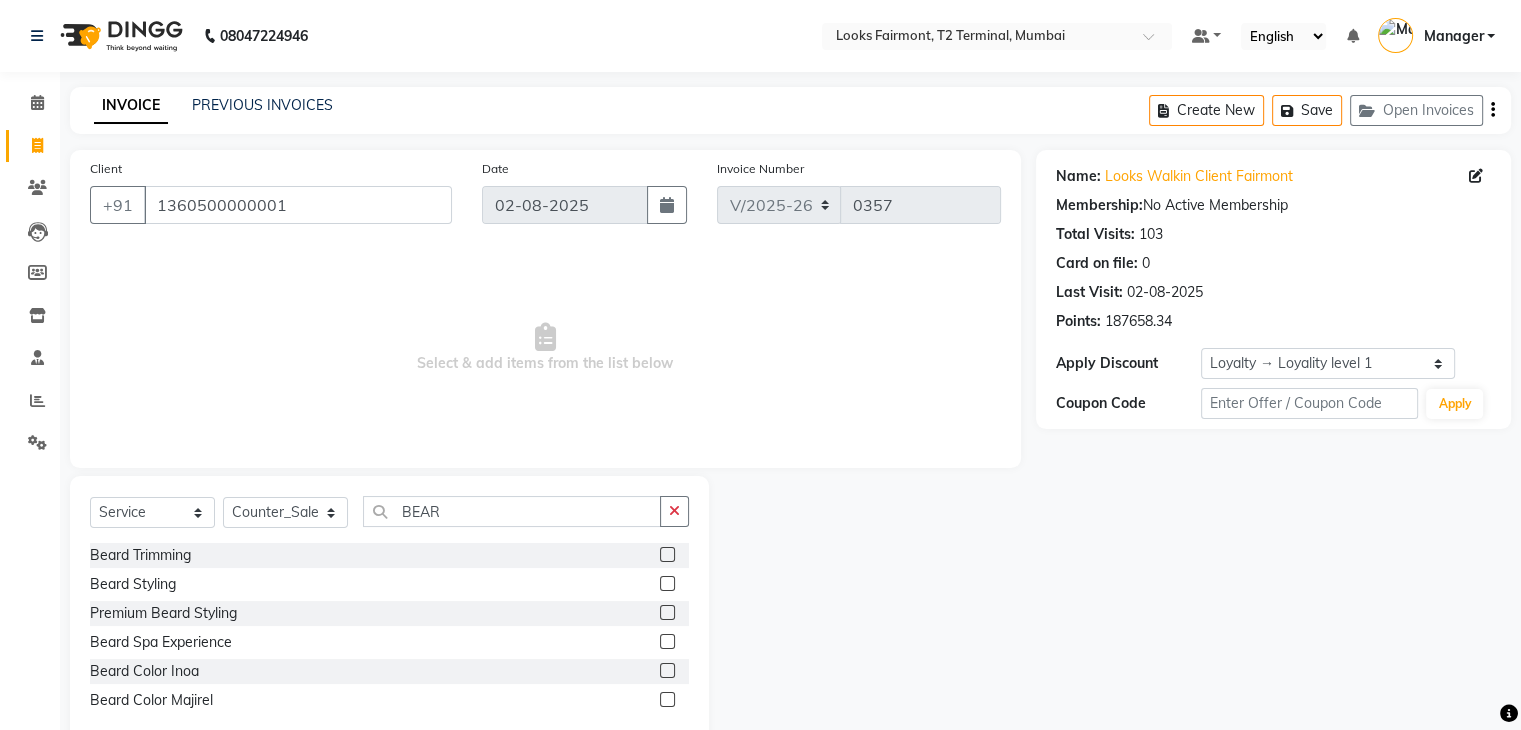 click on "Beard Trimming" 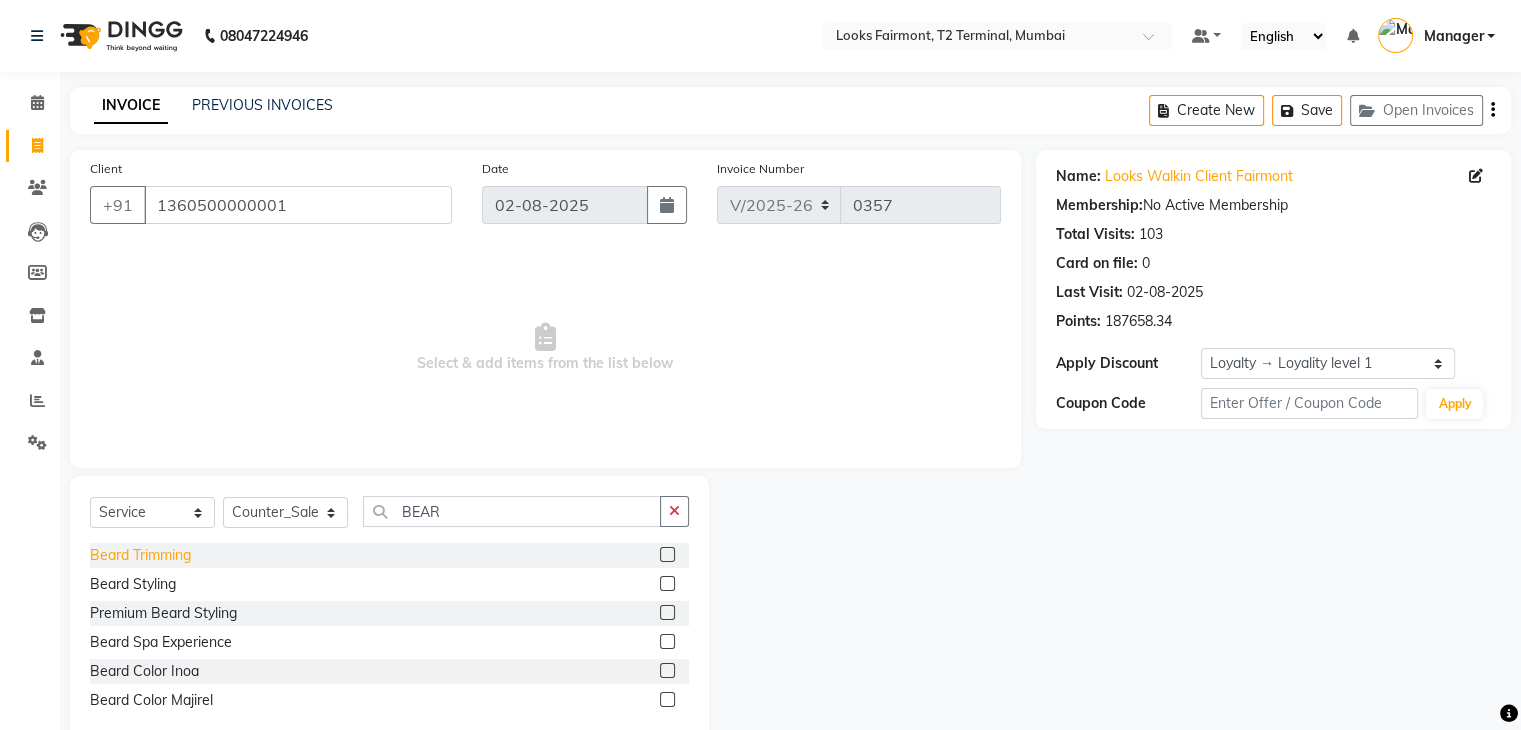 click on "Beard Trimming" 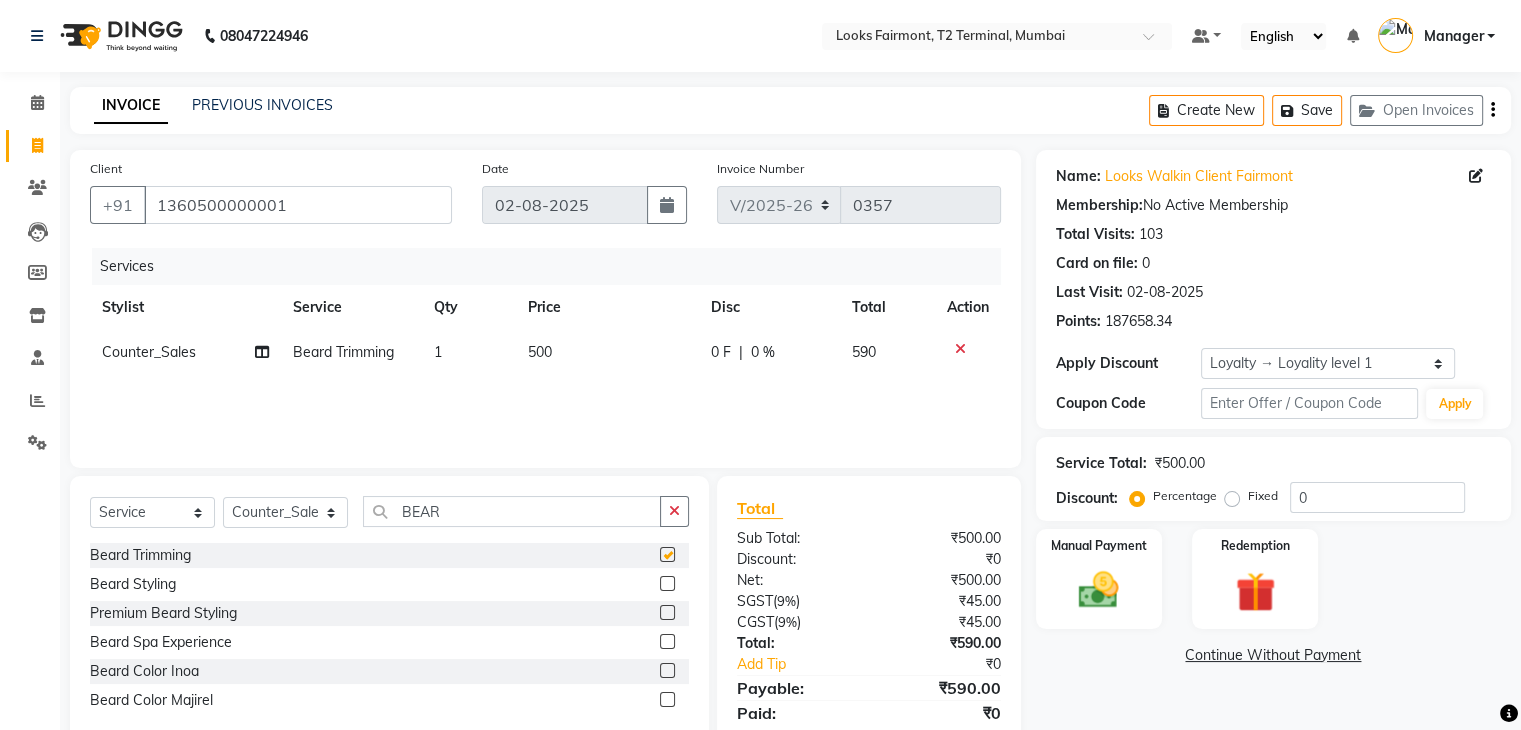 checkbox on "false" 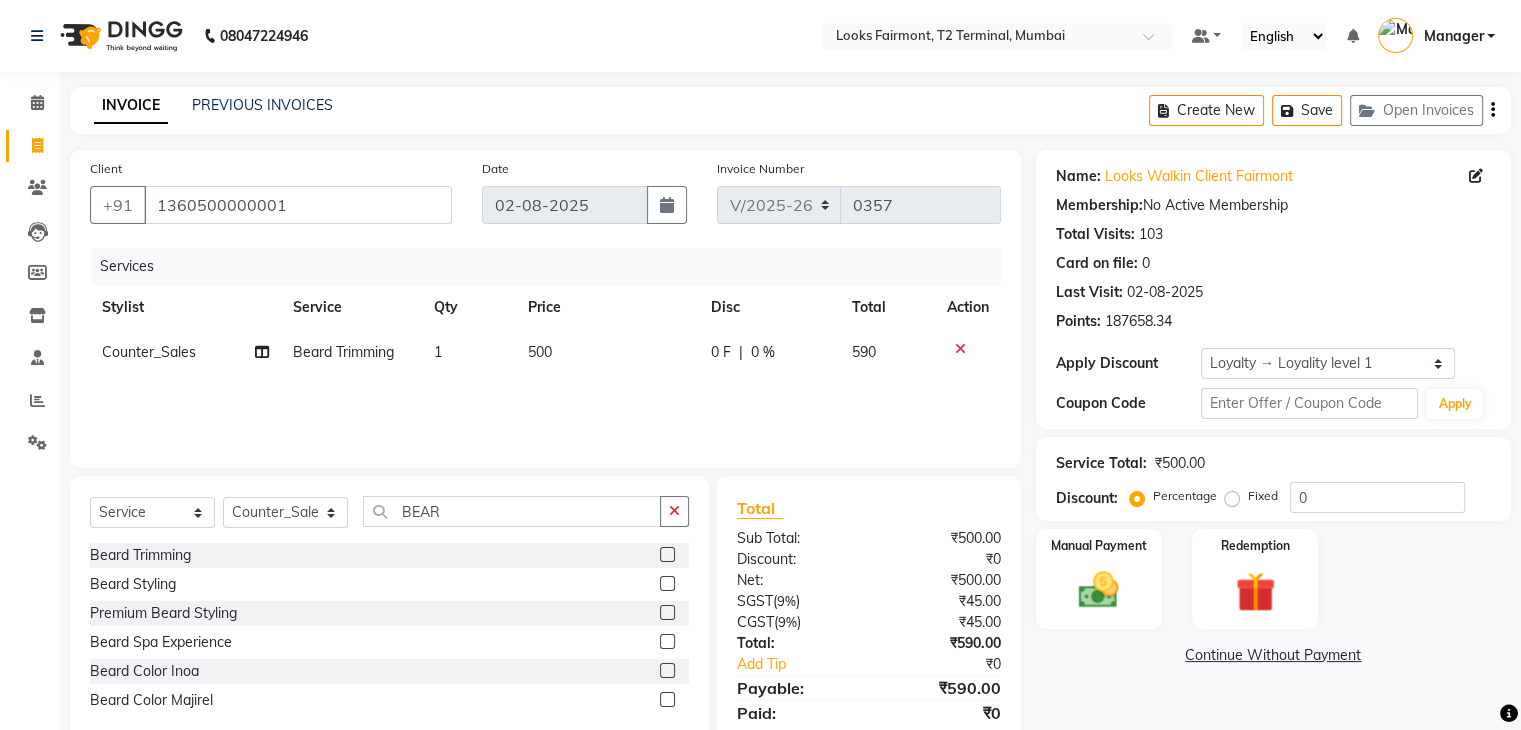click on "500" 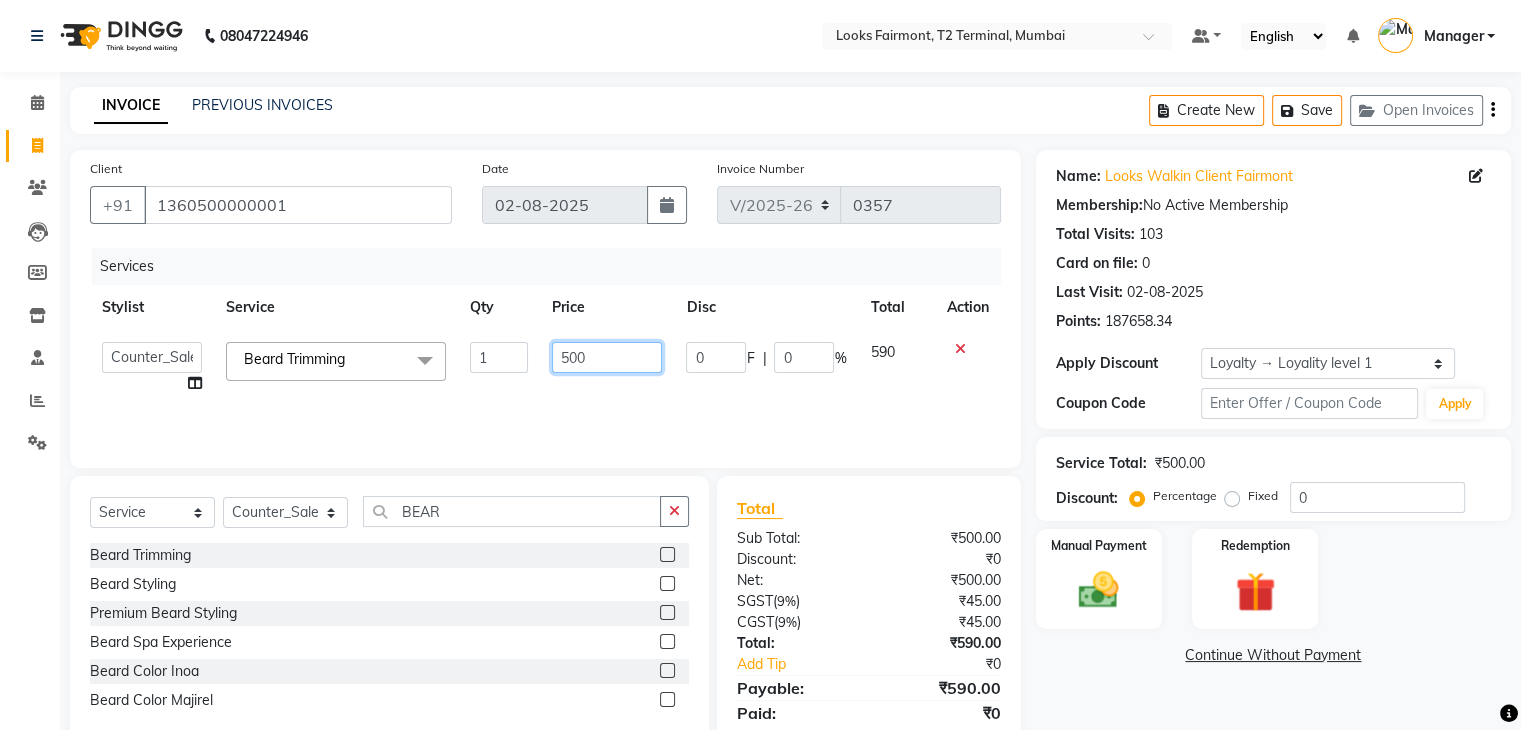 drag, startPoint x: 629, startPoint y: 354, endPoint x: 496, endPoint y: 351, distance: 133.03383 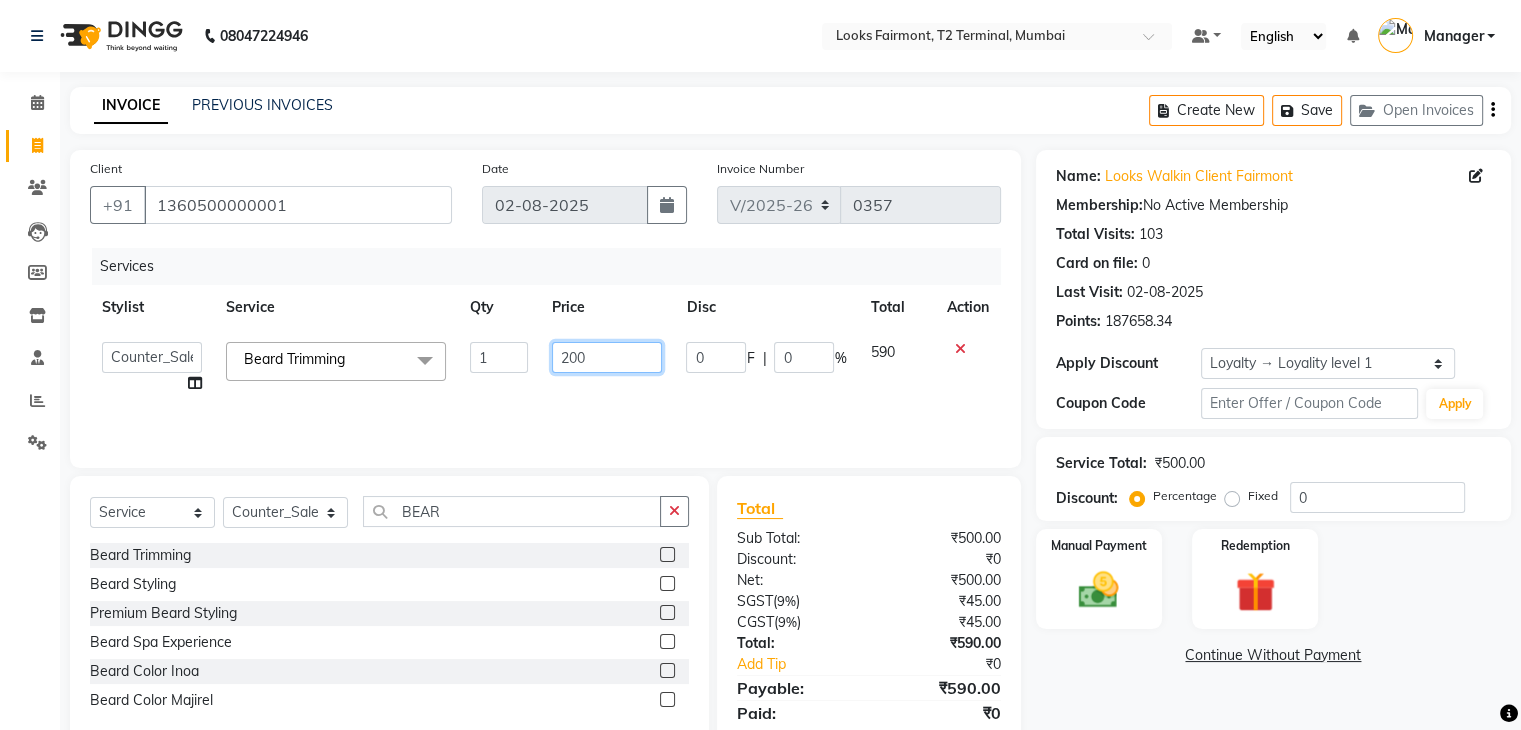 type on "2000" 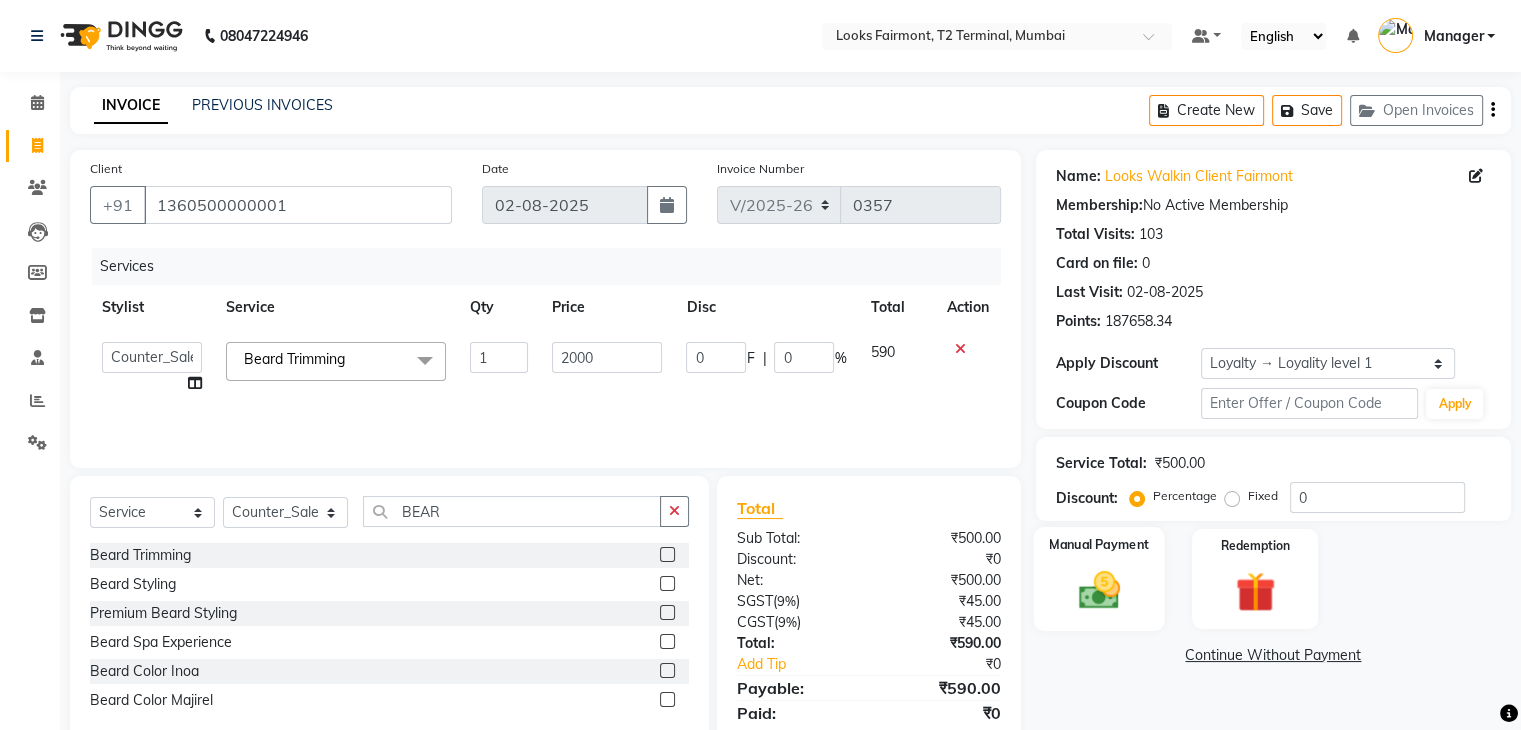 click 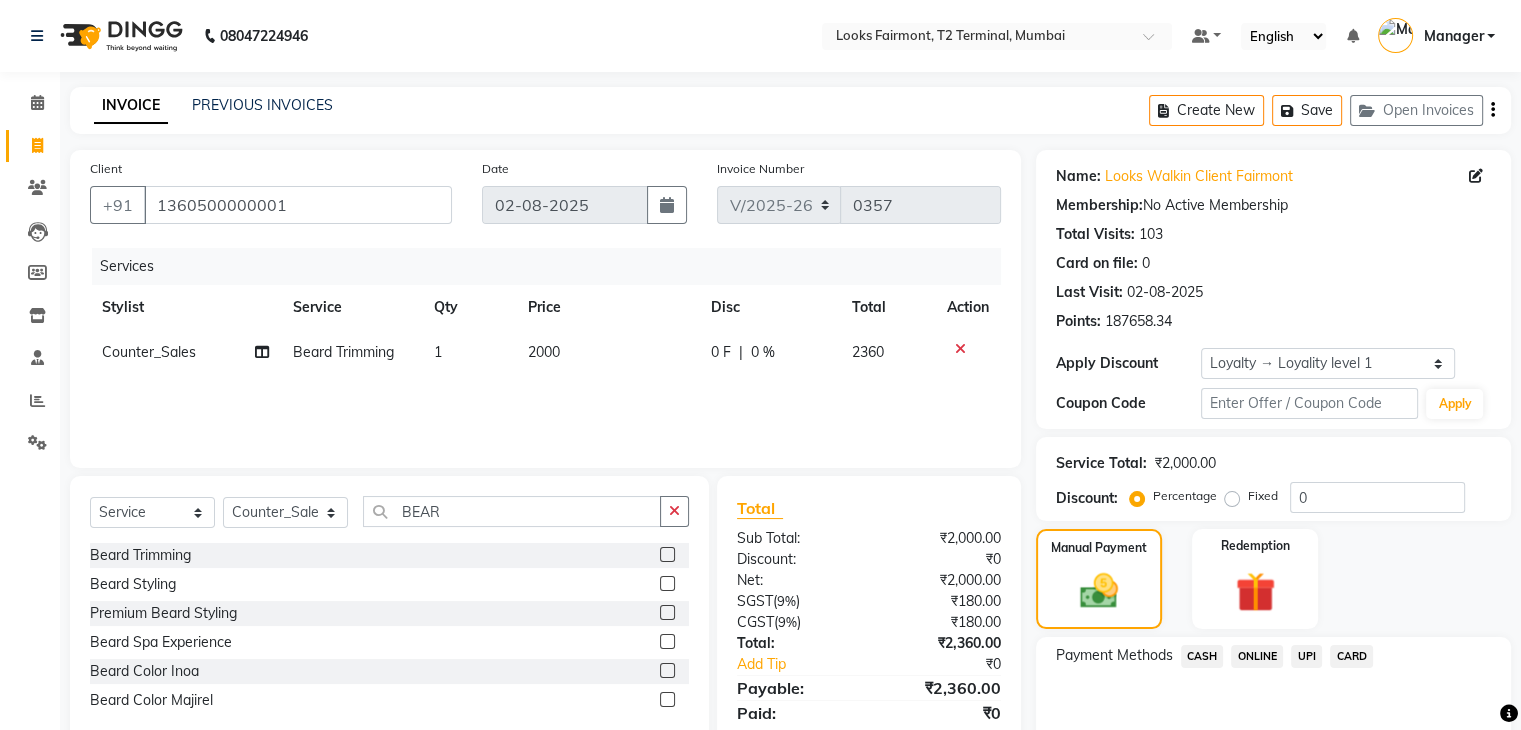 click on "CASH" 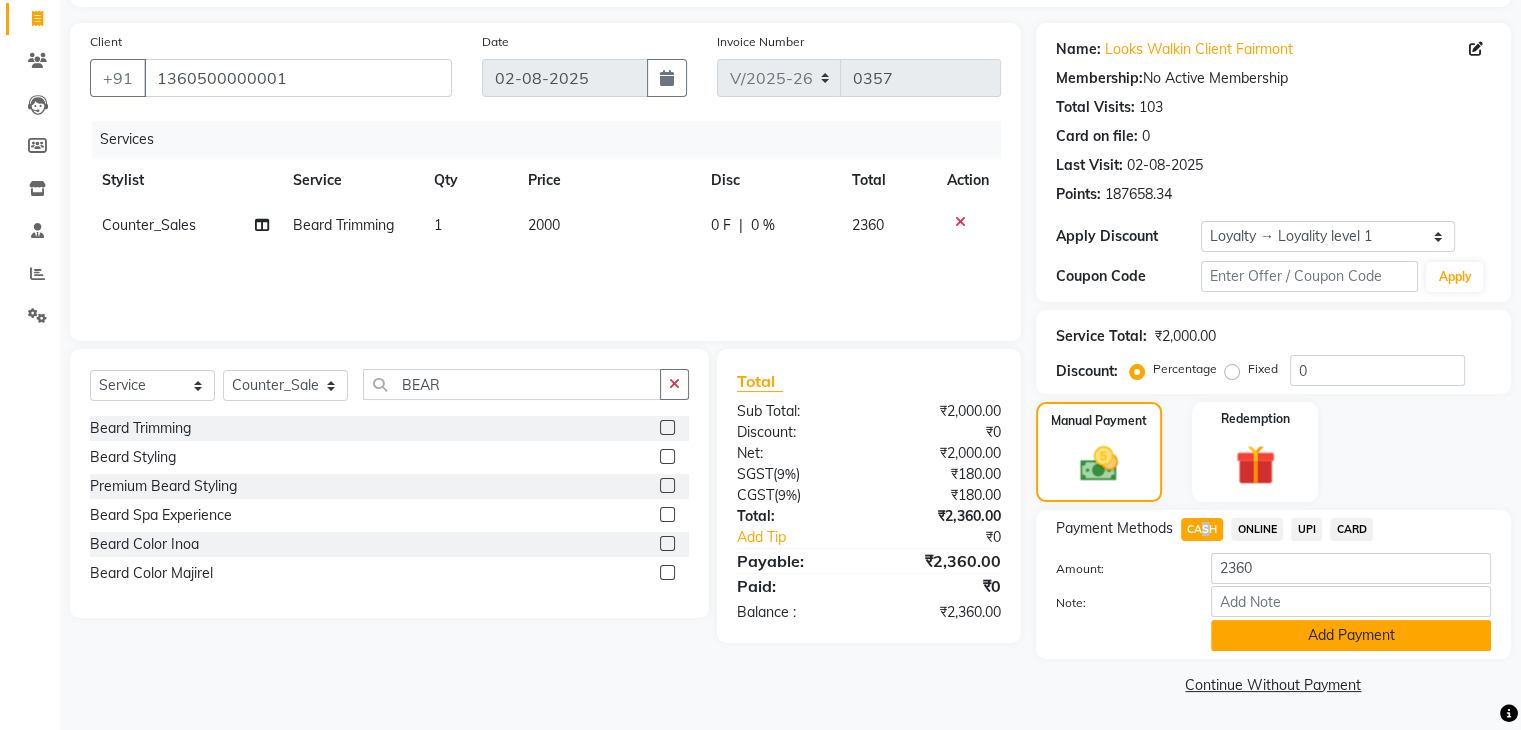 click on "Add Payment" 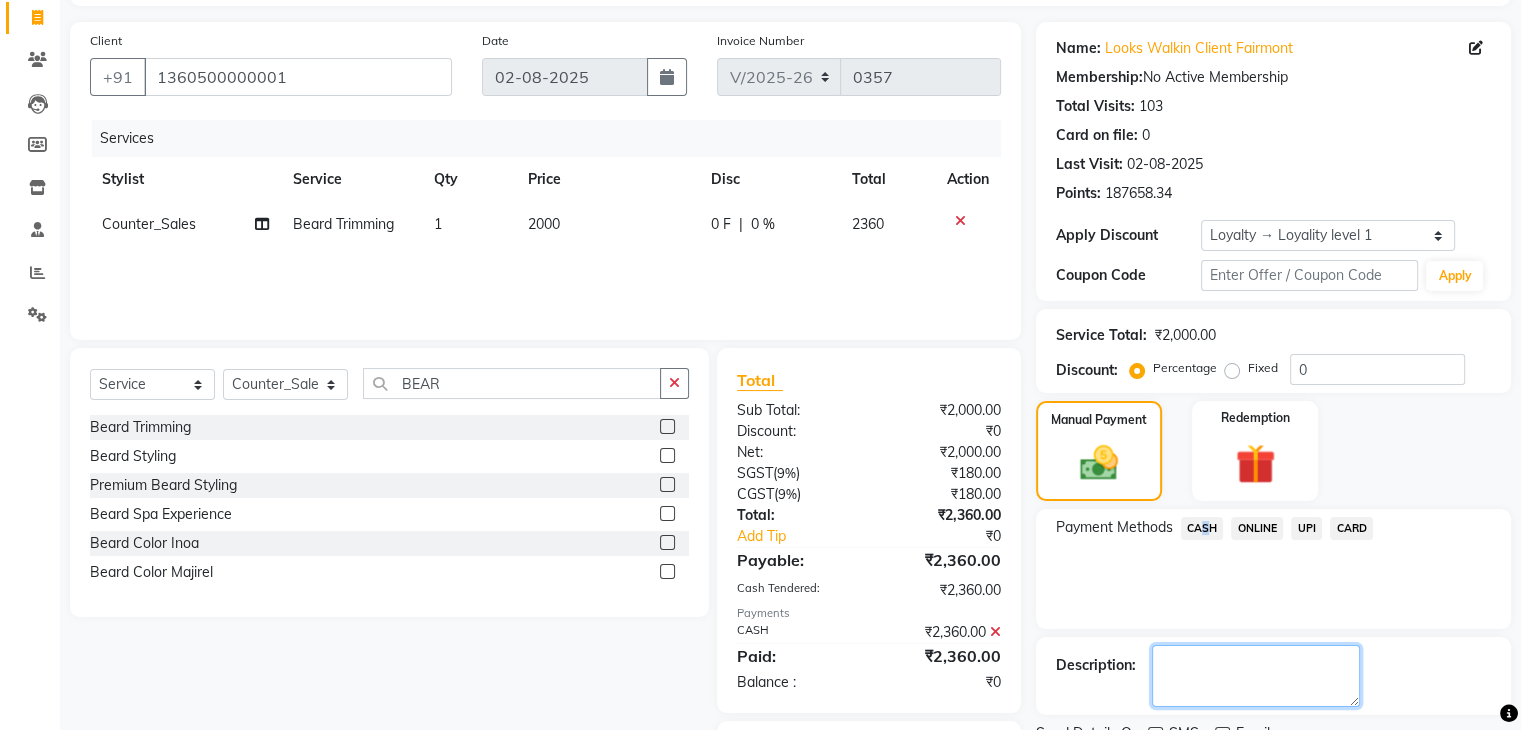 scroll, scrollTop: 242, scrollLeft: 0, axis: vertical 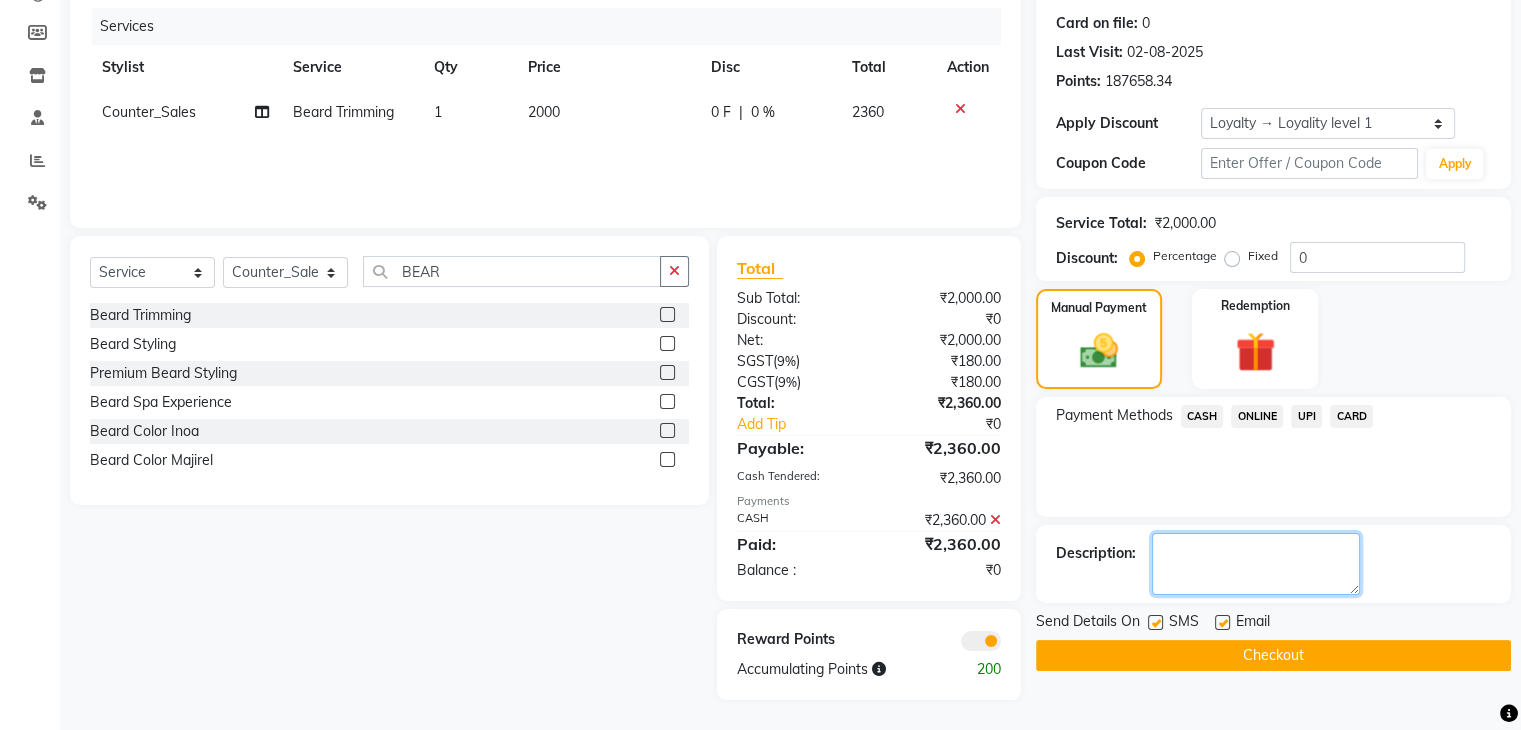 click 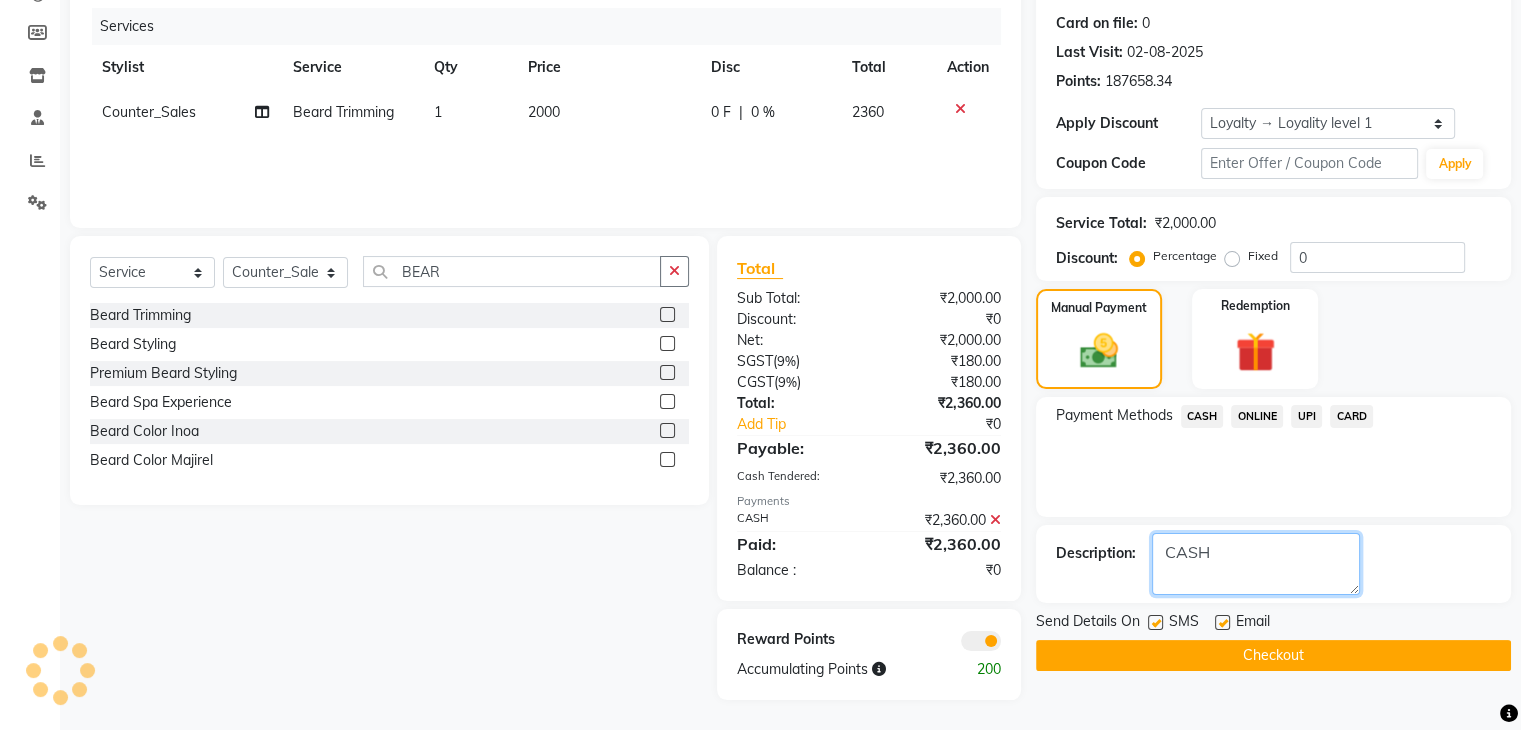 type on "CASH" 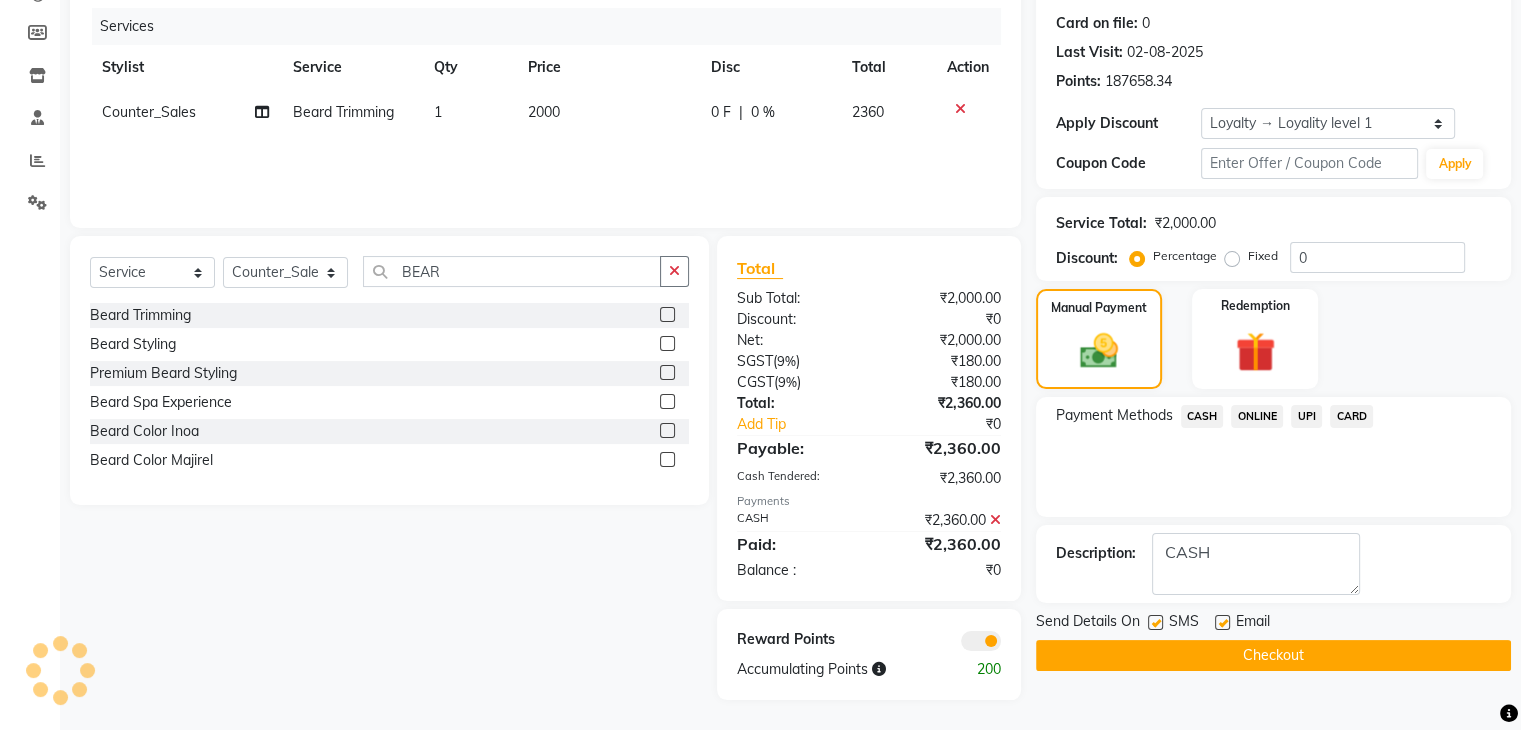 click on "Checkout" 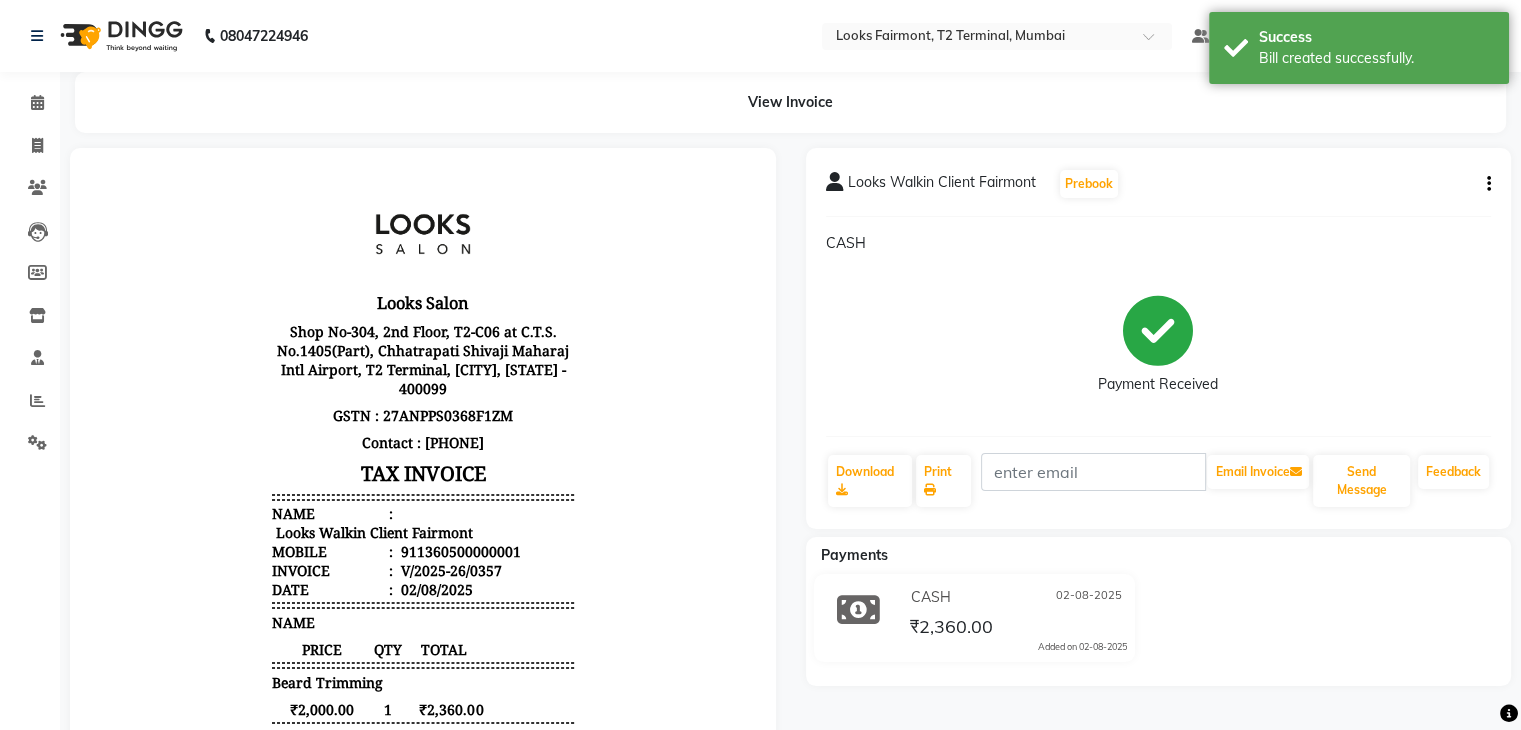 scroll, scrollTop: 0, scrollLeft: 0, axis: both 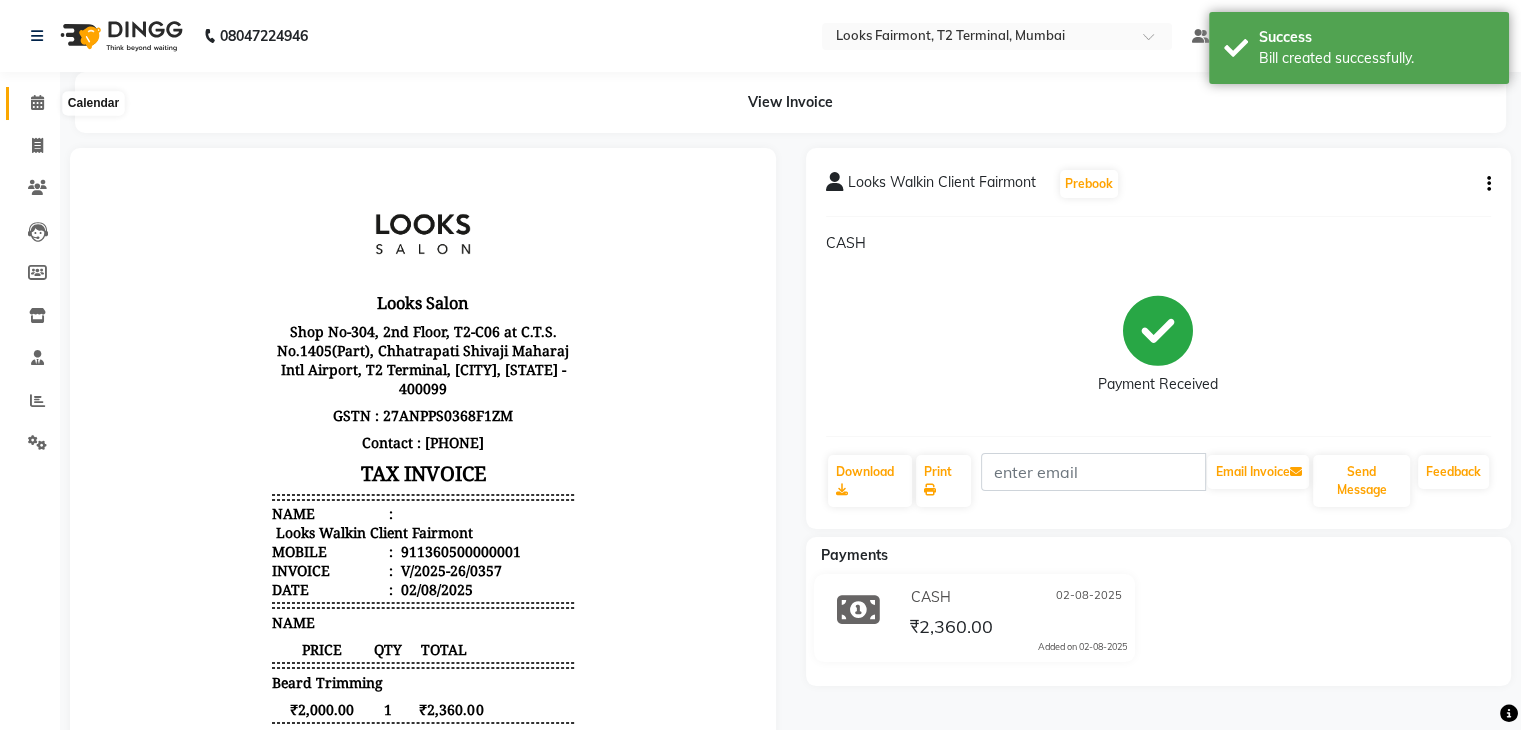click 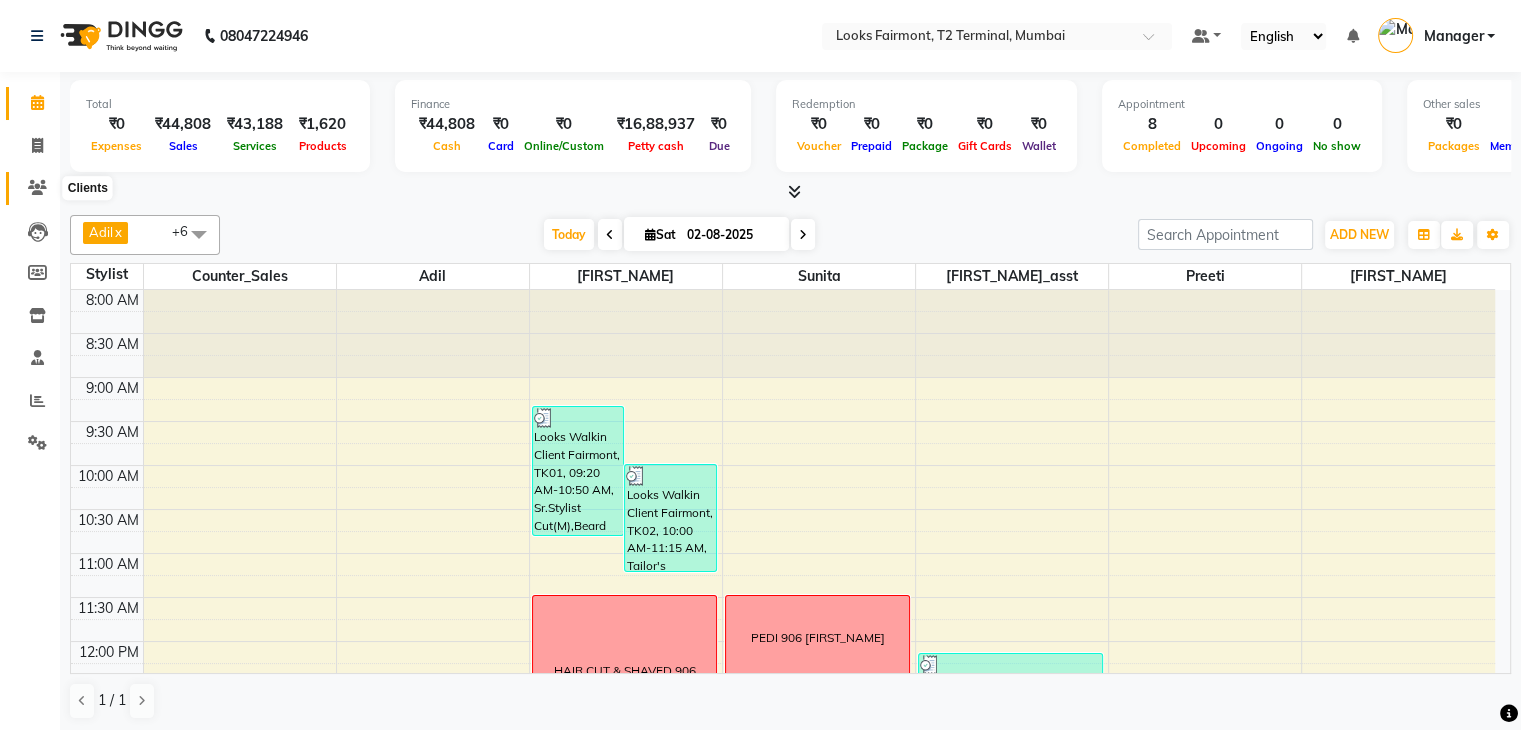 click 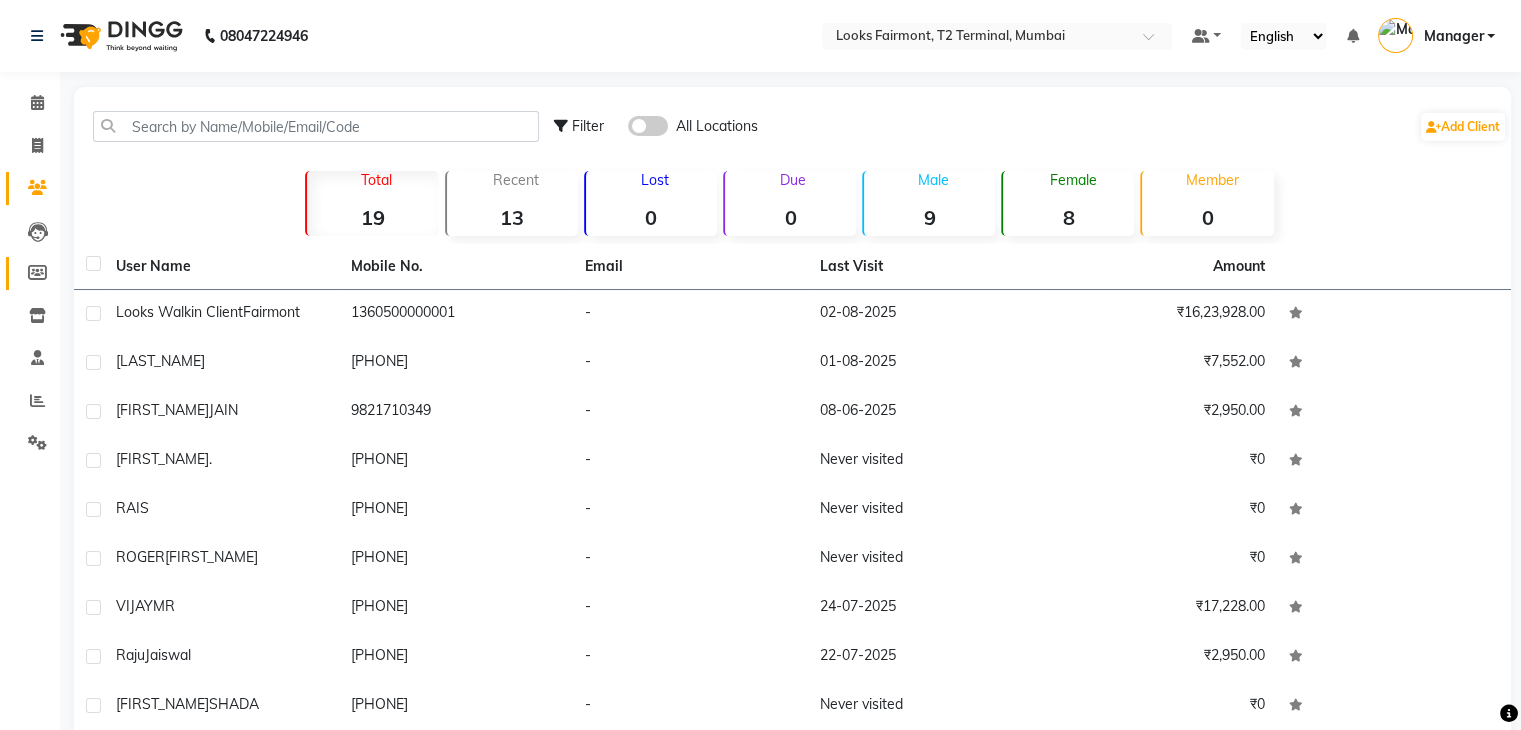 click on "Members" 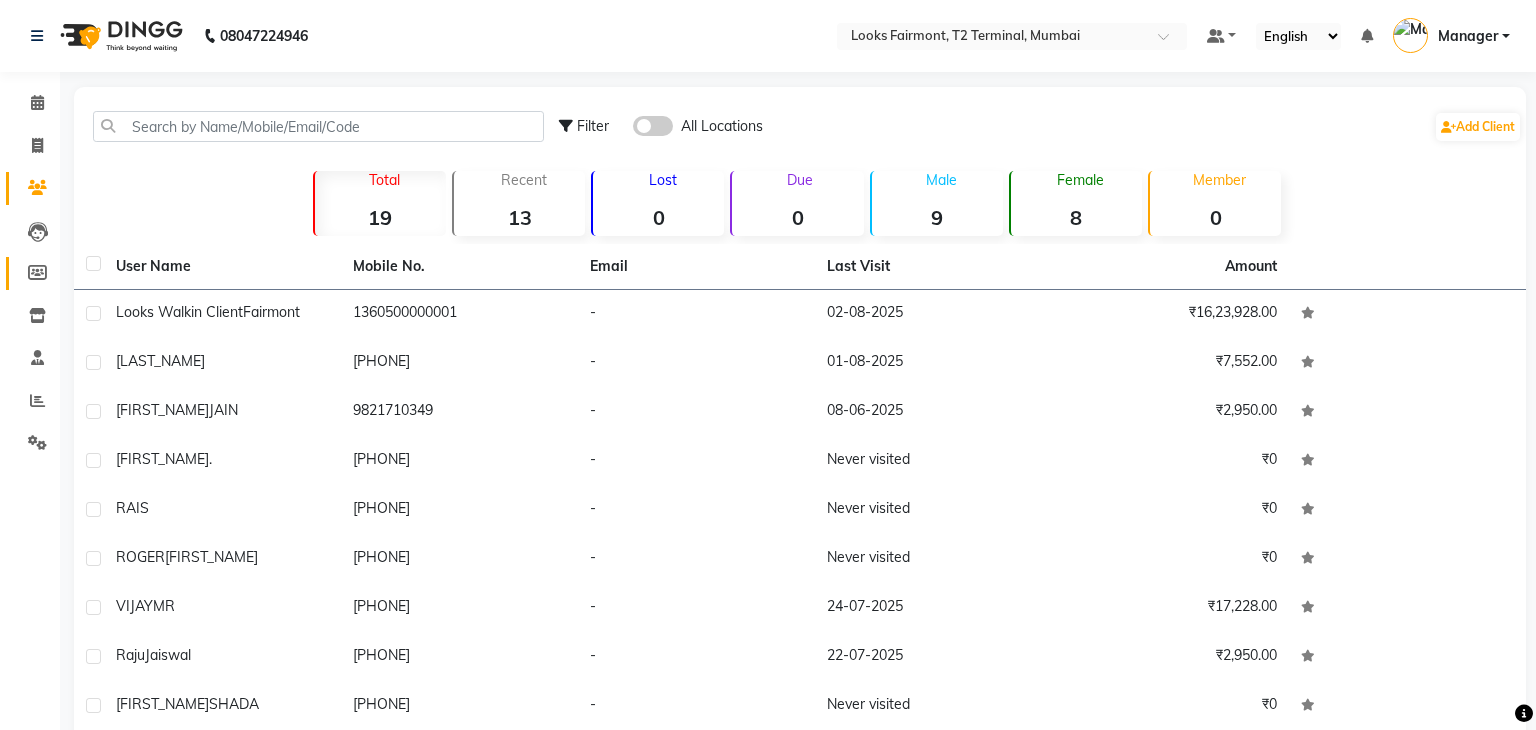 select 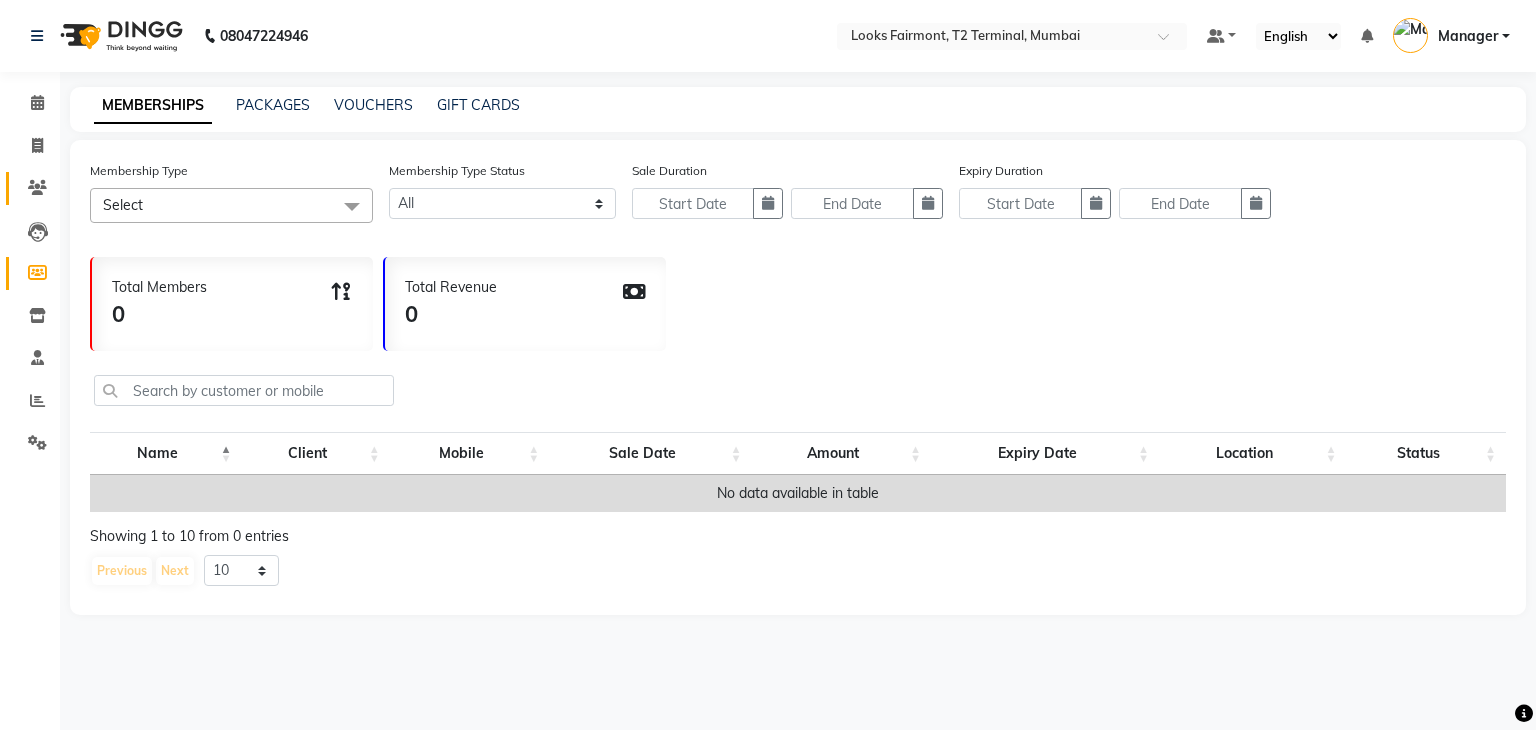 click on "Clients" 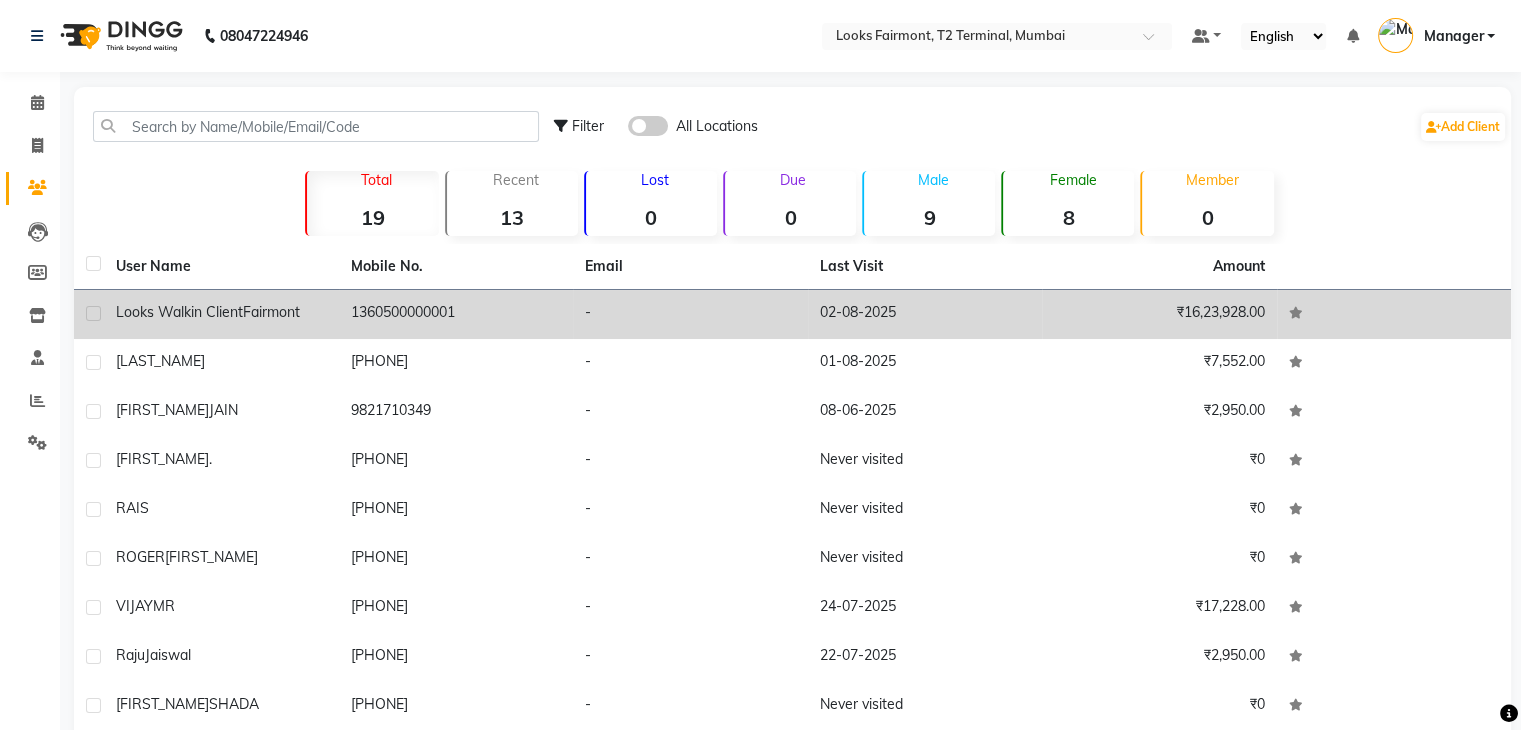 click on "1360500000001" 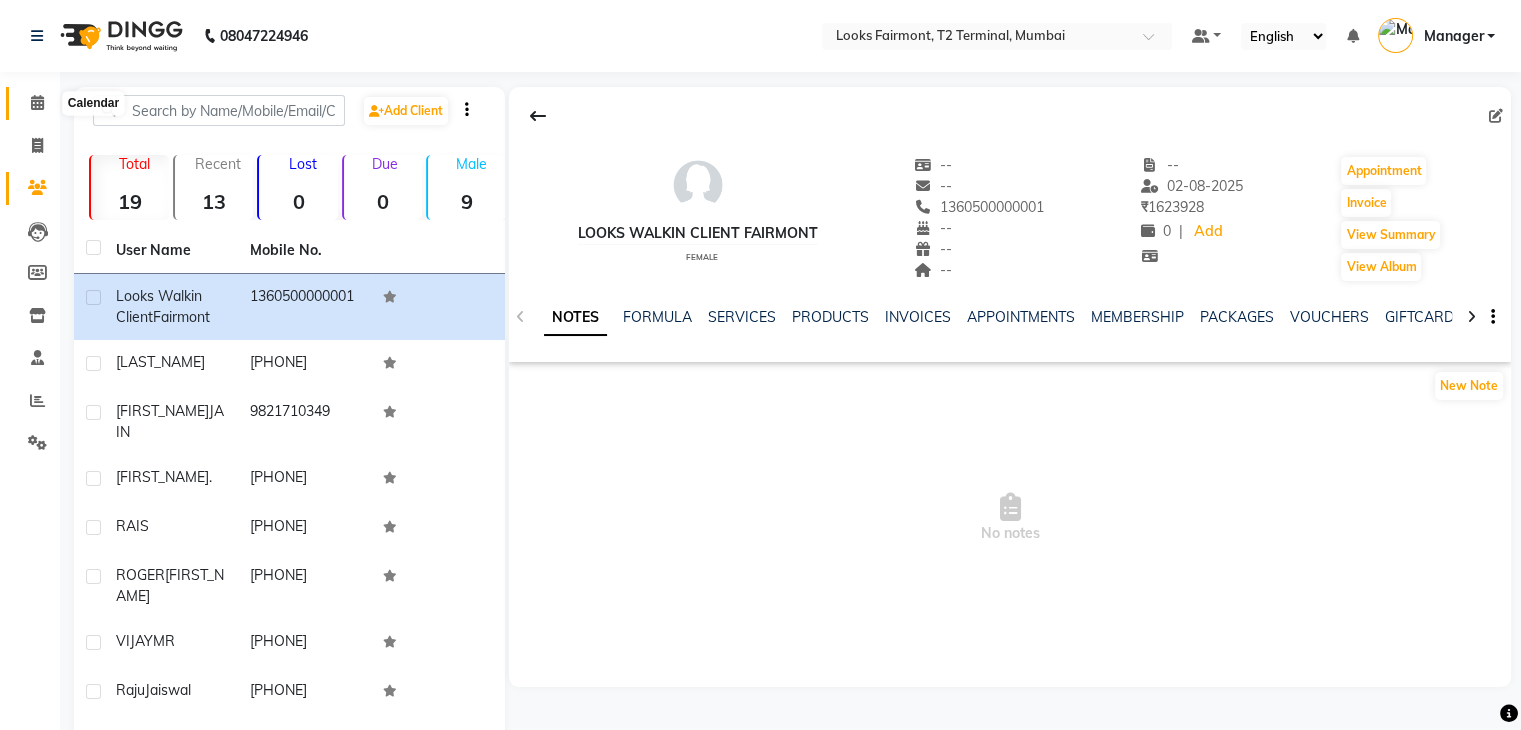 click 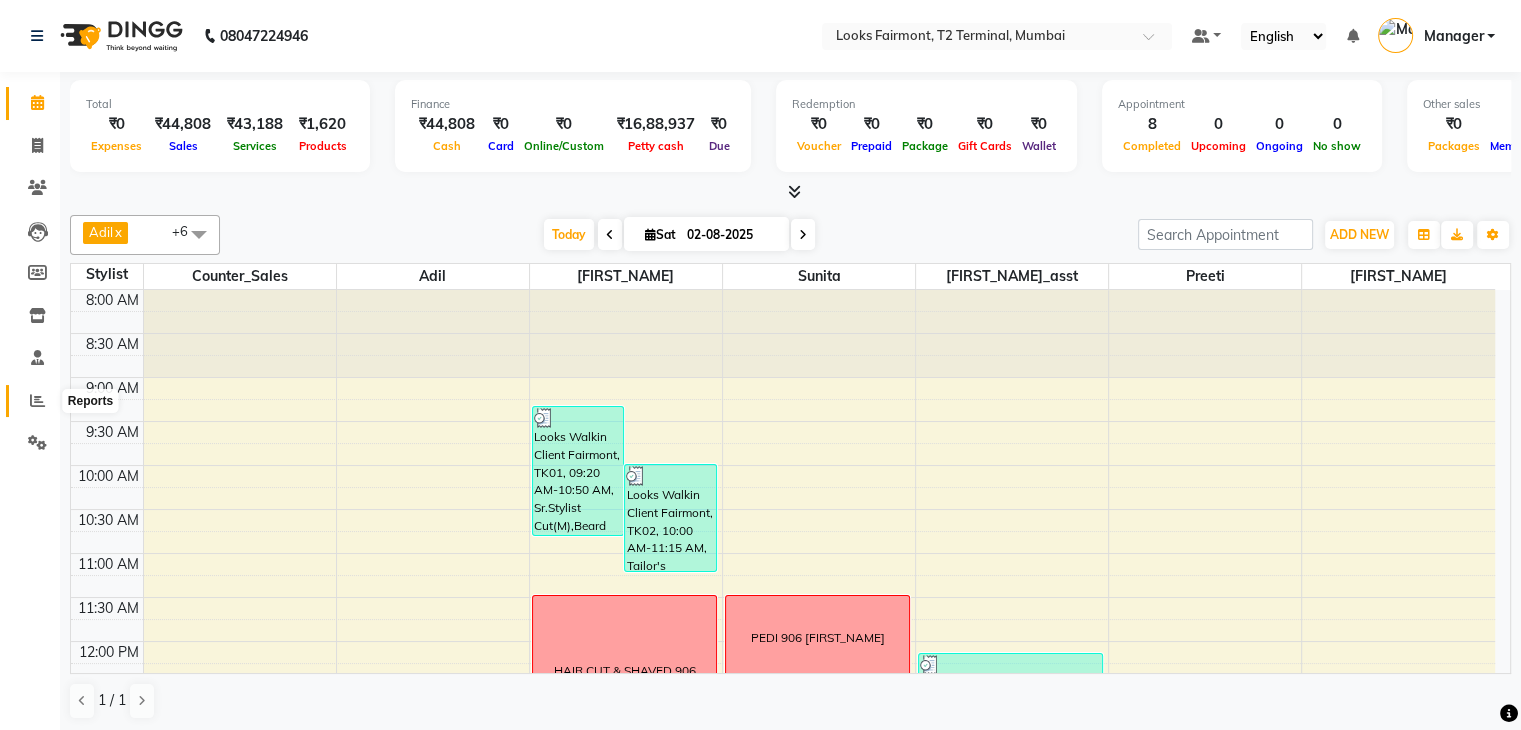 click 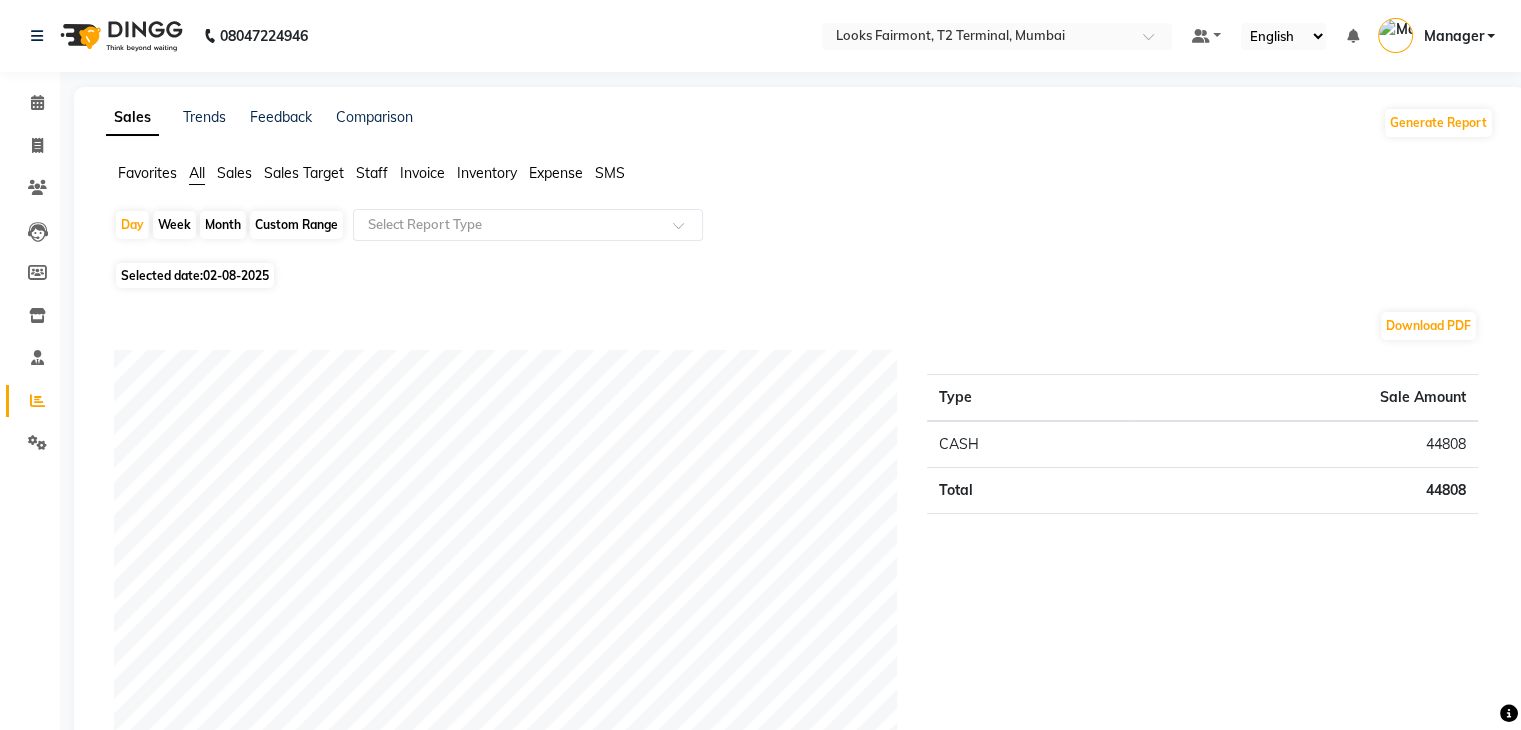 click on "Sales" 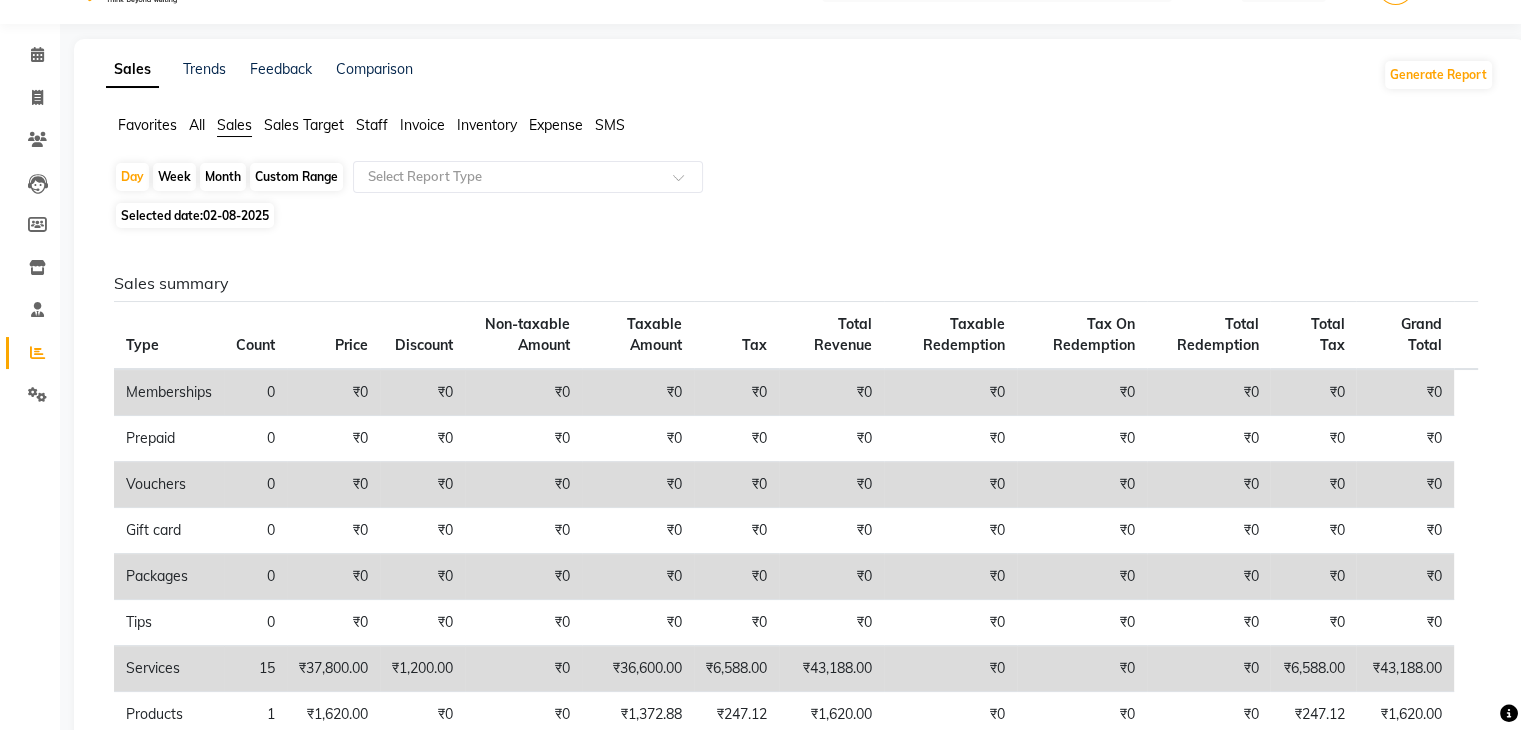 scroll, scrollTop: 0, scrollLeft: 0, axis: both 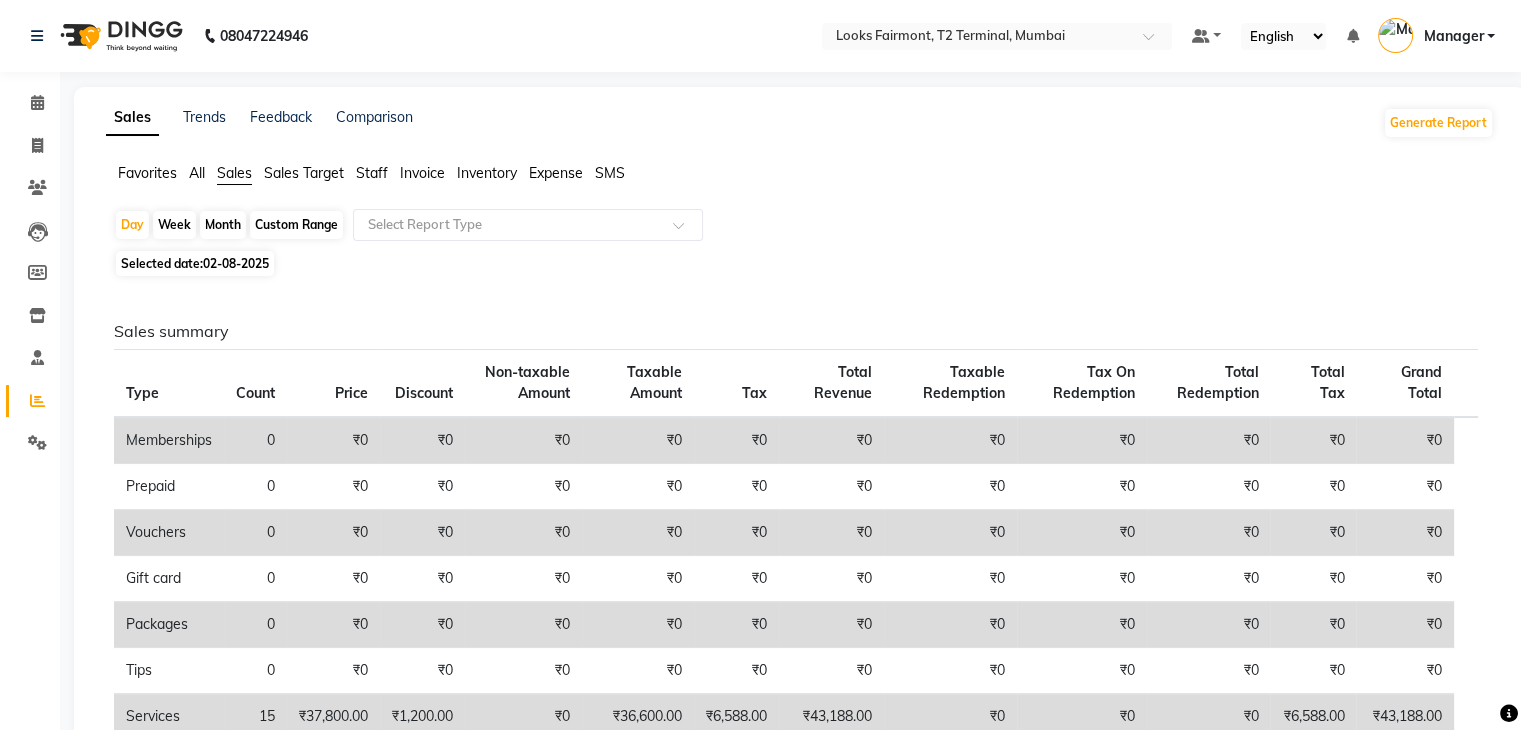 click on "Sales summary Type Count Price Discount Non-taxable Amount Taxable Amount Tax Total Revenue Taxable Redemption Tax On Redemption Total Redemption Total Tax Grand Total  Memberships 0 ₹0 ₹0 ₹0 ₹0 ₹0 ₹0 ₹0 ₹0 ₹0 ₹0 ₹0  Prepaid 0 ₹0 ₹0 ₹0 ₹0 ₹0 ₹0 ₹0 ₹0 ₹0 ₹0 ₹0  Vouchers 0 ₹0 ₹0 ₹0 ₹0 ₹0 ₹0 ₹0 ₹0 ₹0 ₹0 ₹0  Gift card 0 ₹0 ₹0 ₹0 ₹0 ₹0 ₹0 ₹0 ₹0 ₹0 ₹0 ₹0  Packages 0 ₹0 ₹0 ₹0 ₹0 ₹0 ₹0 ₹0 ₹0 ₹0 ₹0 ₹0  Tips 0 ₹0 ₹0 ₹0 ₹0 ₹0 ₹0 ₹0 ₹0 ₹0 ₹0 ₹0  Services 15 ₹37,800.00 ₹1,200.00 ₹0 ₹36,600.00 ₹6,588.00 ₹43,188.00 ₹0 ₹0 ₹0 ₹6,588.00 ₹43,188.00  Products 1 ₹1,620.00 ₹0 ₹0 ₹1,372.88 ₹247.12 ₹1,620.00 ₹0 ₹0 ₹0 ₹247.12 ₹1,620.00  Fee 0 ₹0 ₹0 ₹0 ₹0 ₹0 ₹0 ₹0 ₹0 ₹0 ₹0 ₹0 Payment mode Payment Mode Count Total Redemption Tip Fee Advance Amount Invoice Amount  CASH 7 ₹44,808.00 ₹0 ₹0 ₹0 ₹0 ₹44,808.00" 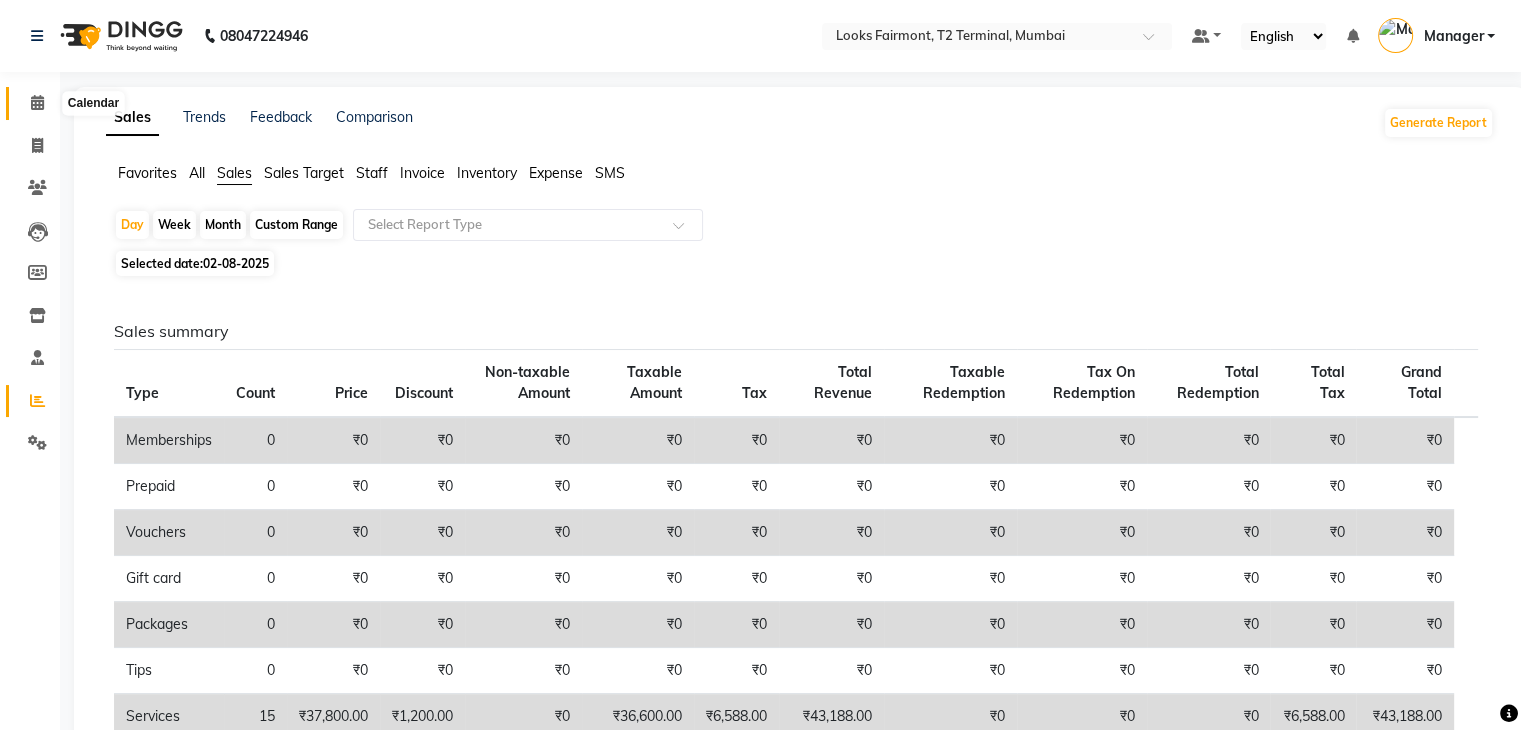 click 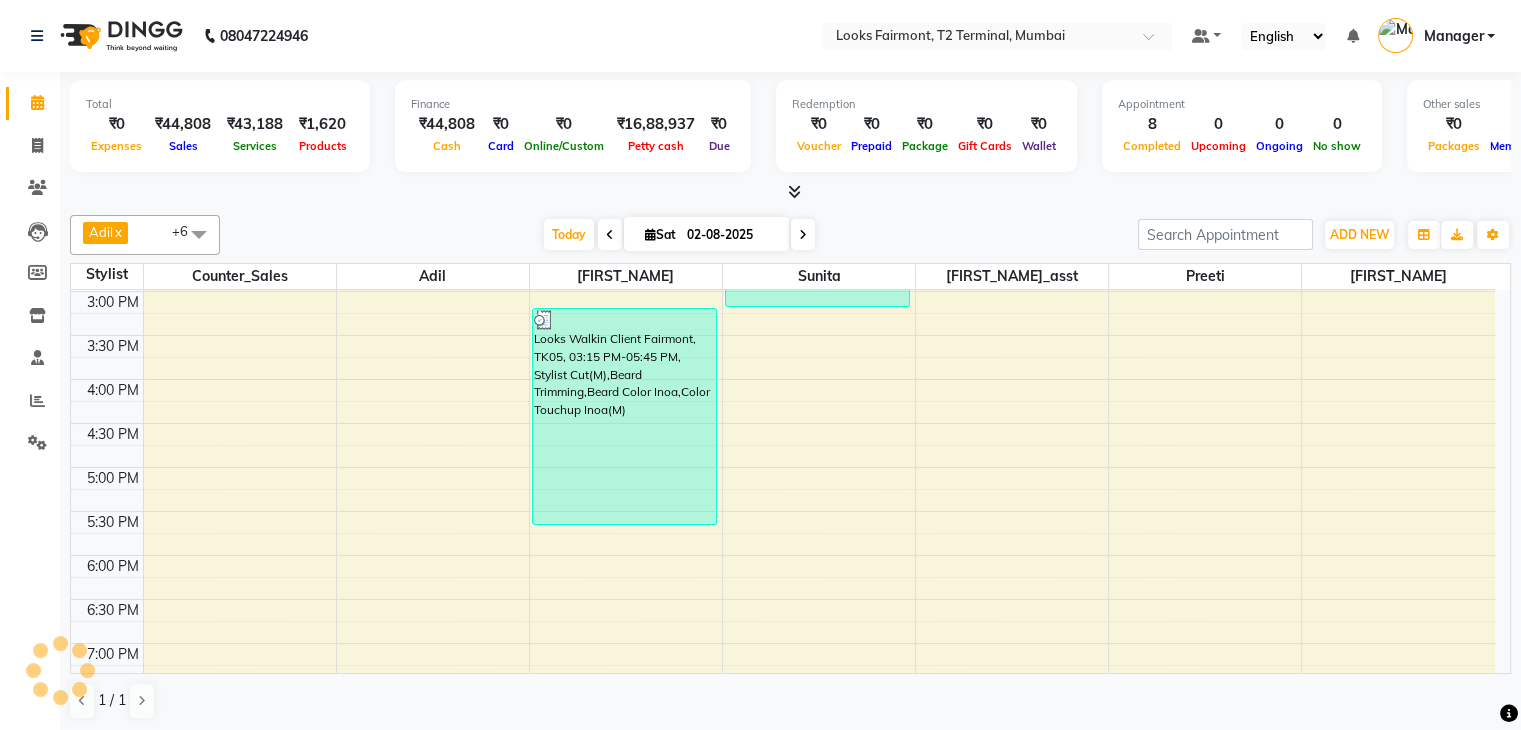 scroll, scrollTop: 0, scrollLeft: 0, axis: both 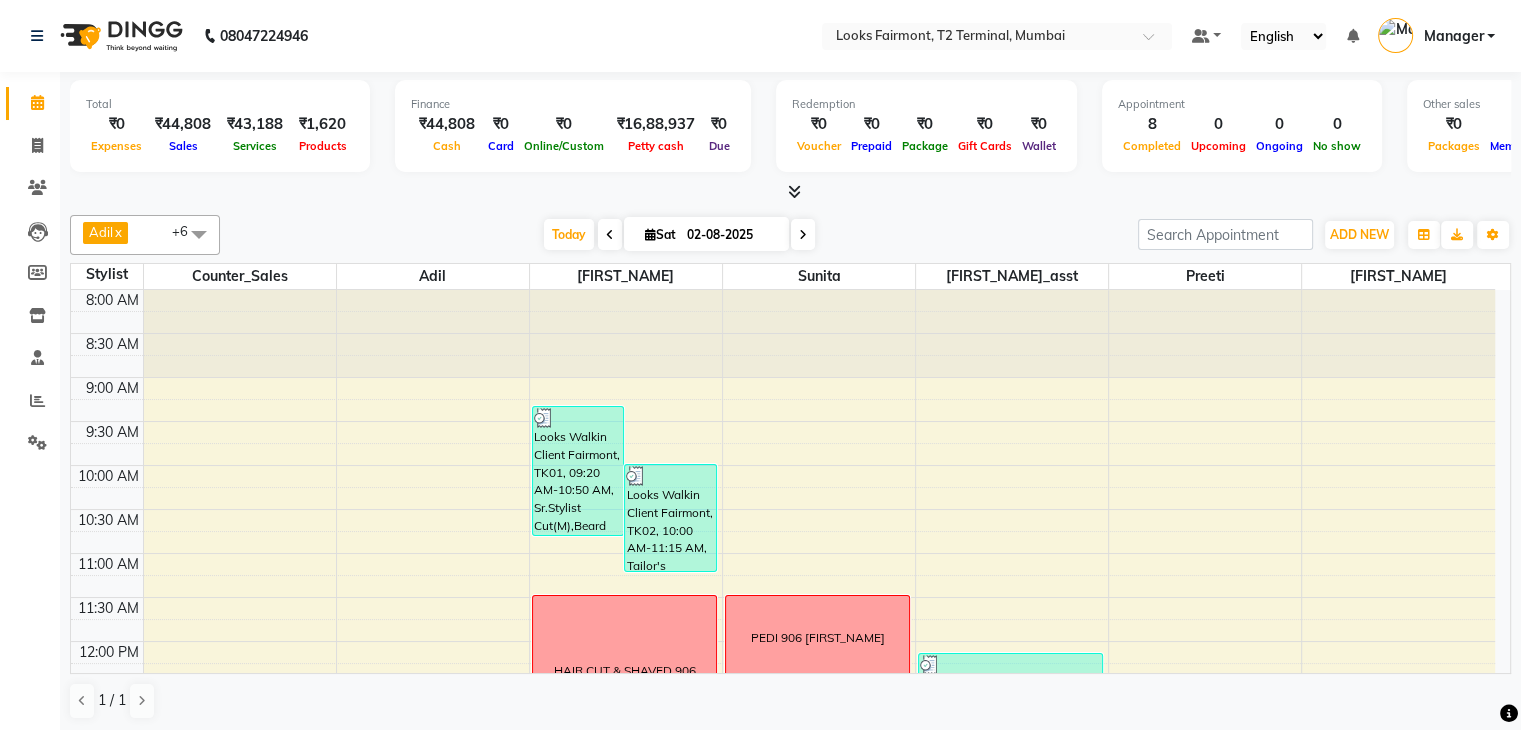 click at bounding box center (794, 191) 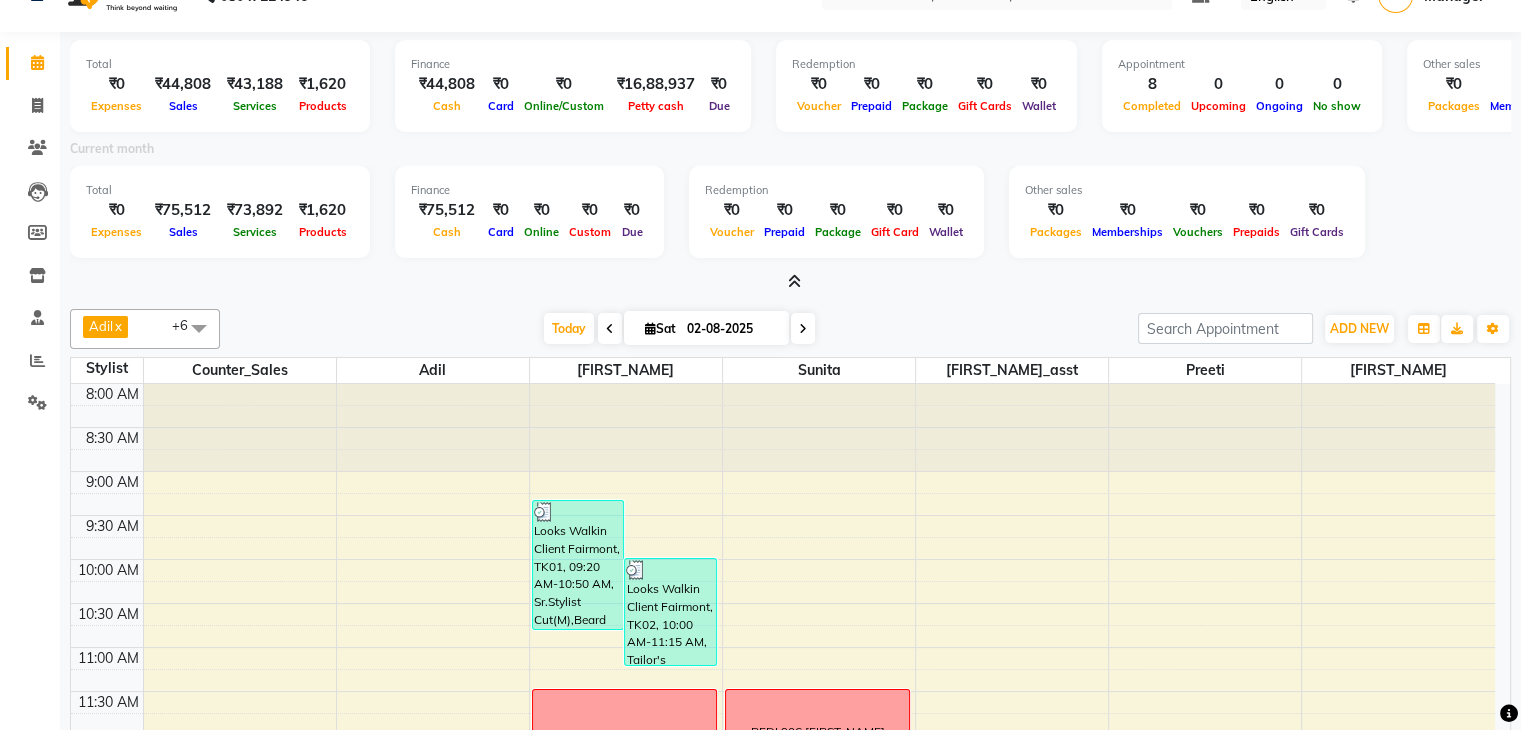 scroll, scrollTop: 100, scrollLeft: 0, axis: vertical 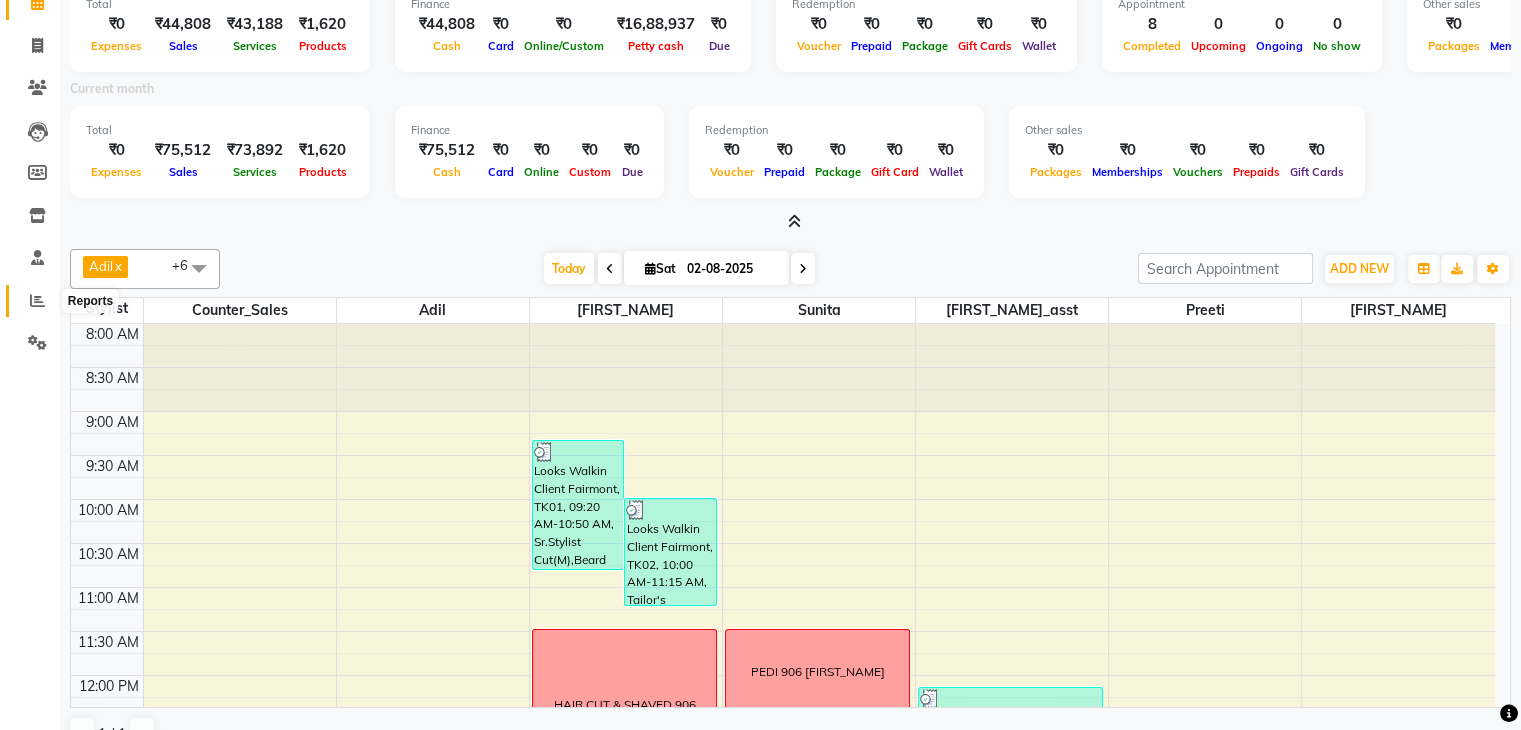 click 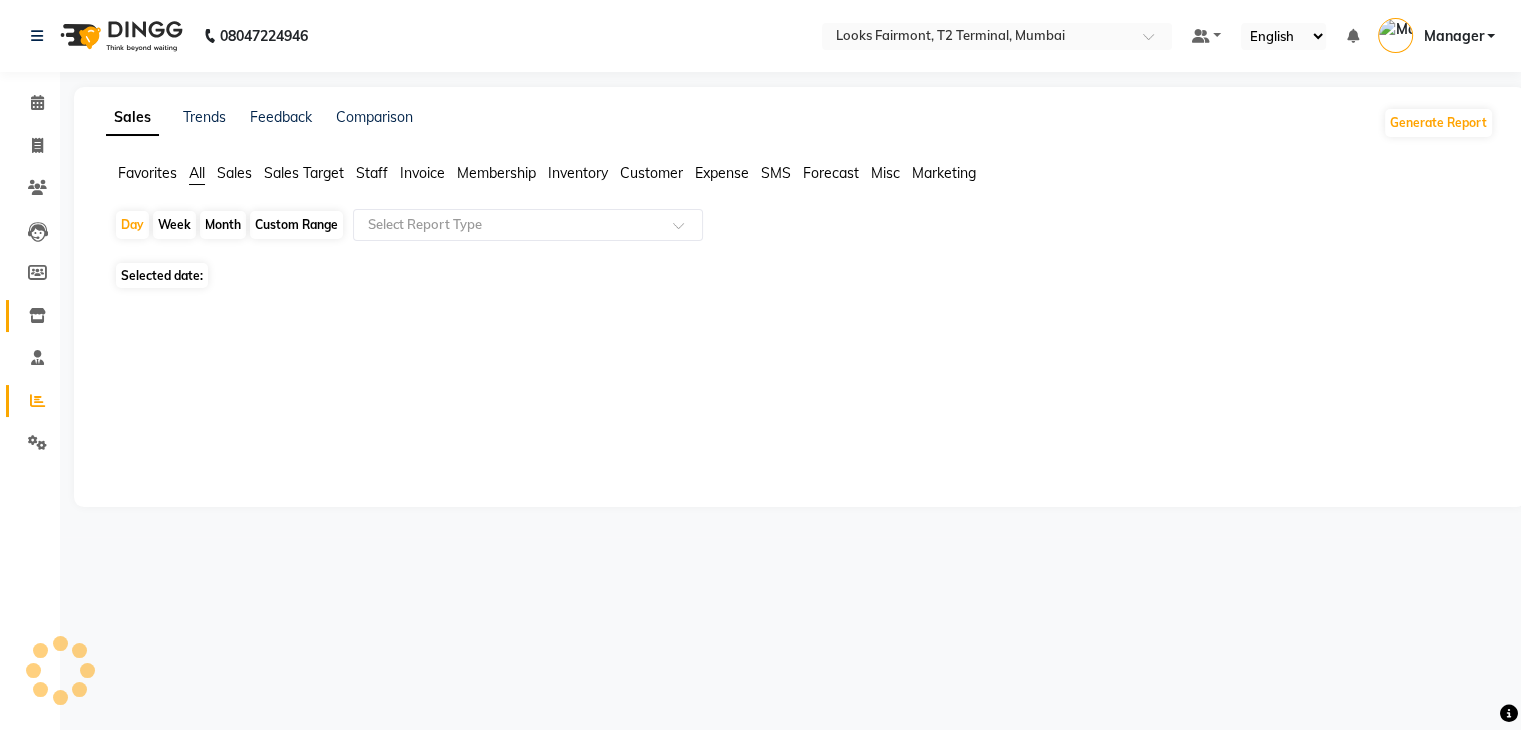 scroll, scrollTop: 0, scrollLeft: 0, axis: both 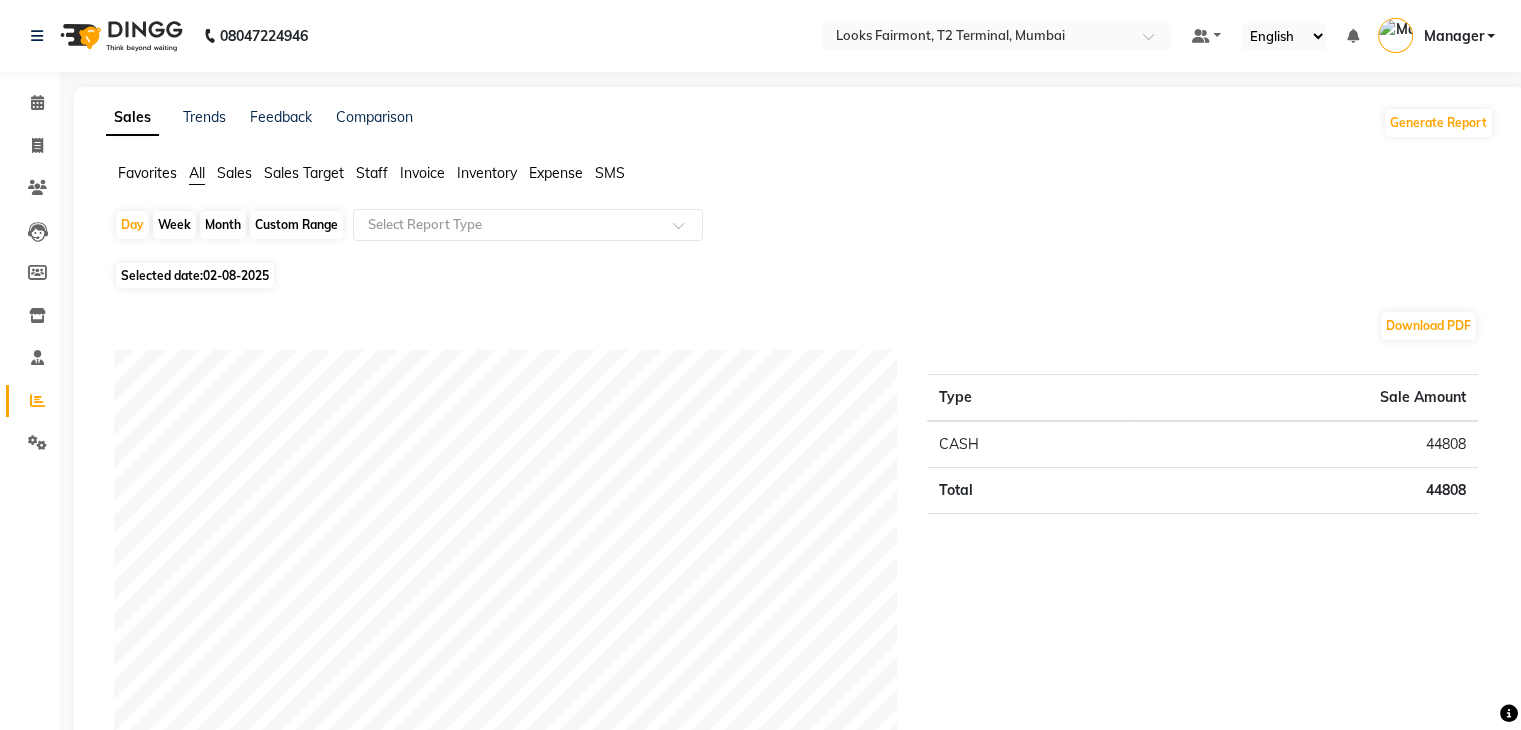 click on "Staff" 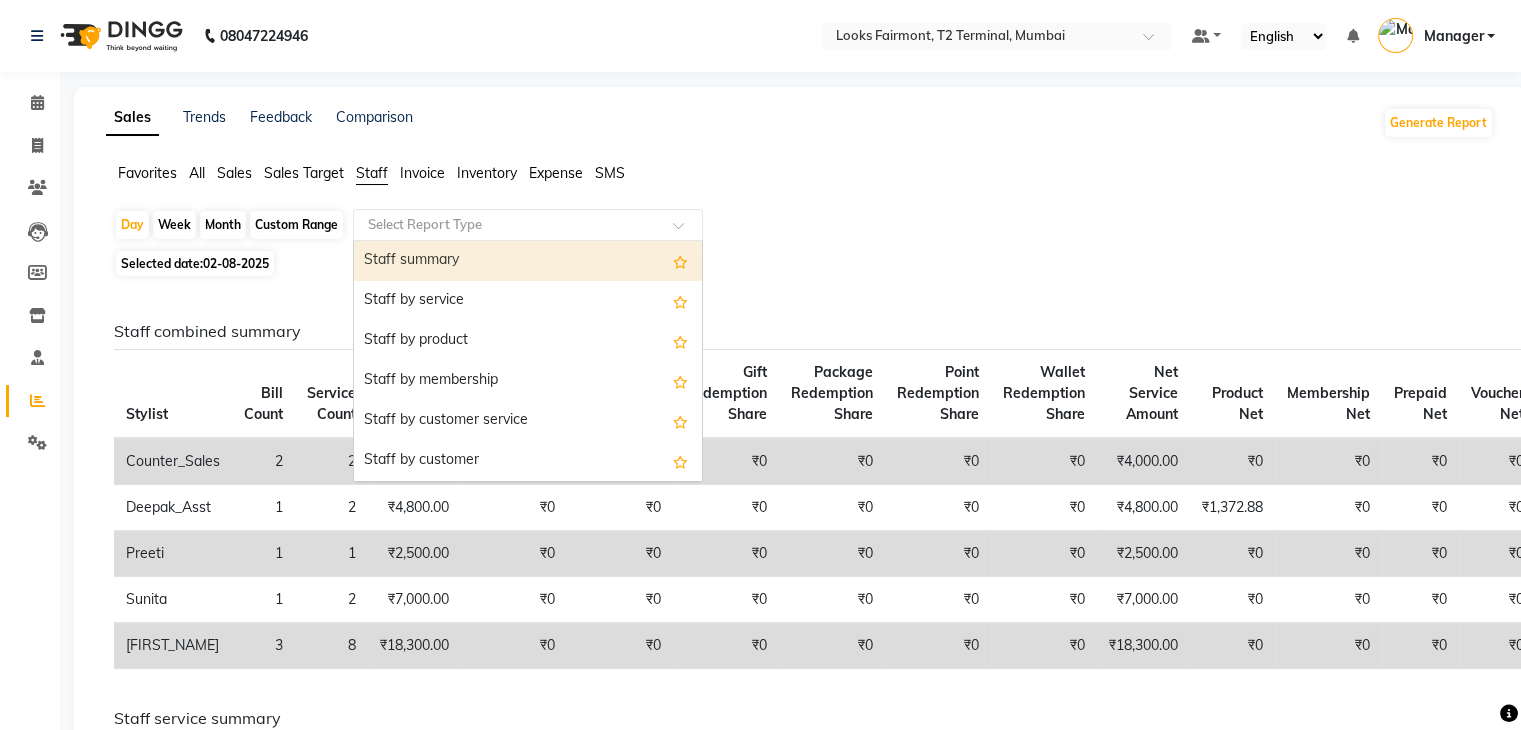 click 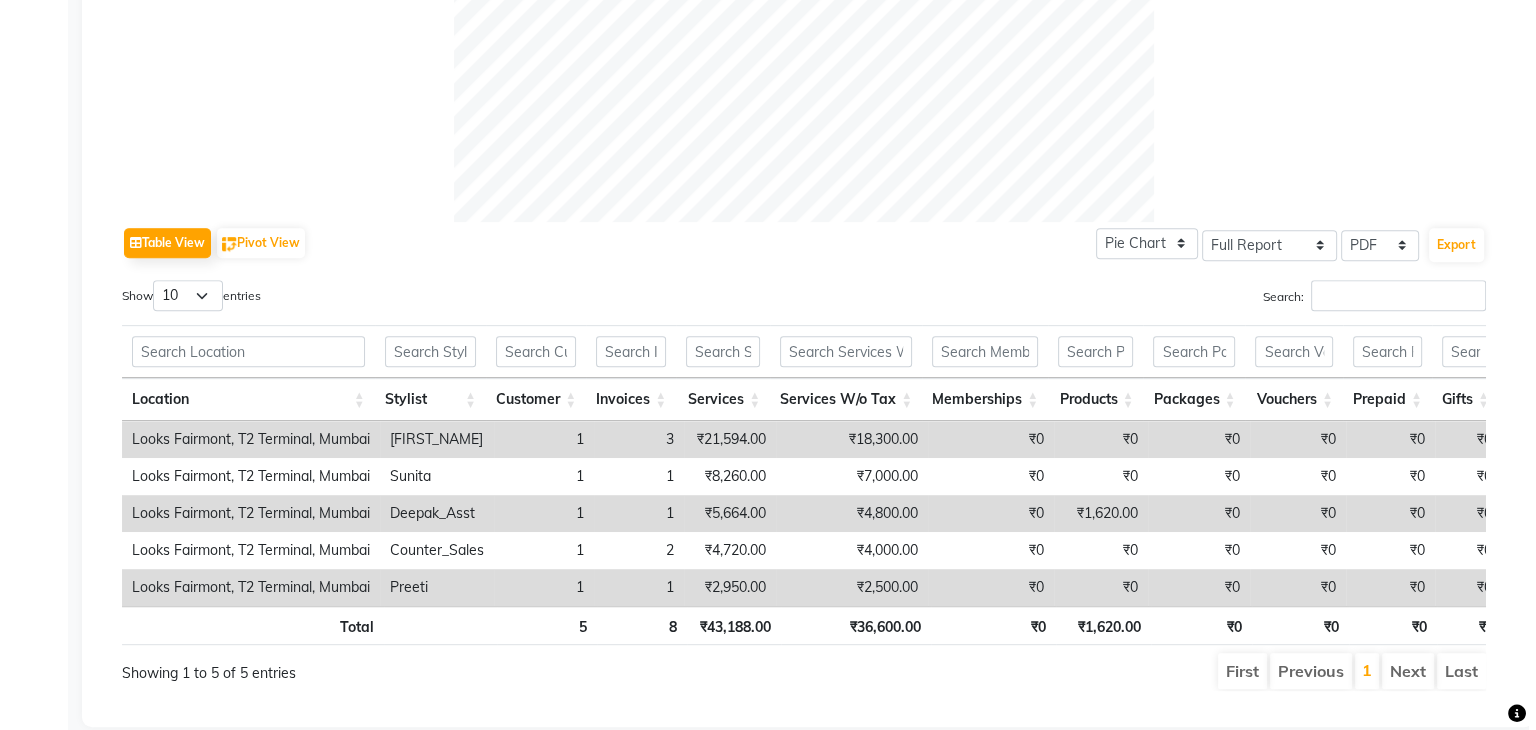 scroll, scrollTop: 856, scrollLeft: 0, axis: vertical 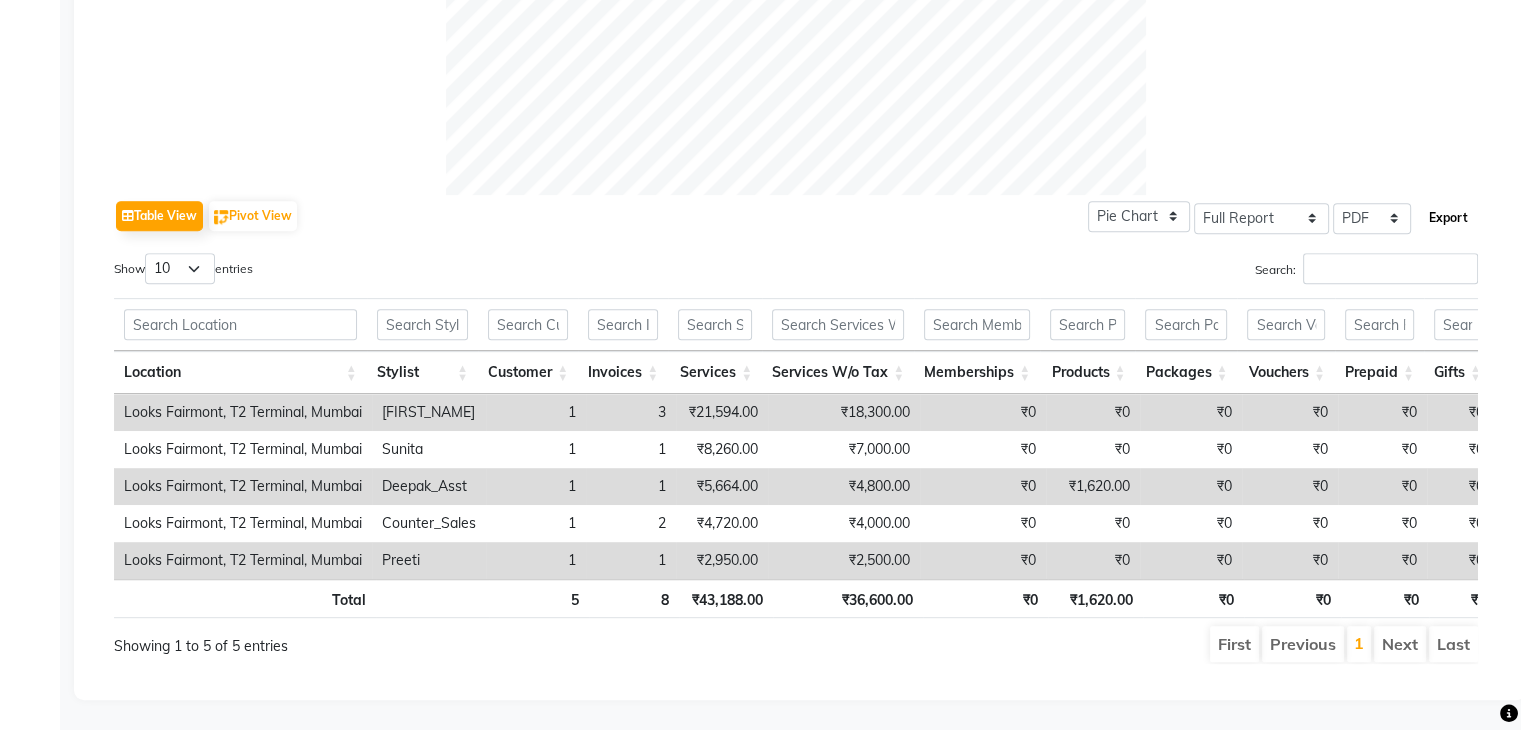 click on "Export" 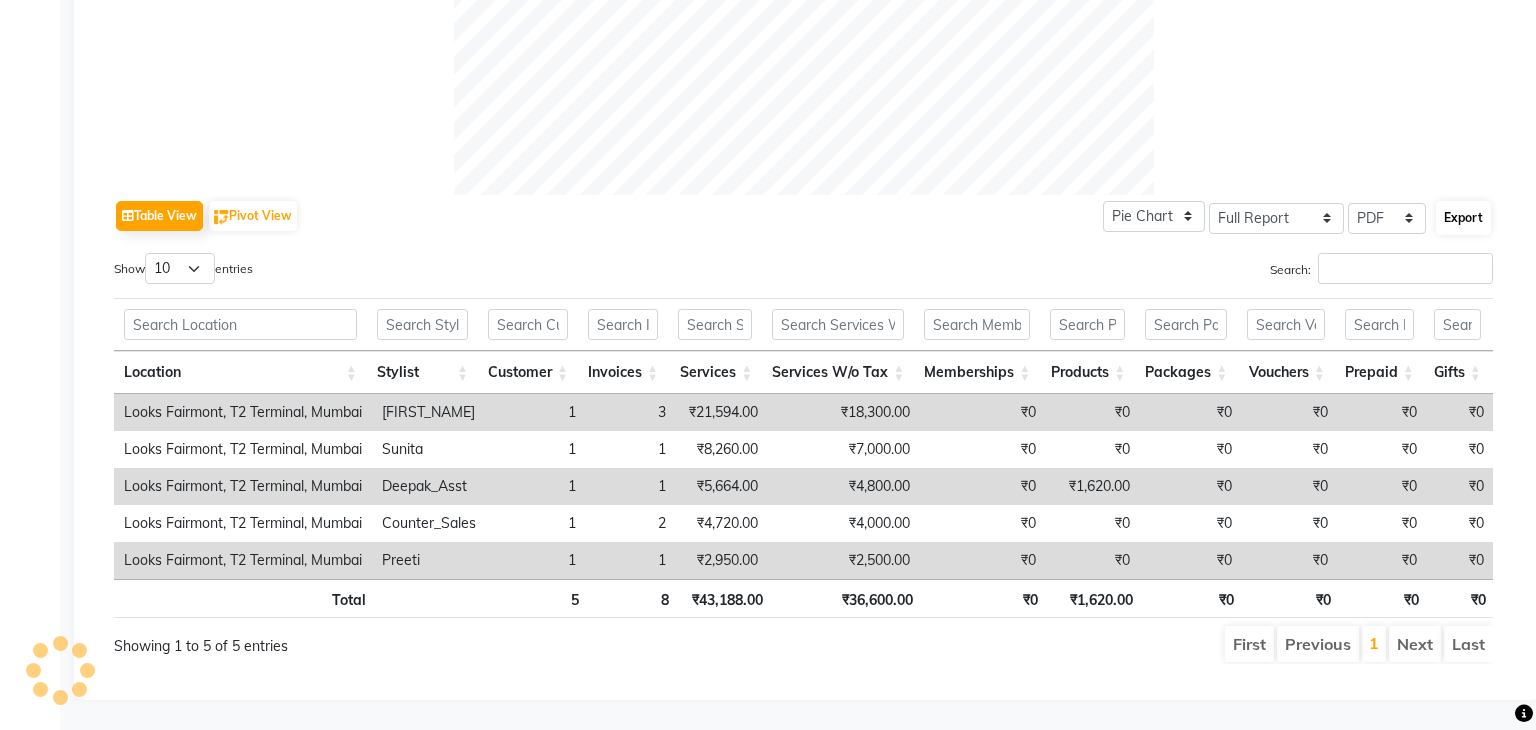select on "monospace" 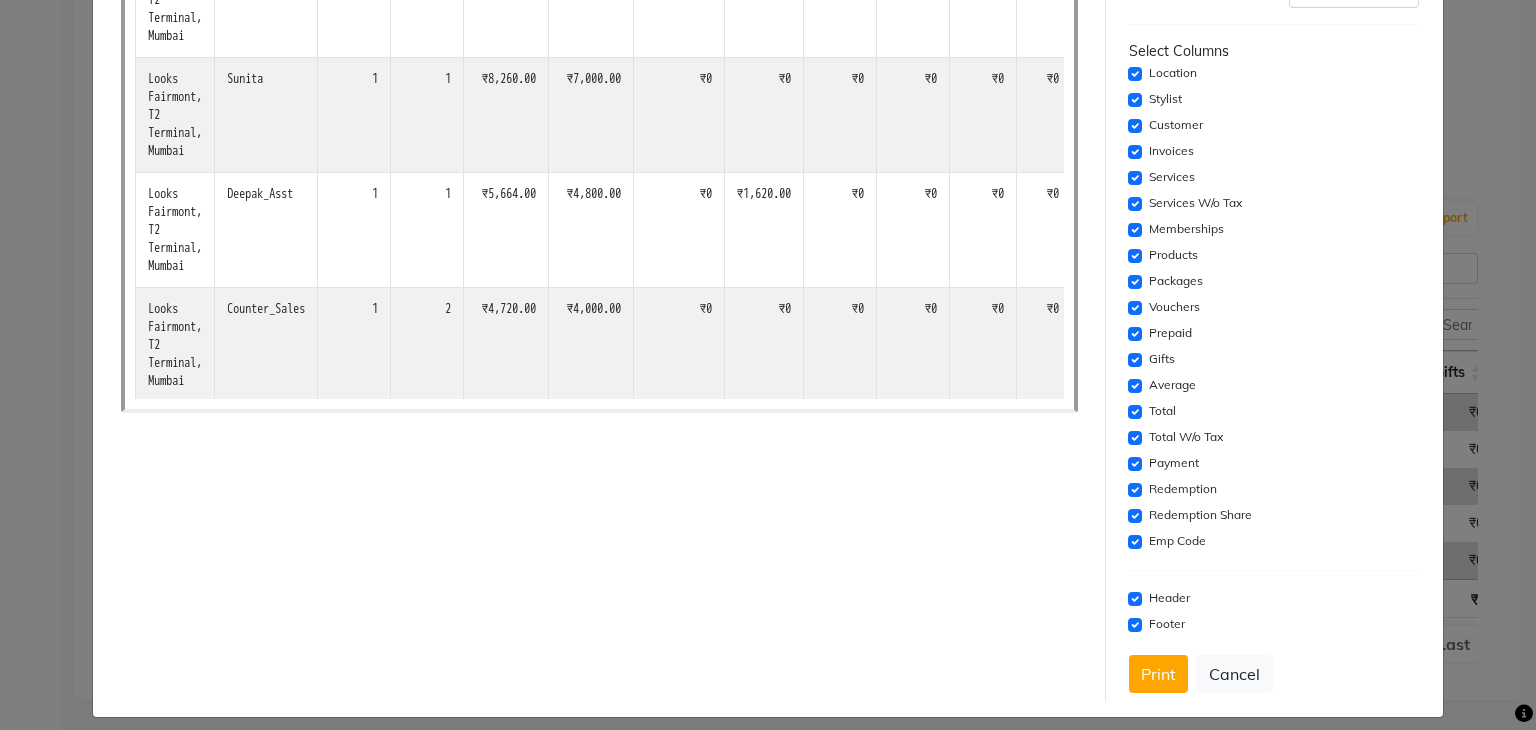 scroll, scrollTop: 307, scrollLeft: 0, axis: vertical 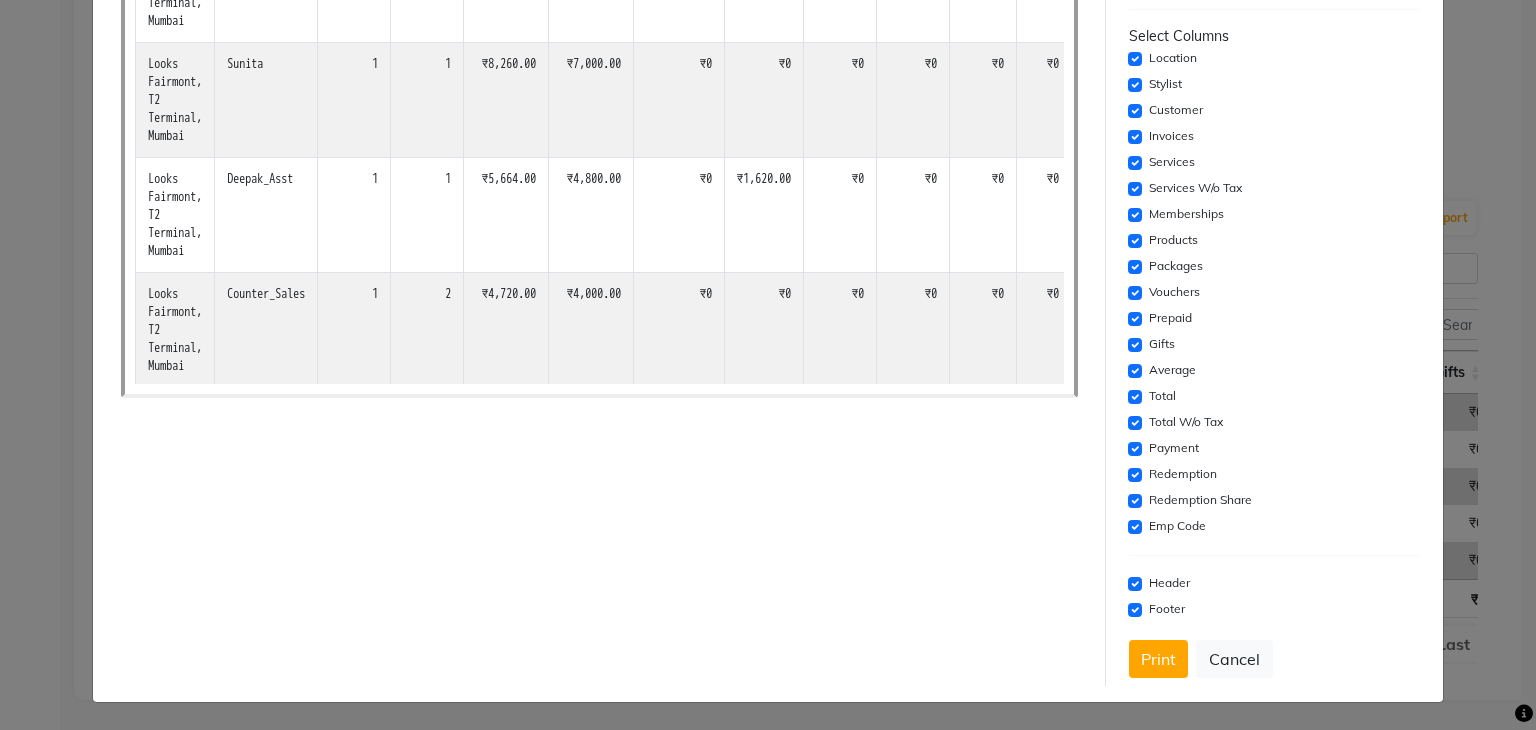 drag, startPoint x: 1144, startPoint y: 659, endPoint x: 1098, endPoint y: 510, distance: 155.93909 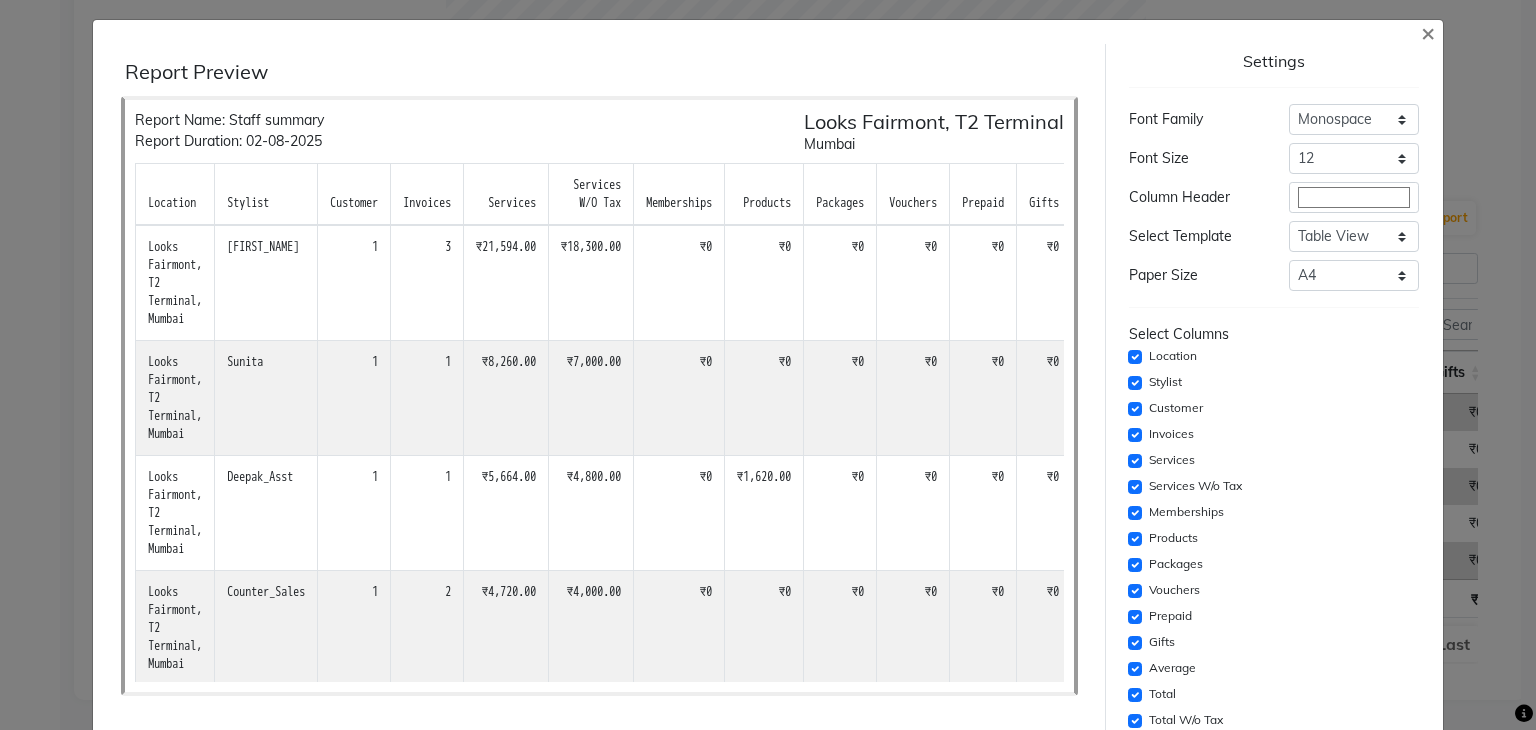 scroll, scrollTop: 0, scrollLeft: 0, axis: both 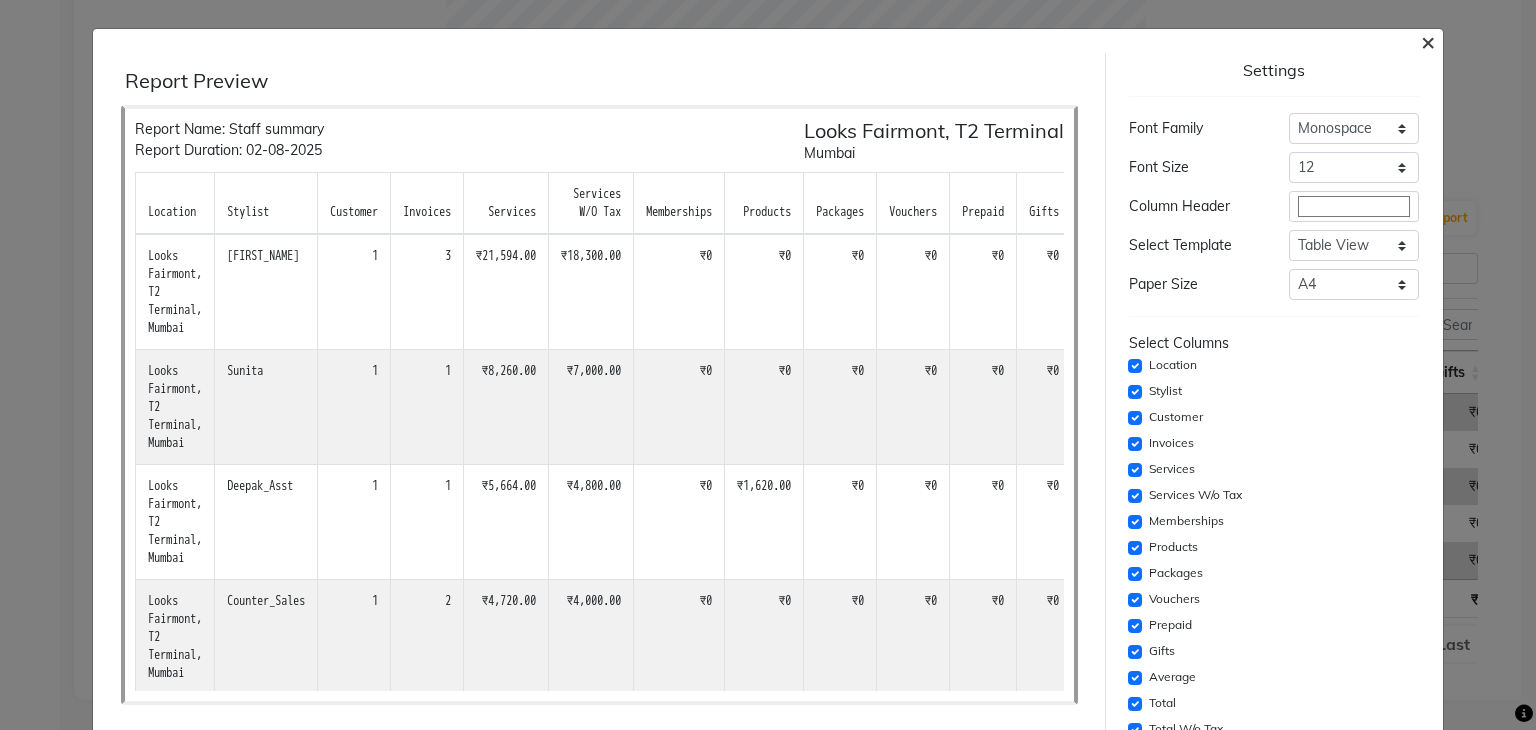 click on "×" 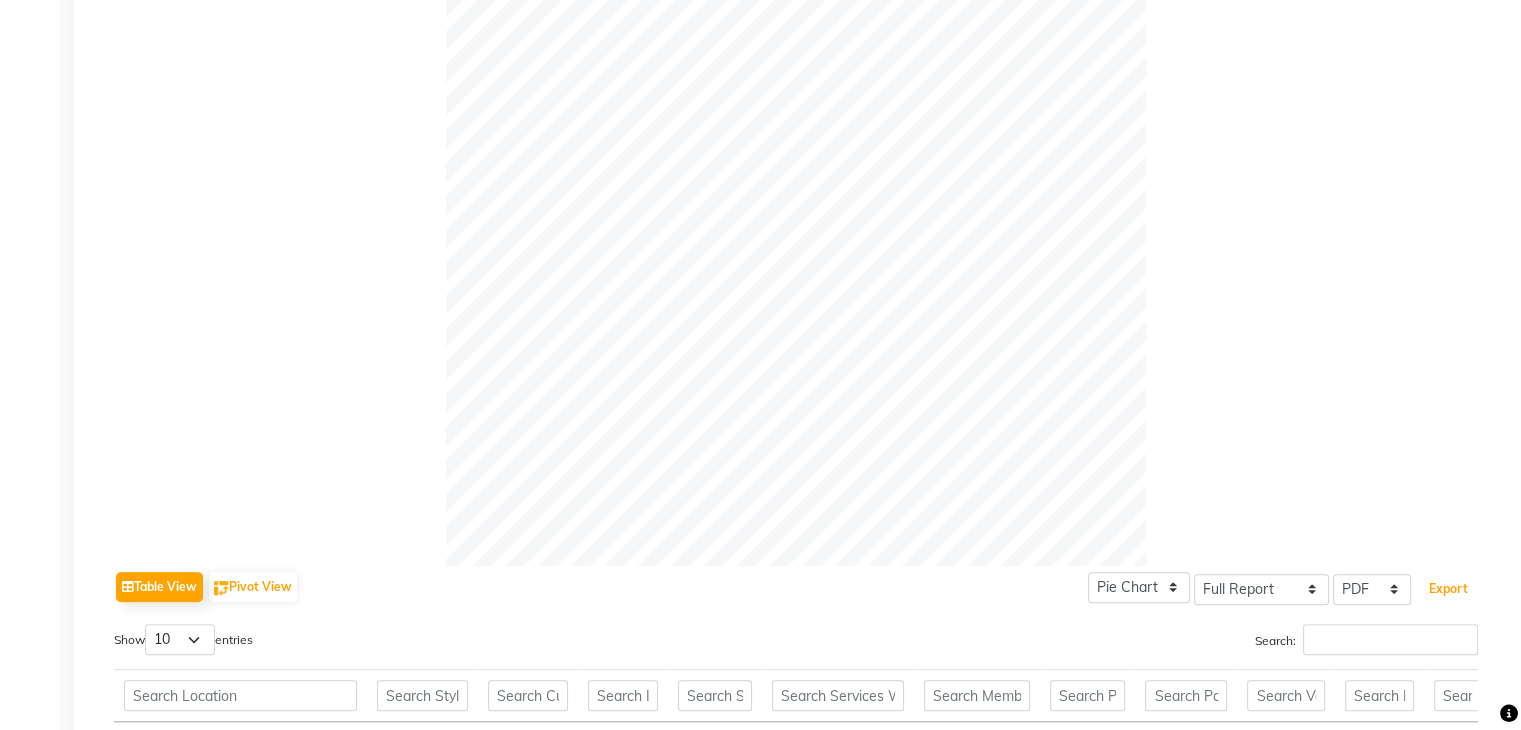 scroll, scrollTop: 56, scrollLeft: 0, axis: vertical 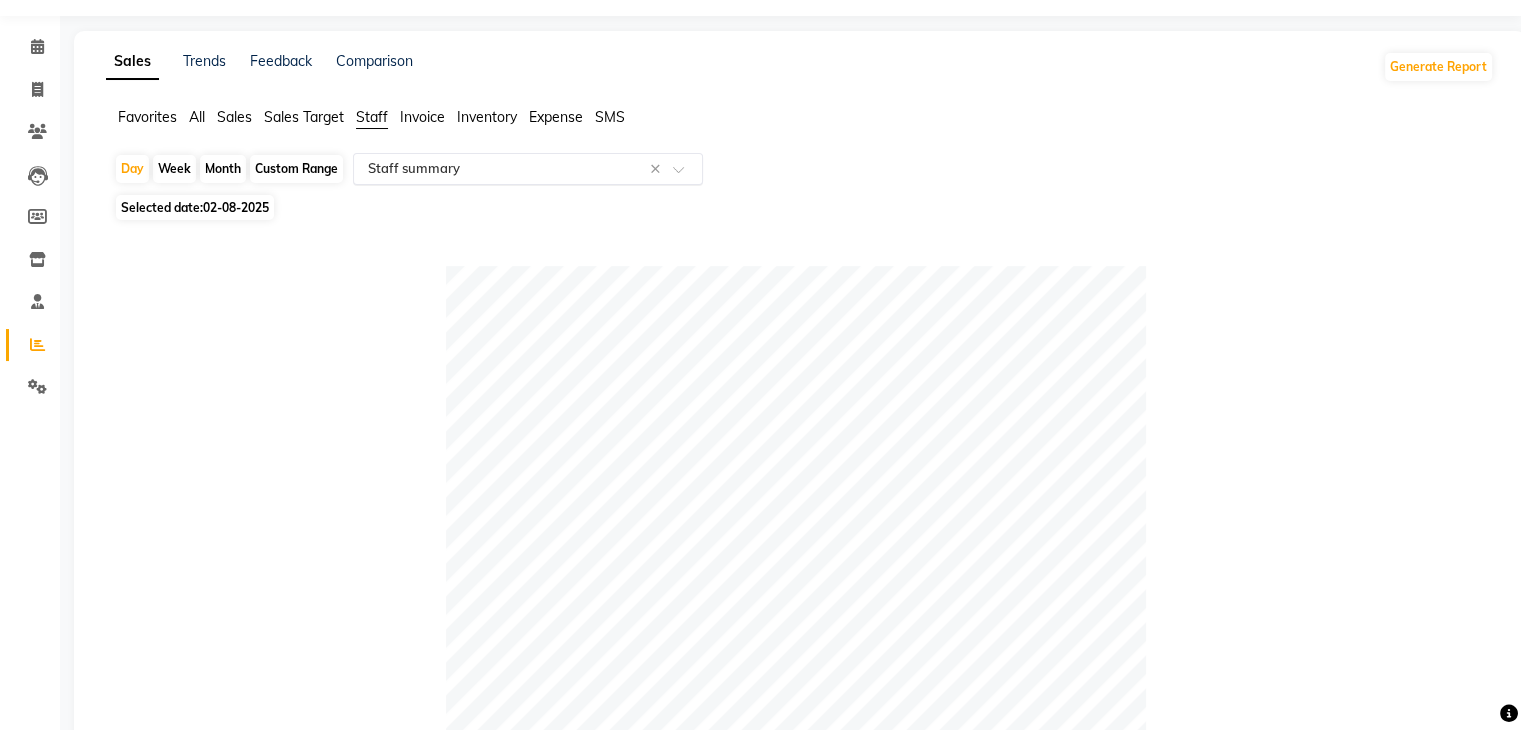 click 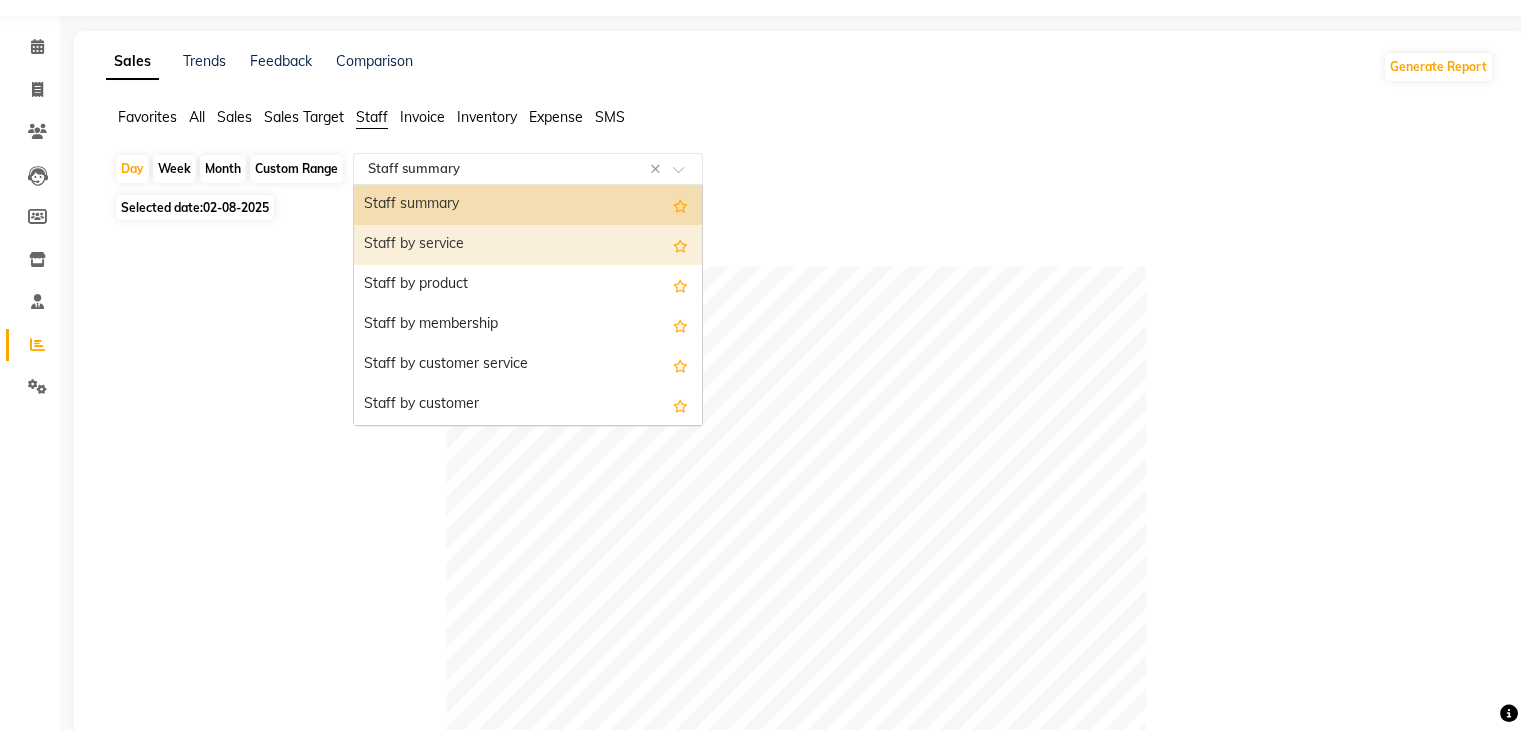 click on "Staff by service" at bounding box center (528, 245) 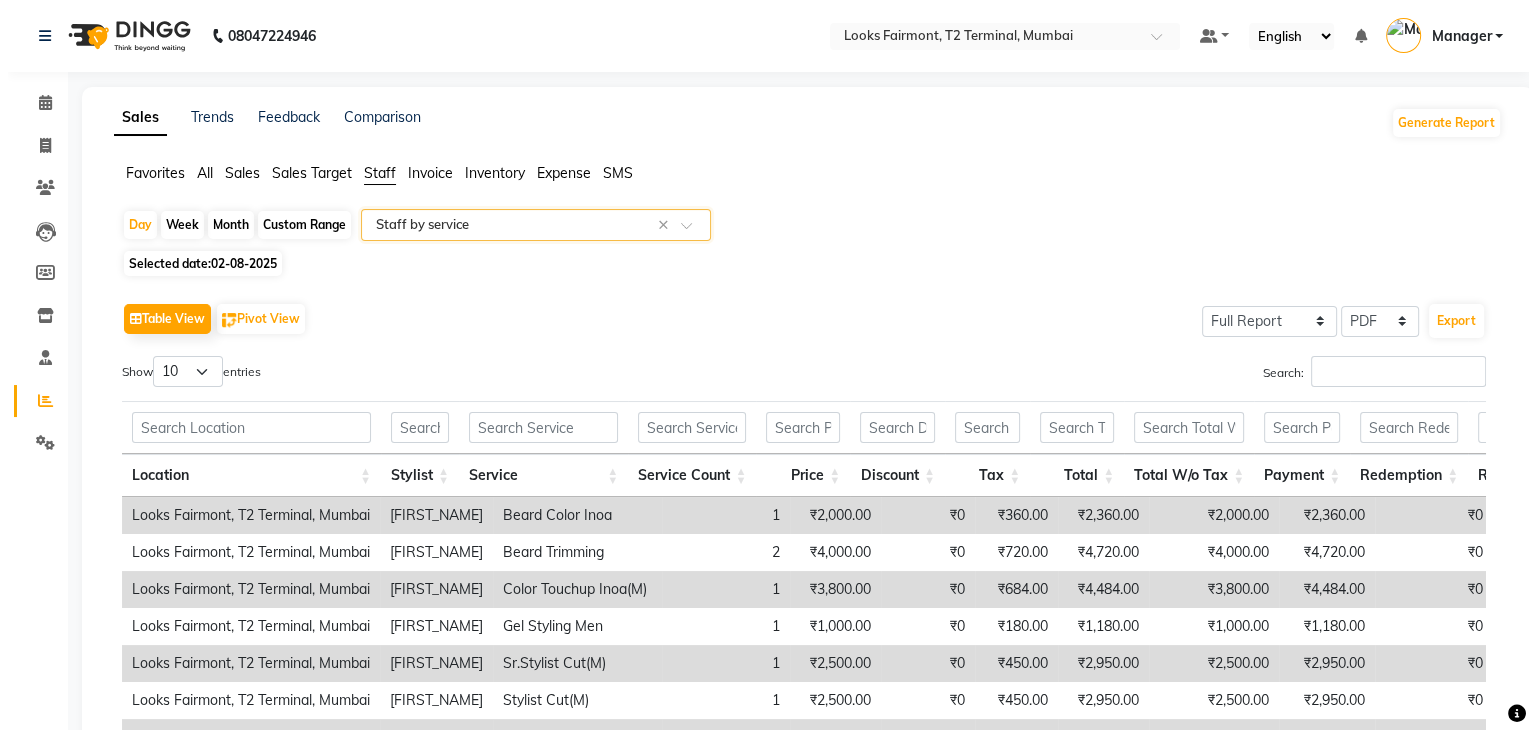 scroll, scrollTop: 200, scrollLeft: 0, axis: vertical 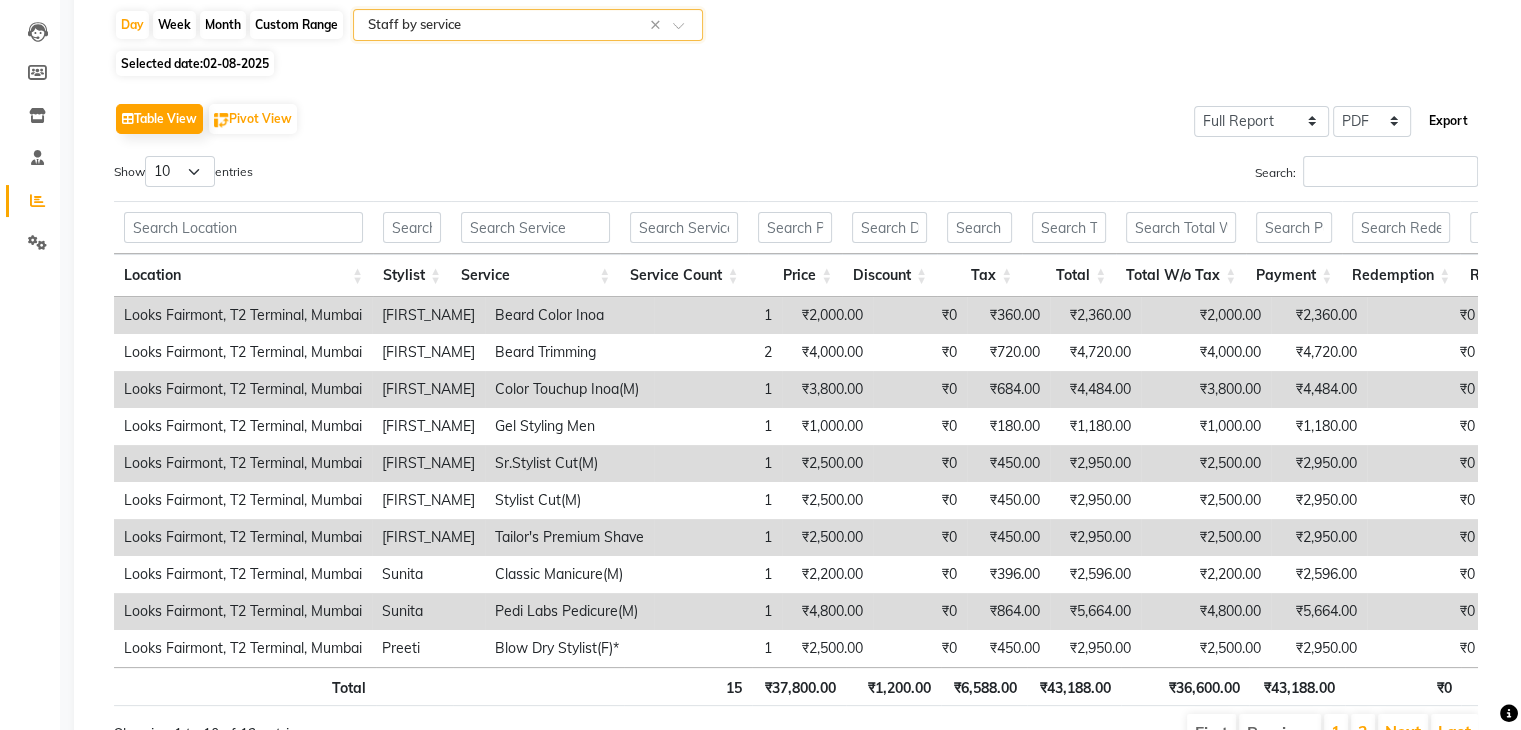 click on "Export" 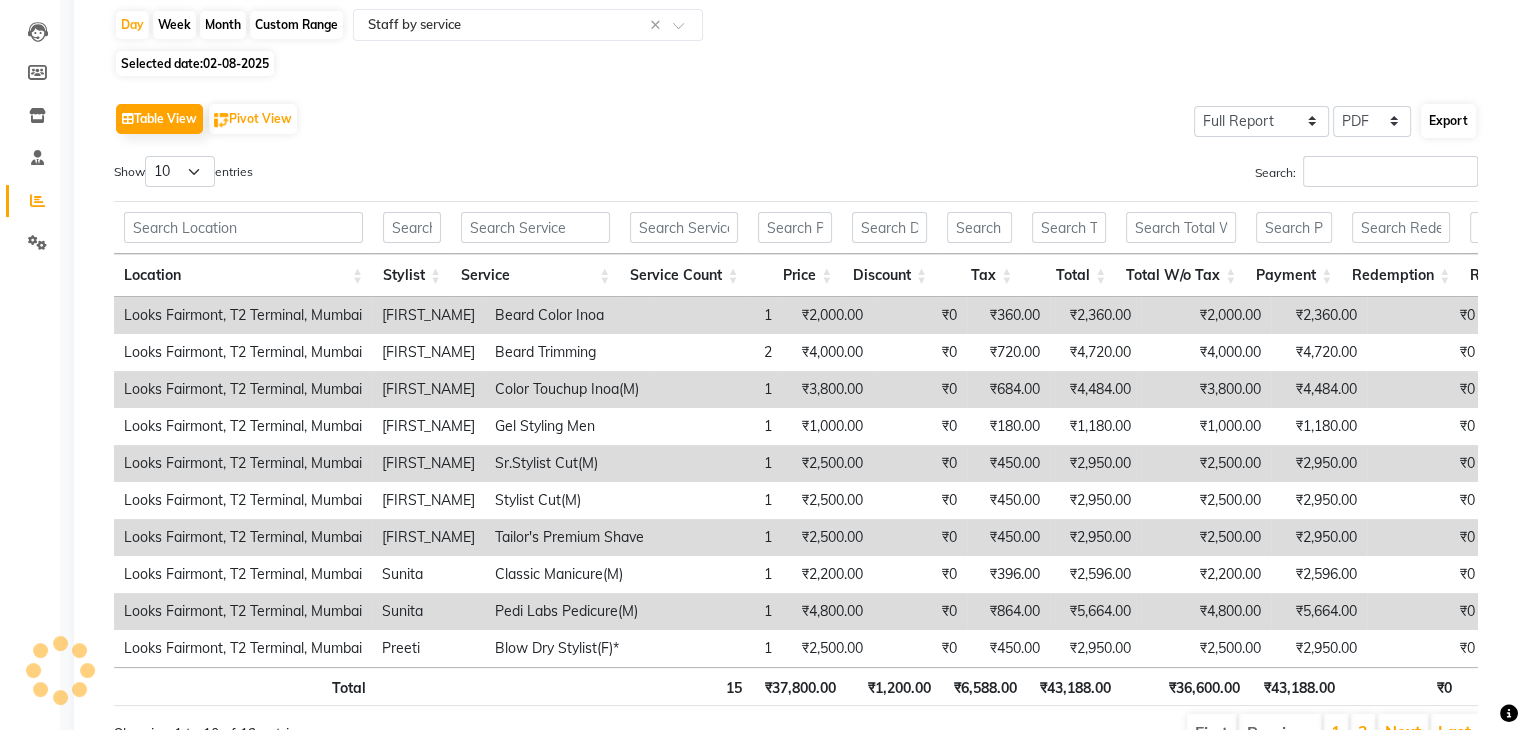 select on "monospace" 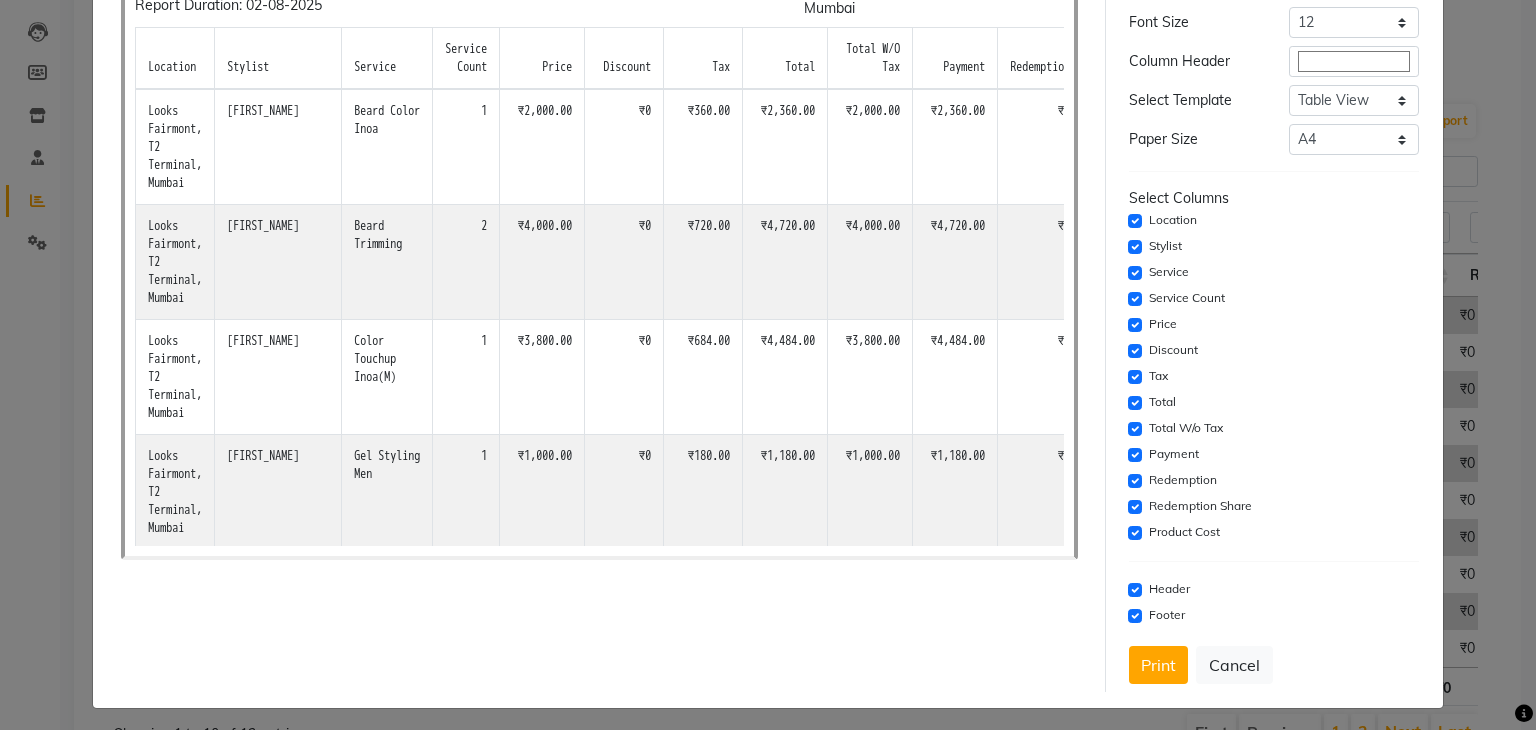 scroll, scrollTop: 151, scrollLeft: 0, axis: vertical 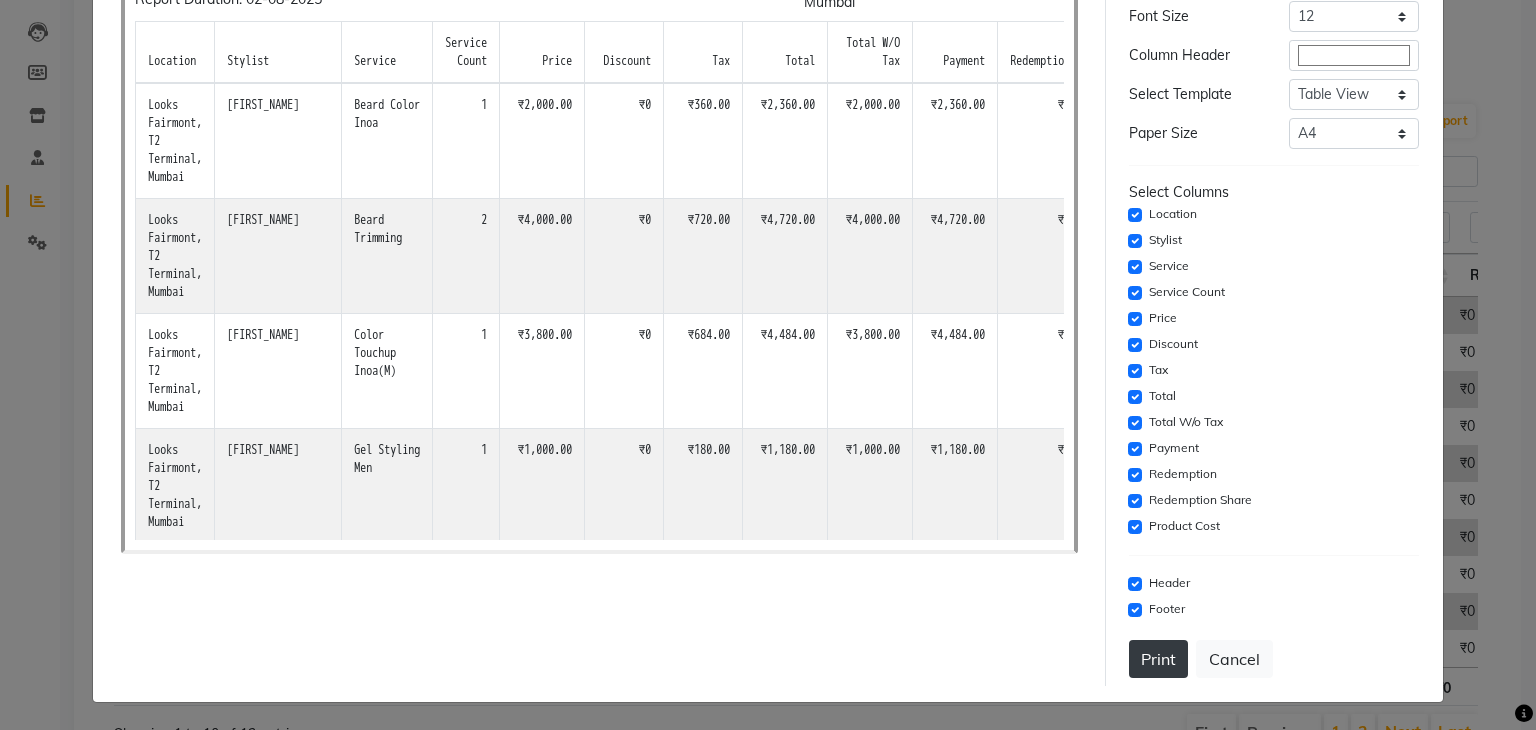 click on "Print" 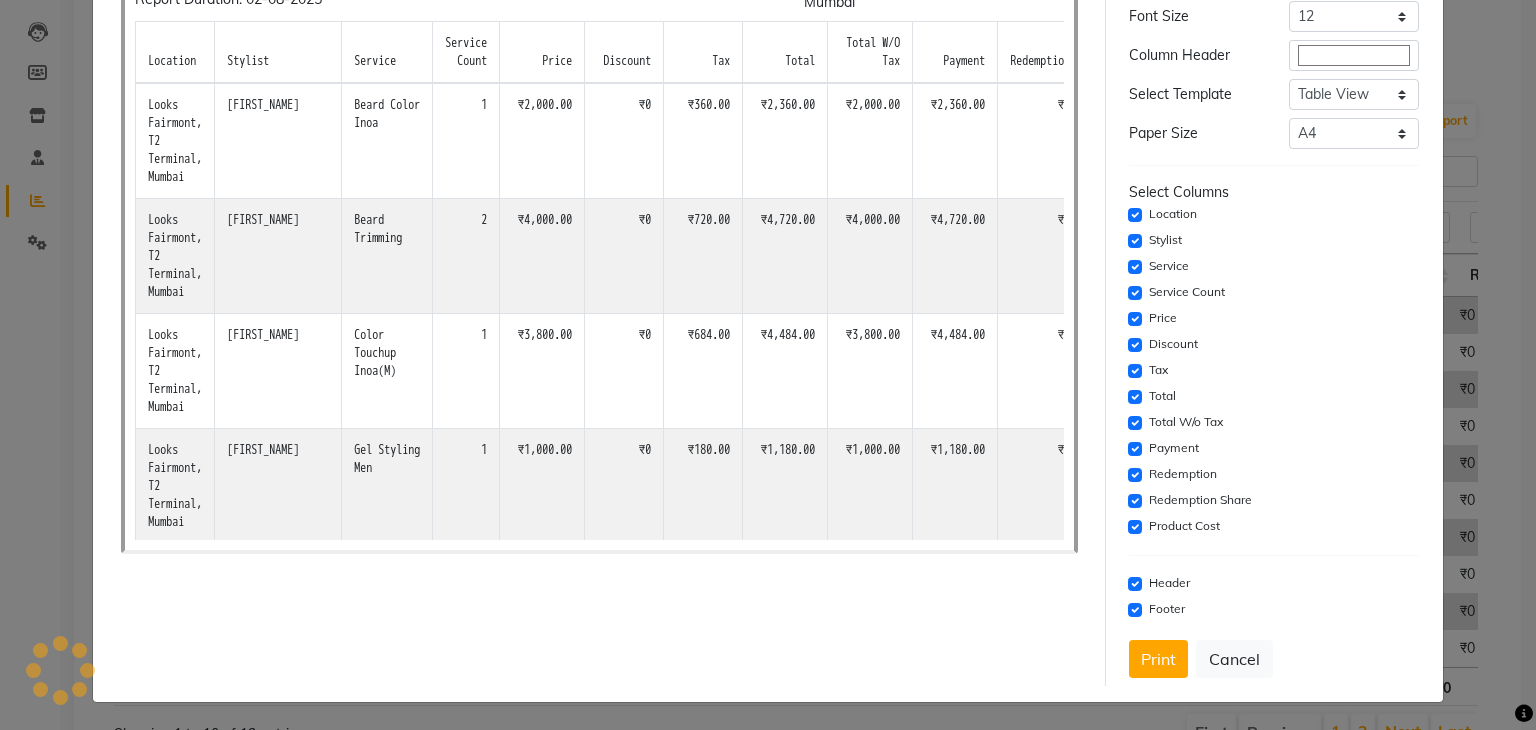 scroll, scrollTop: 0, scrollLeft: 0, axis: both 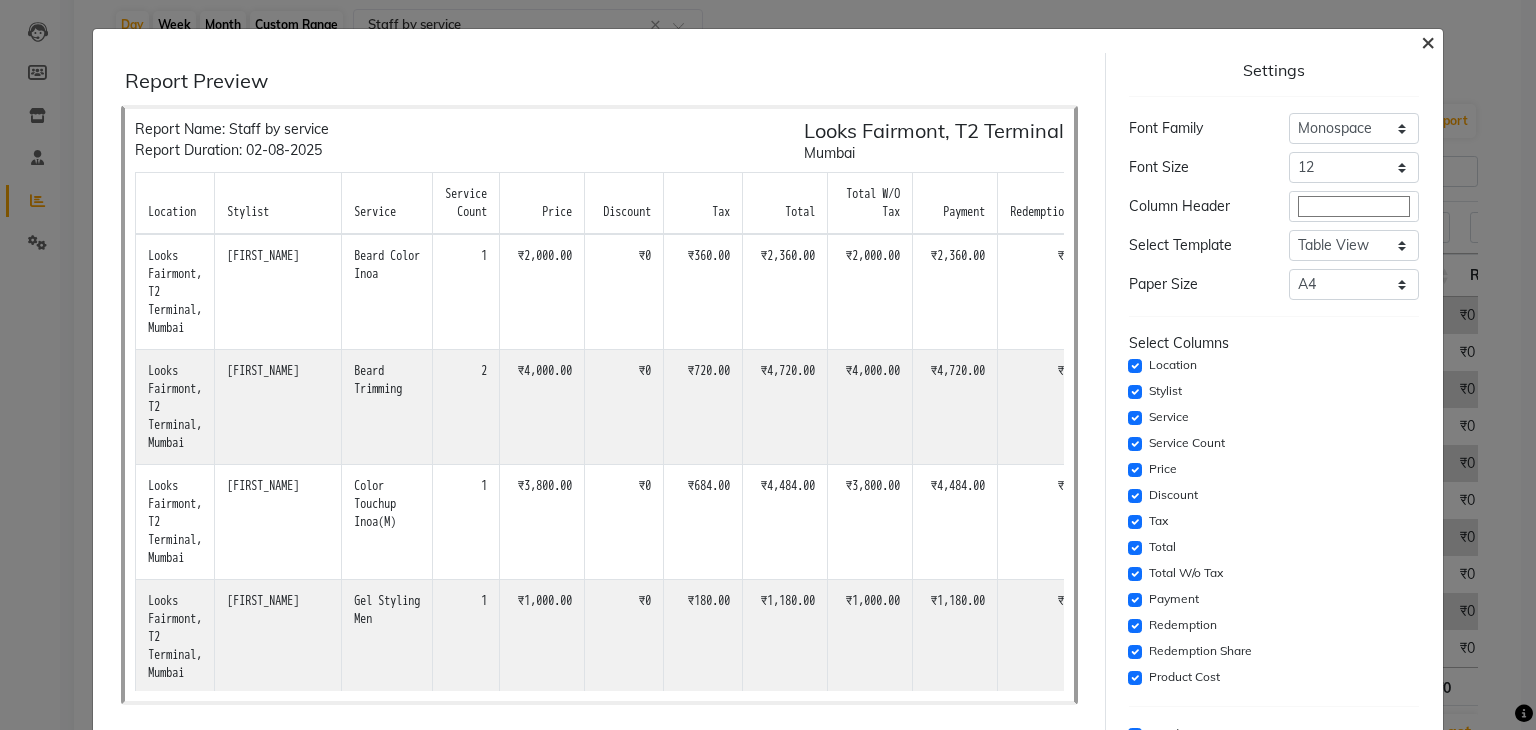 click on "×" 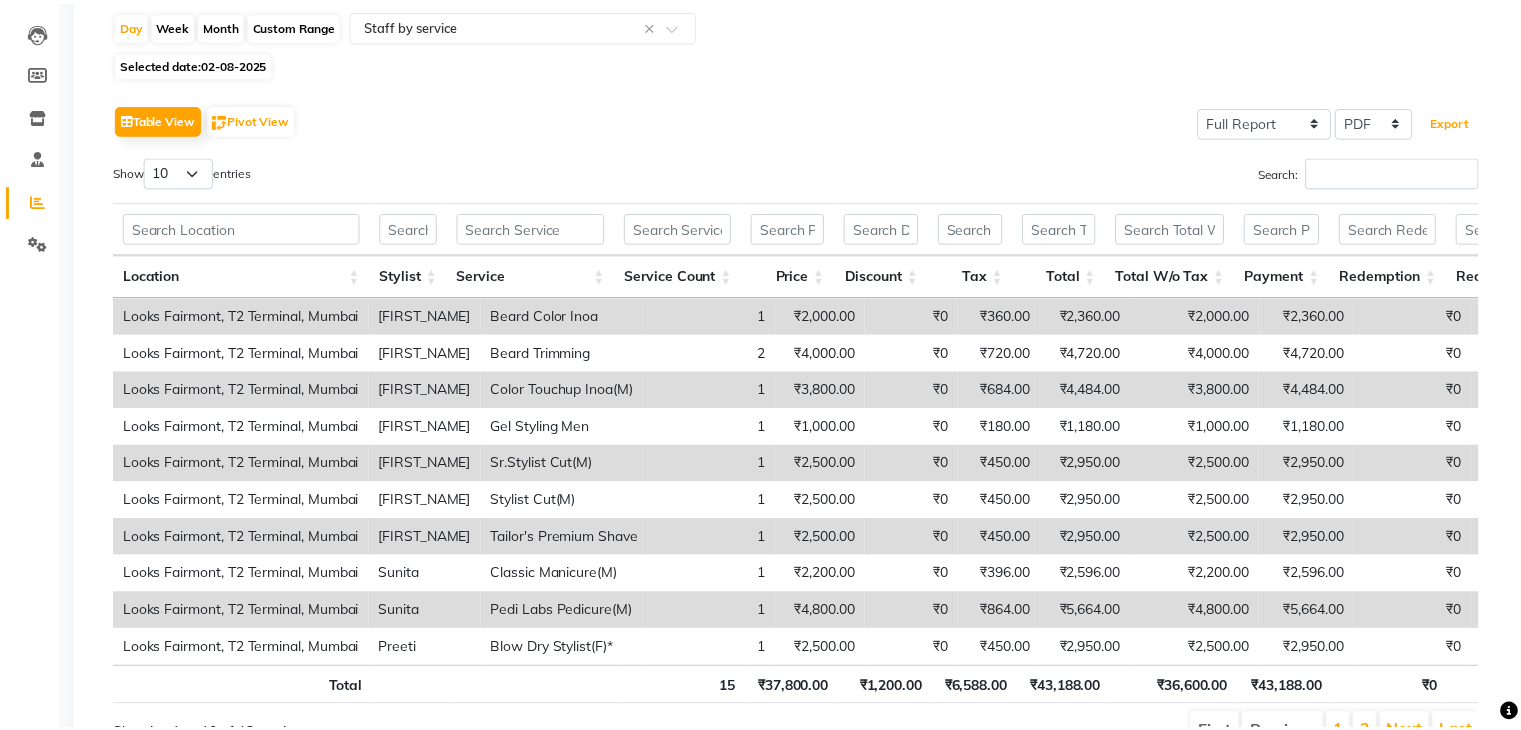 scroll, scrollTop: 0, scrollLeft: 0, axis: both 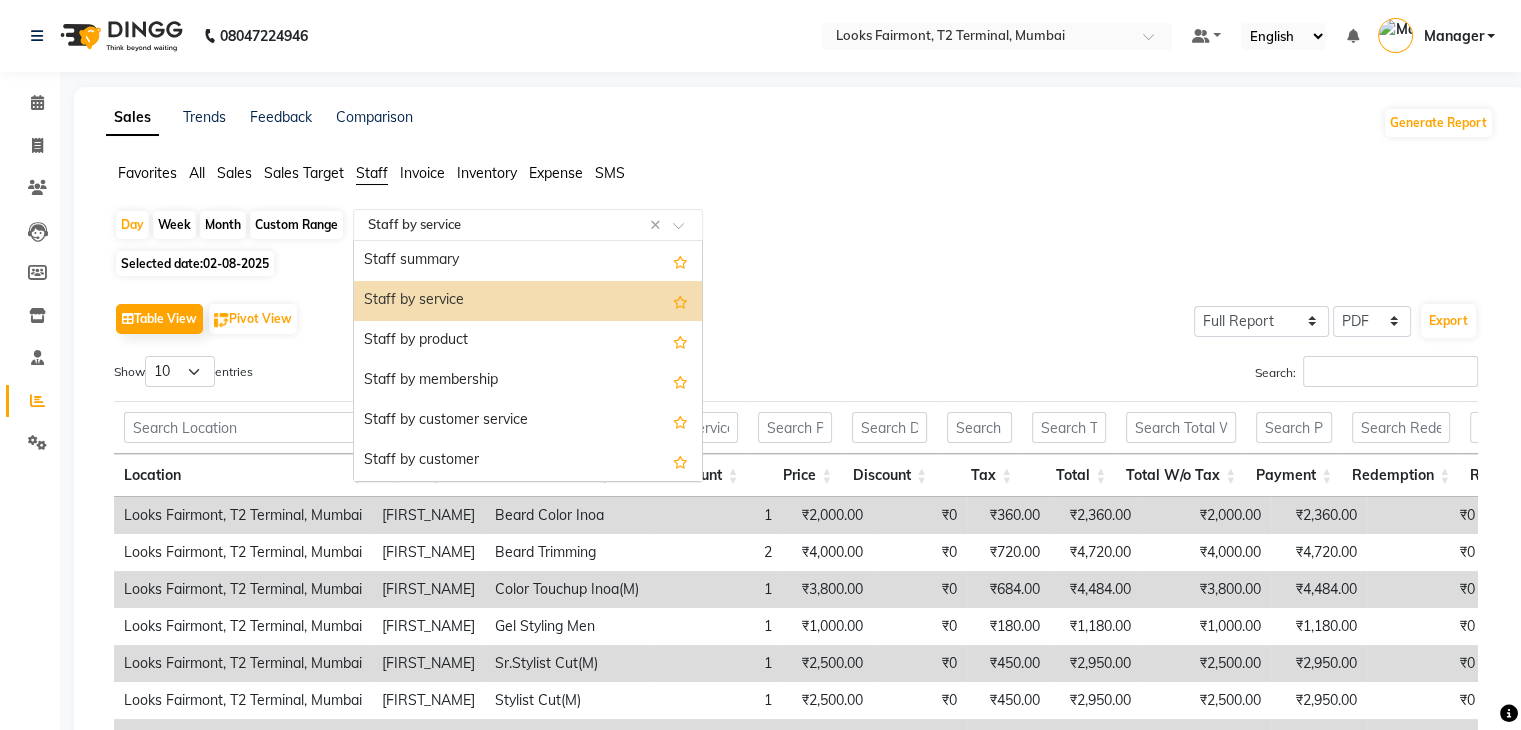 click 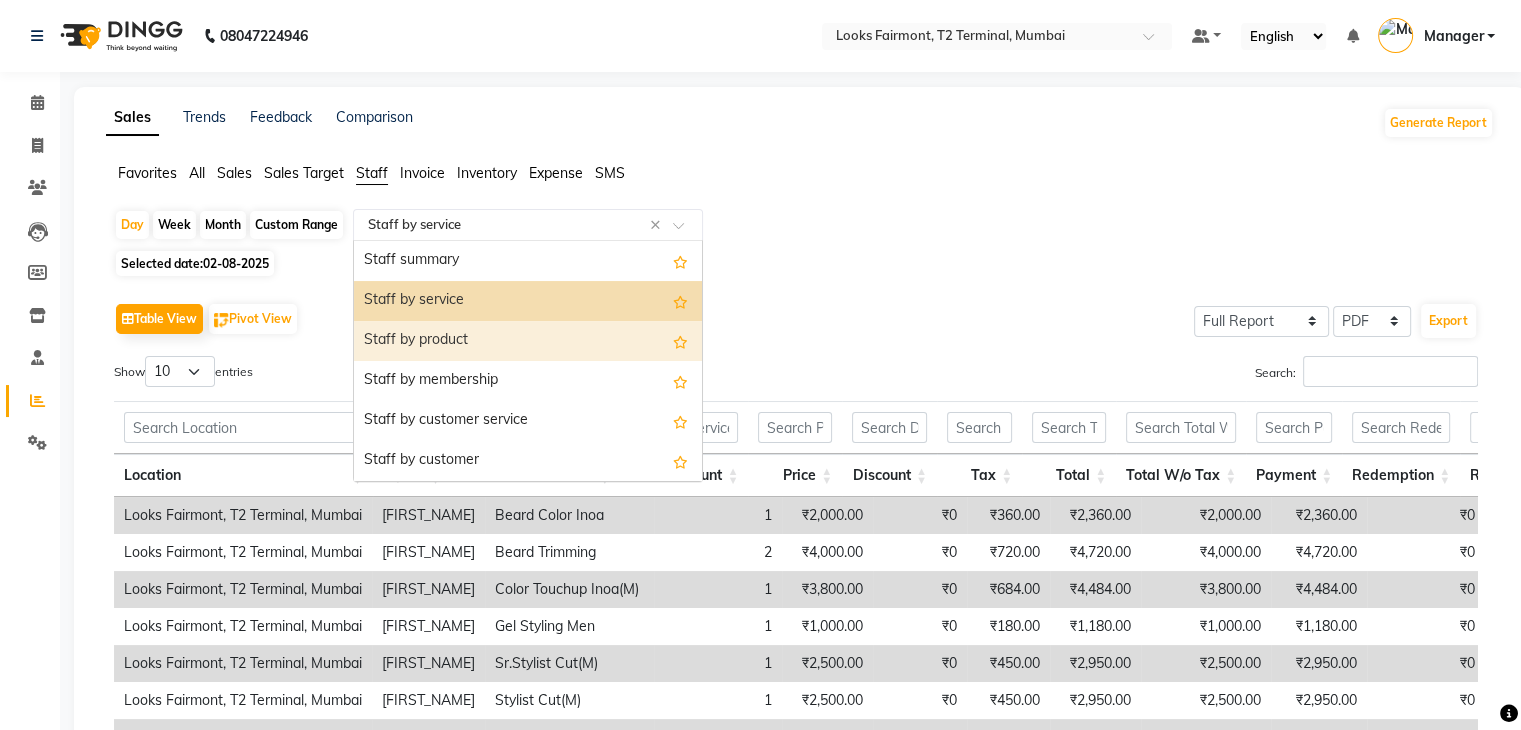 click on "Staff by product" at bounding box center [528, 341] 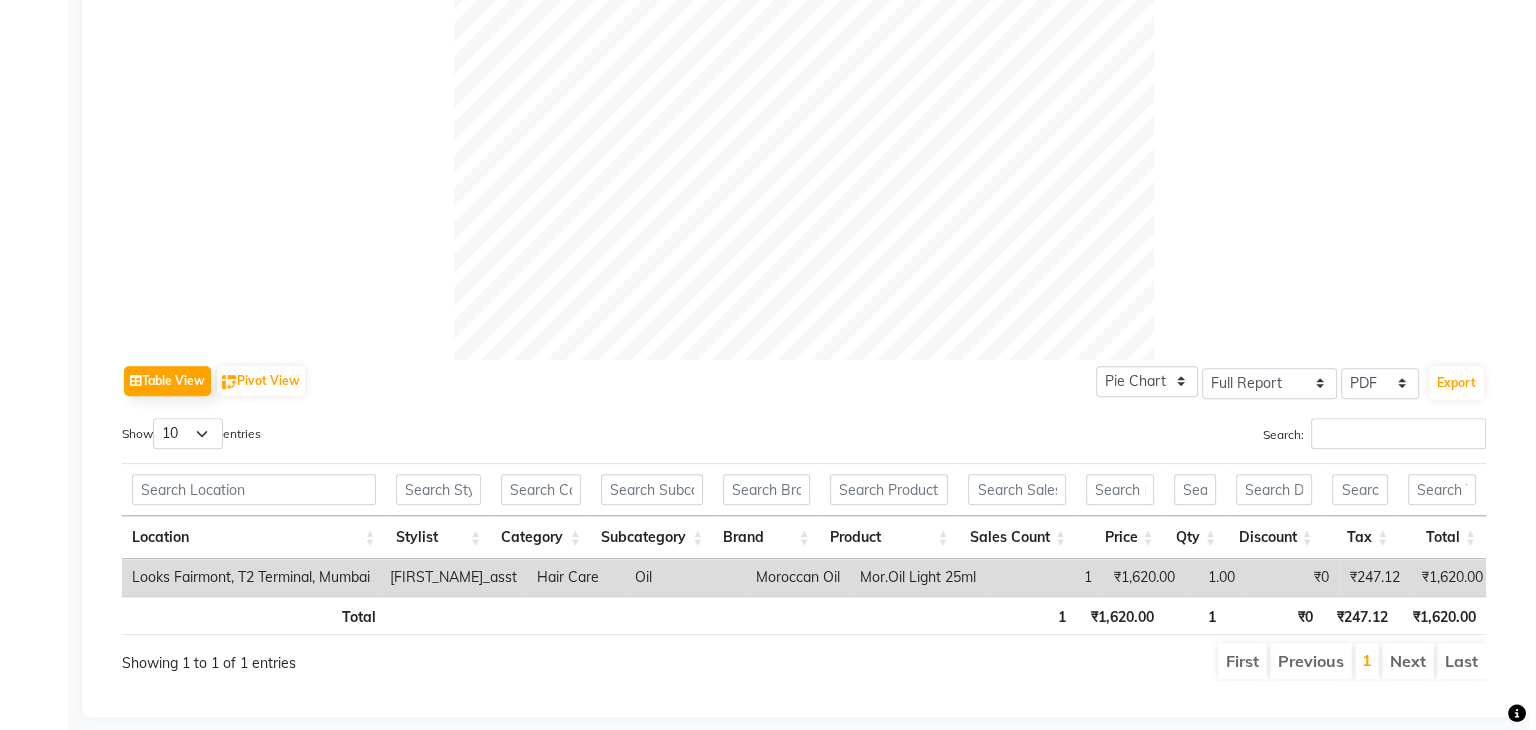 scroll, scrollTop: 693, scrollLeft: 0, axis: vertical 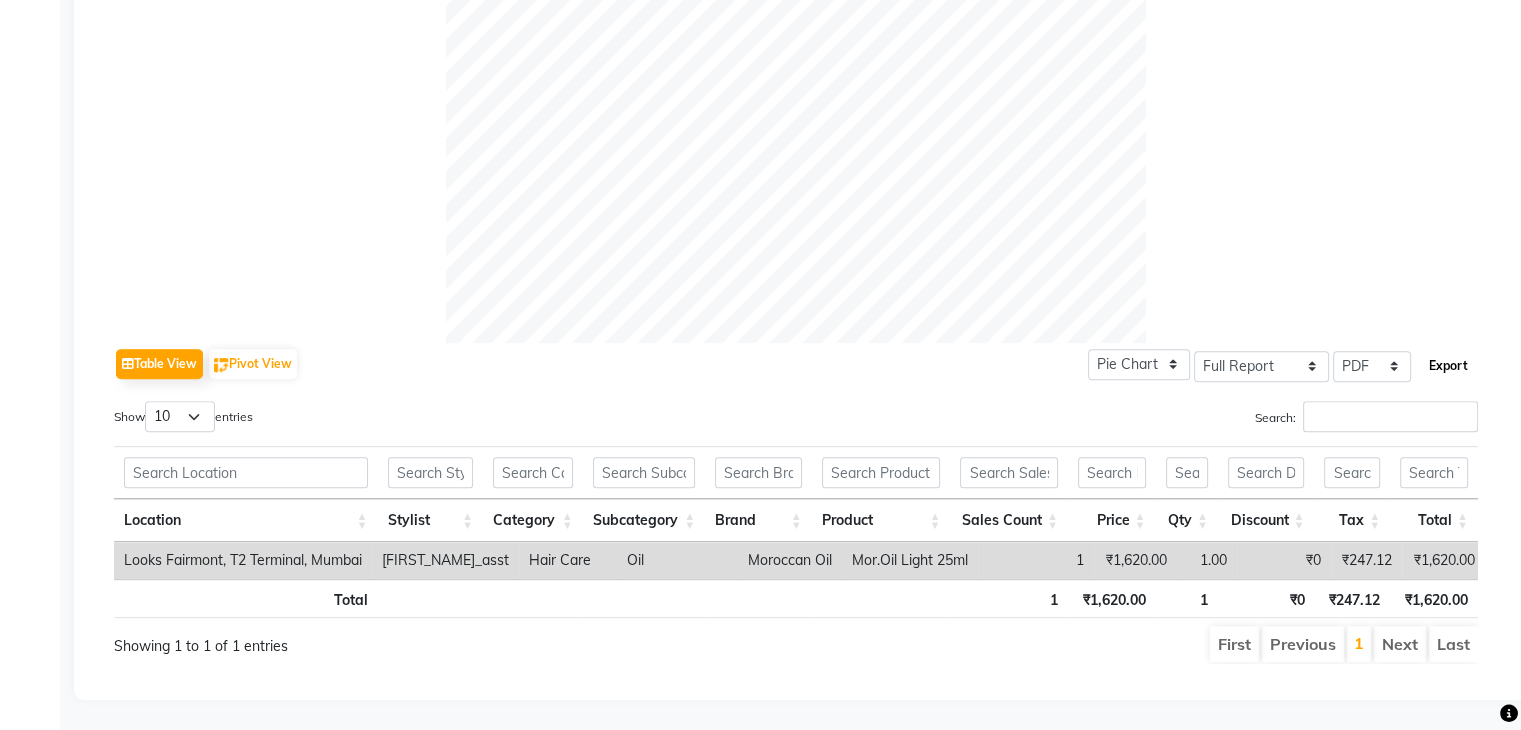 click on "Export" 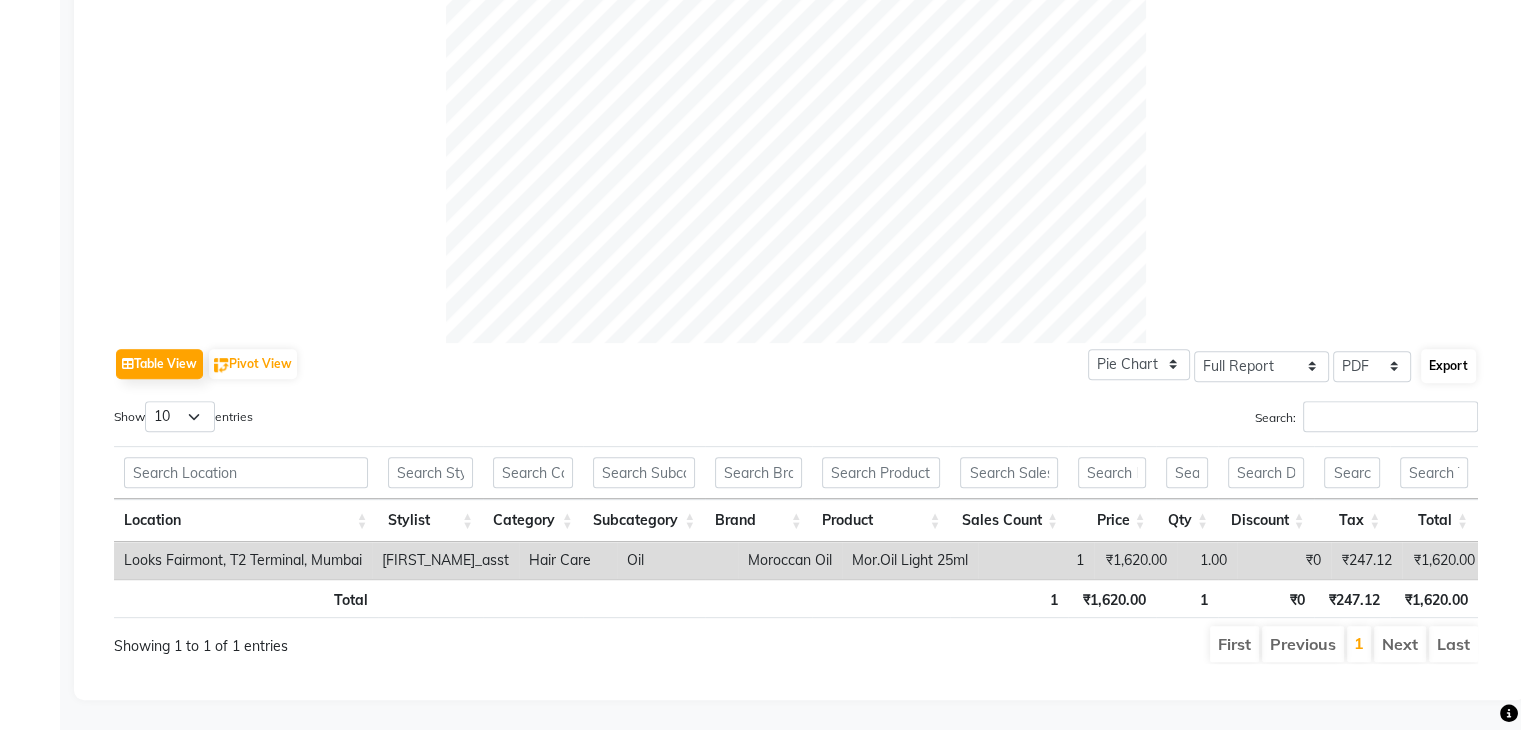 select on "monospace" 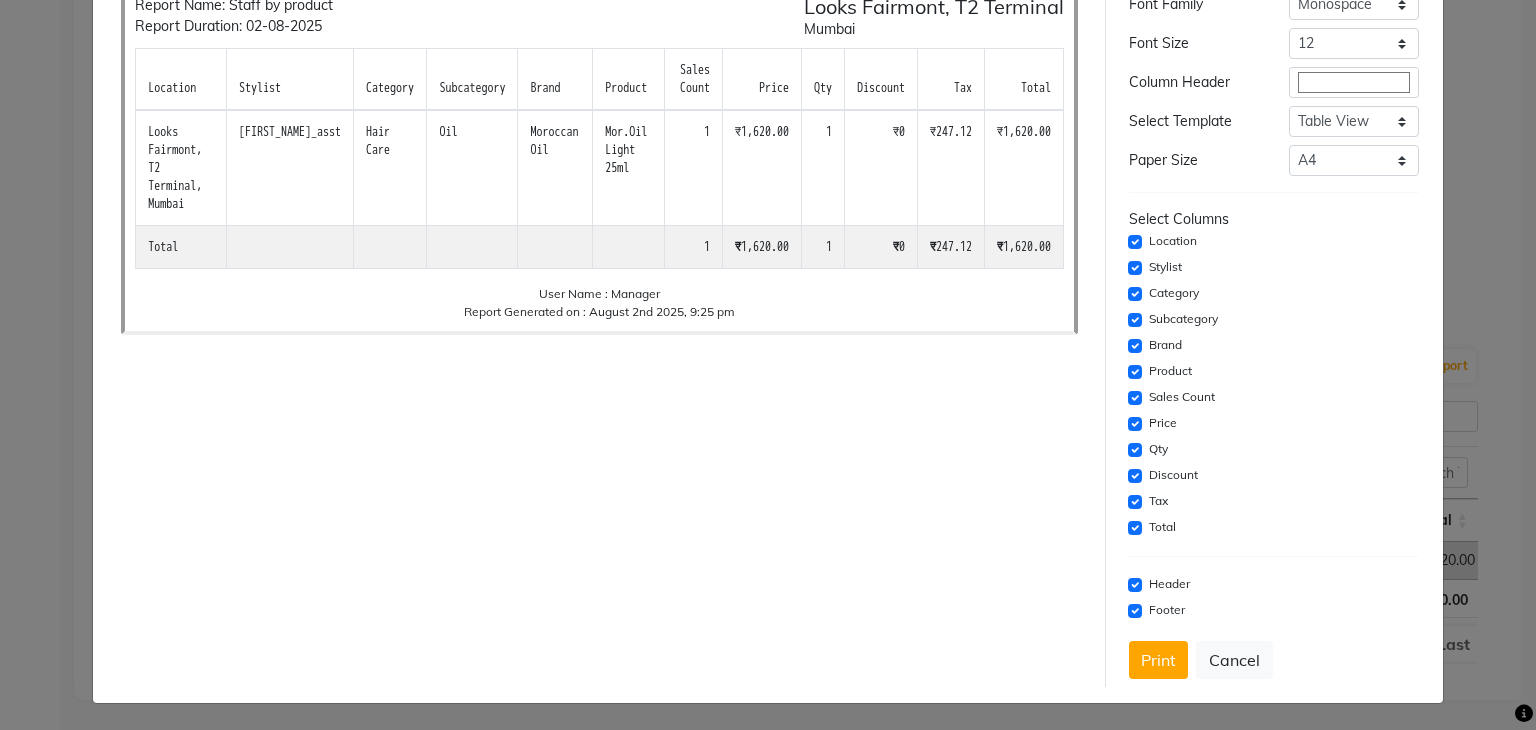 scroll, scrollTop: 125, scrollLeft: 0, axis: vertical 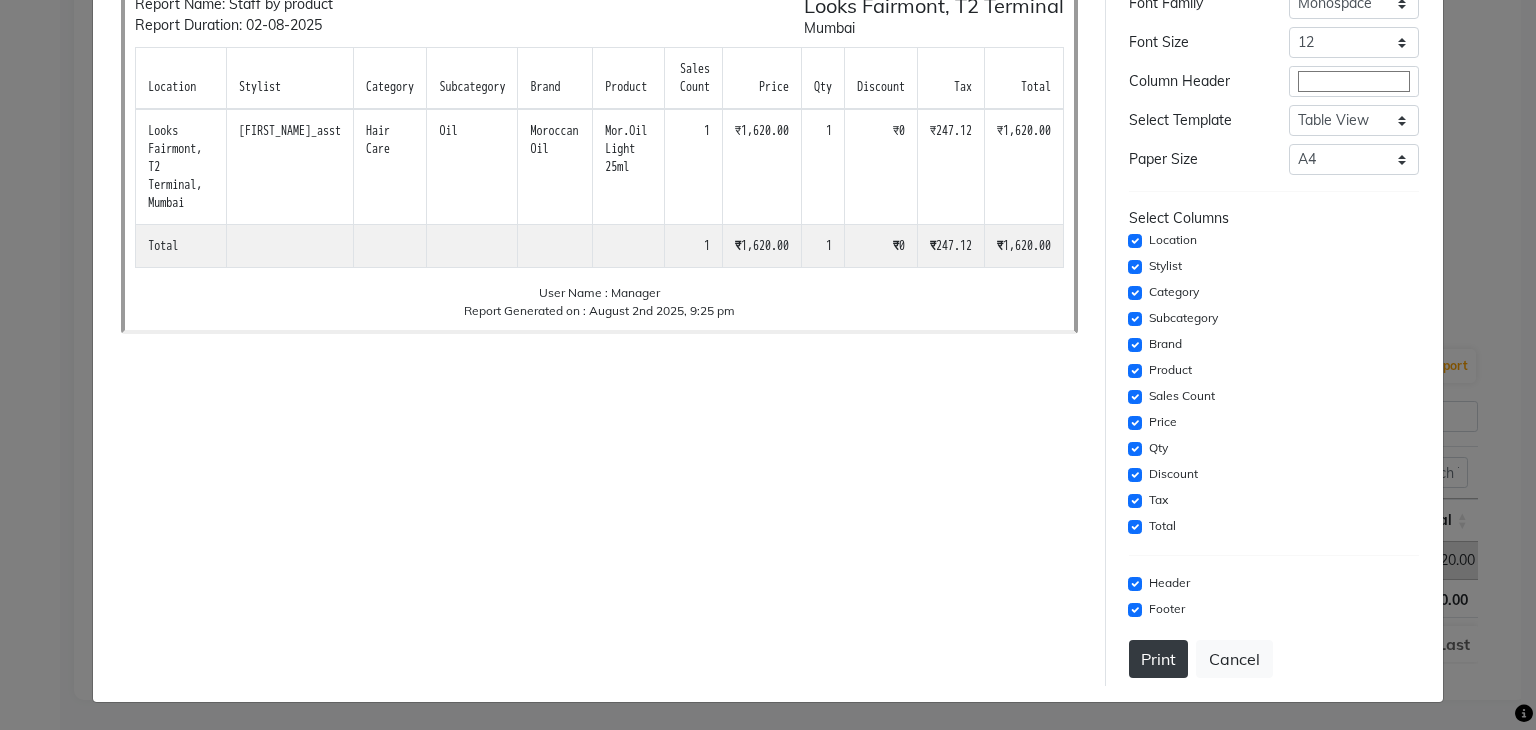 click on "Print" 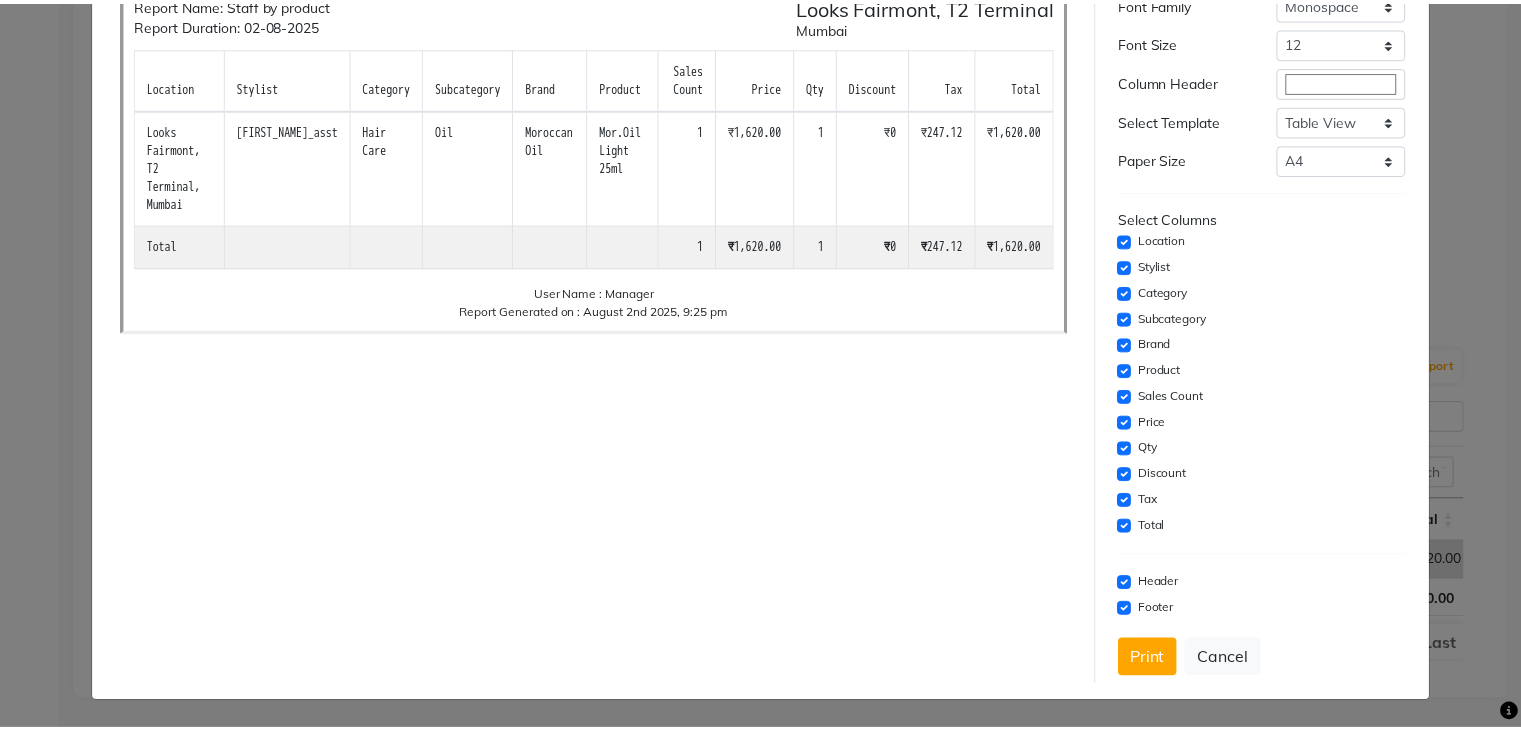 scroll, scrollTop: 0, scrollLeft: 0, axis: both 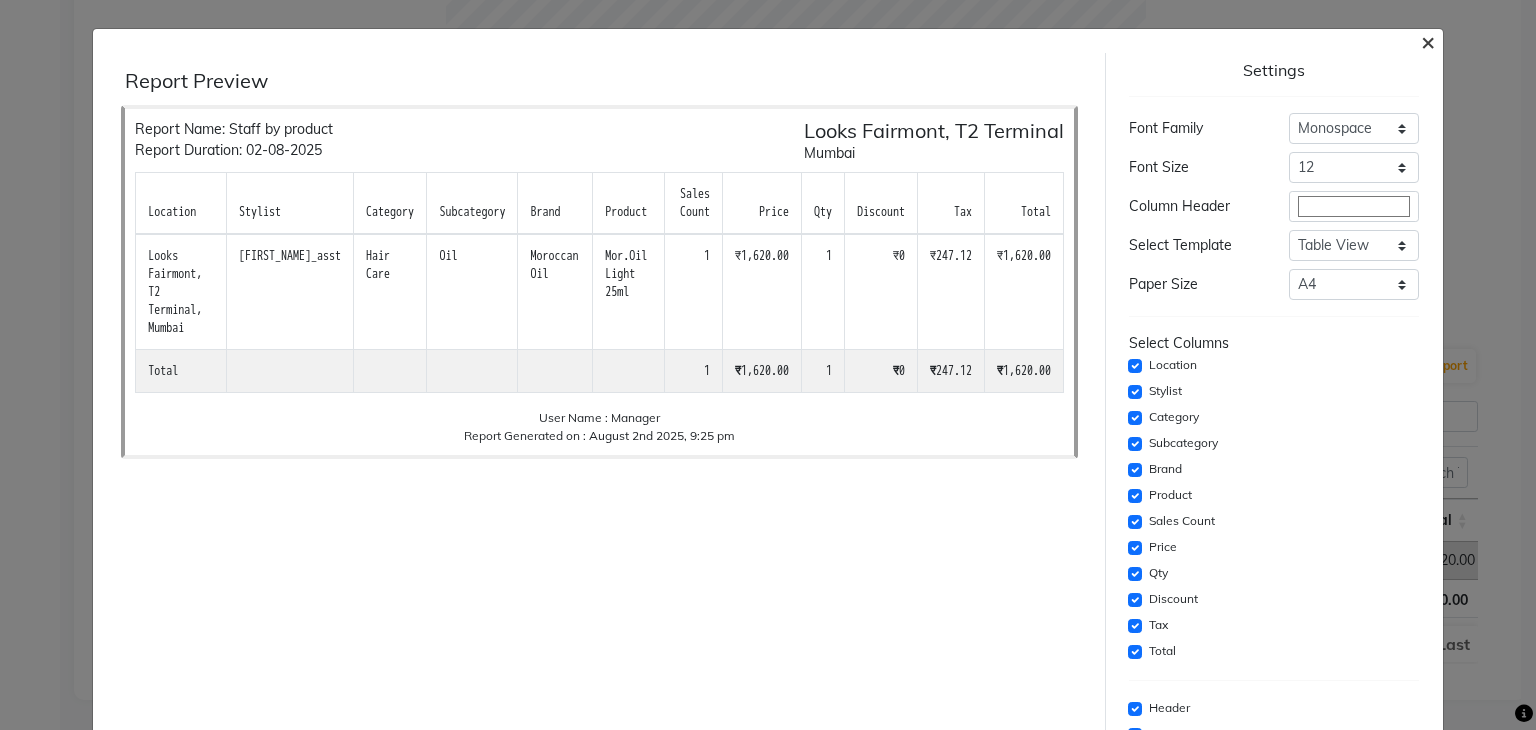 click on "×" 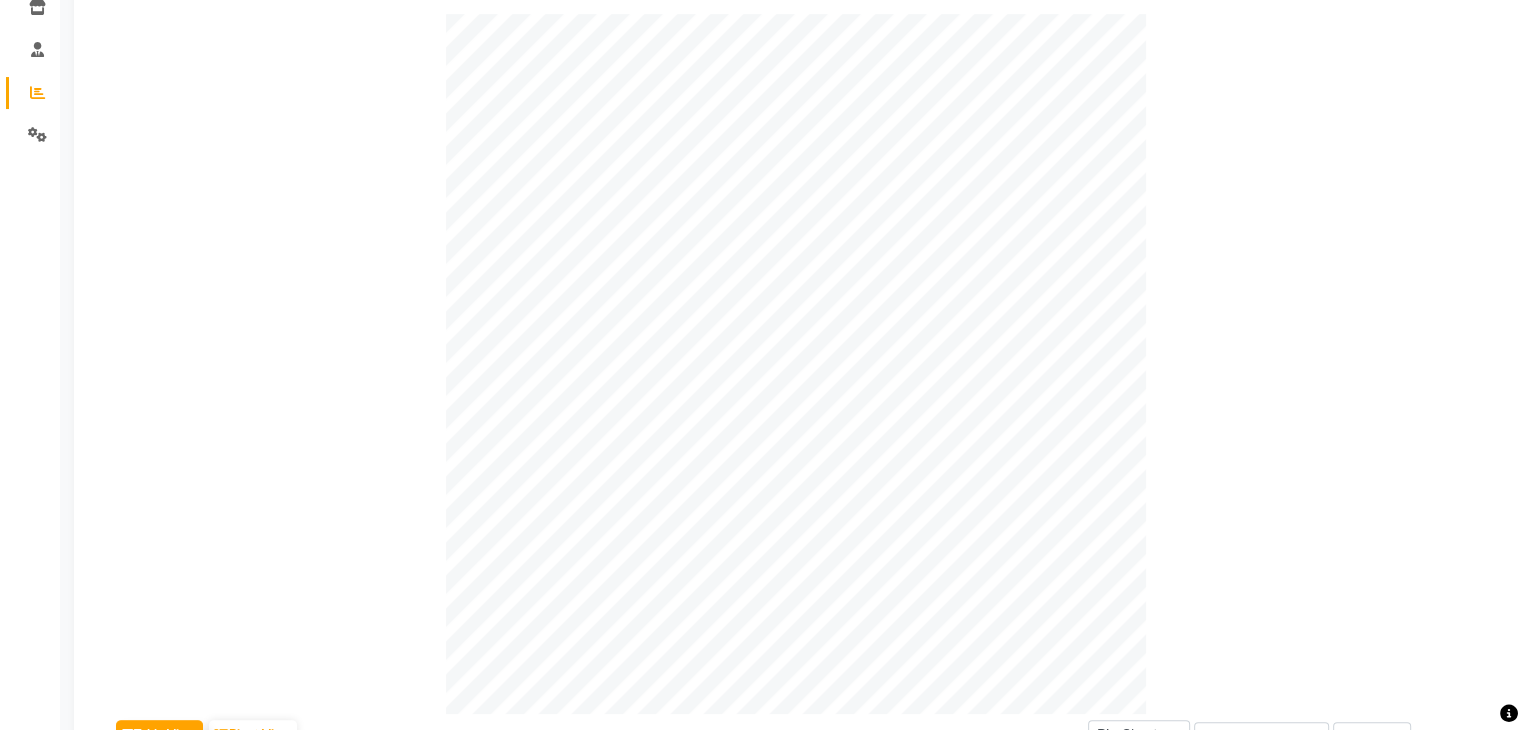 scroll, scrollTop: 0, scrollLeft: 0, axis: both 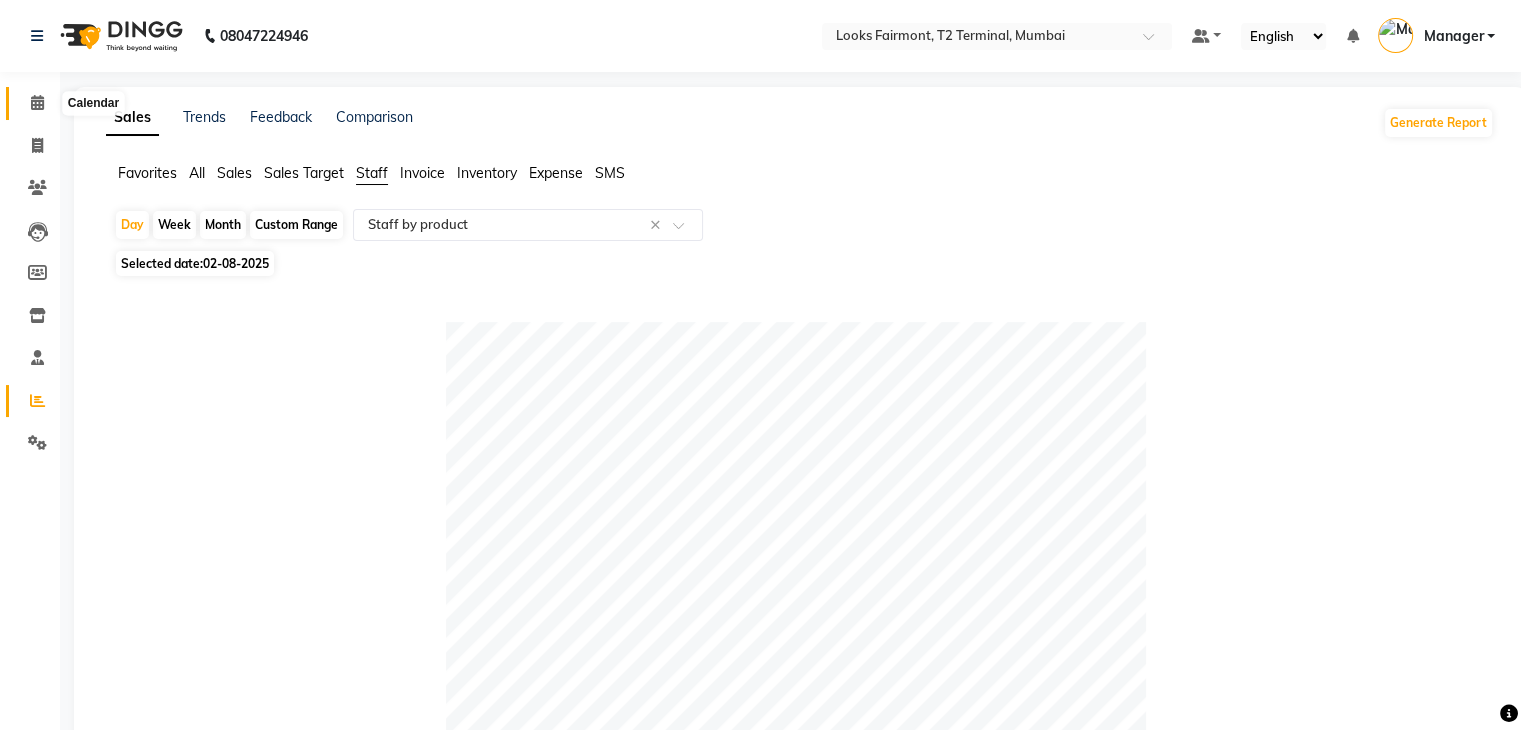 click 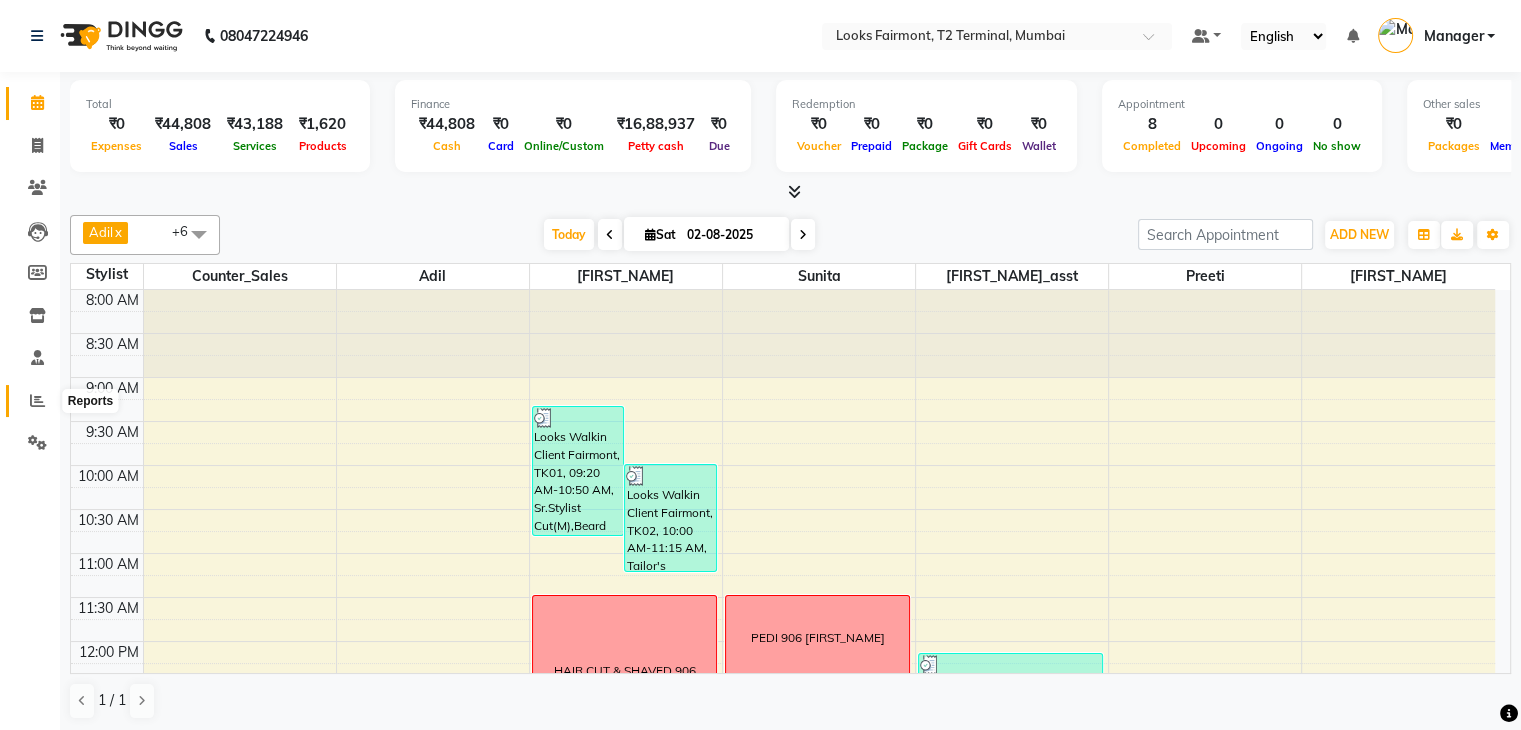 click 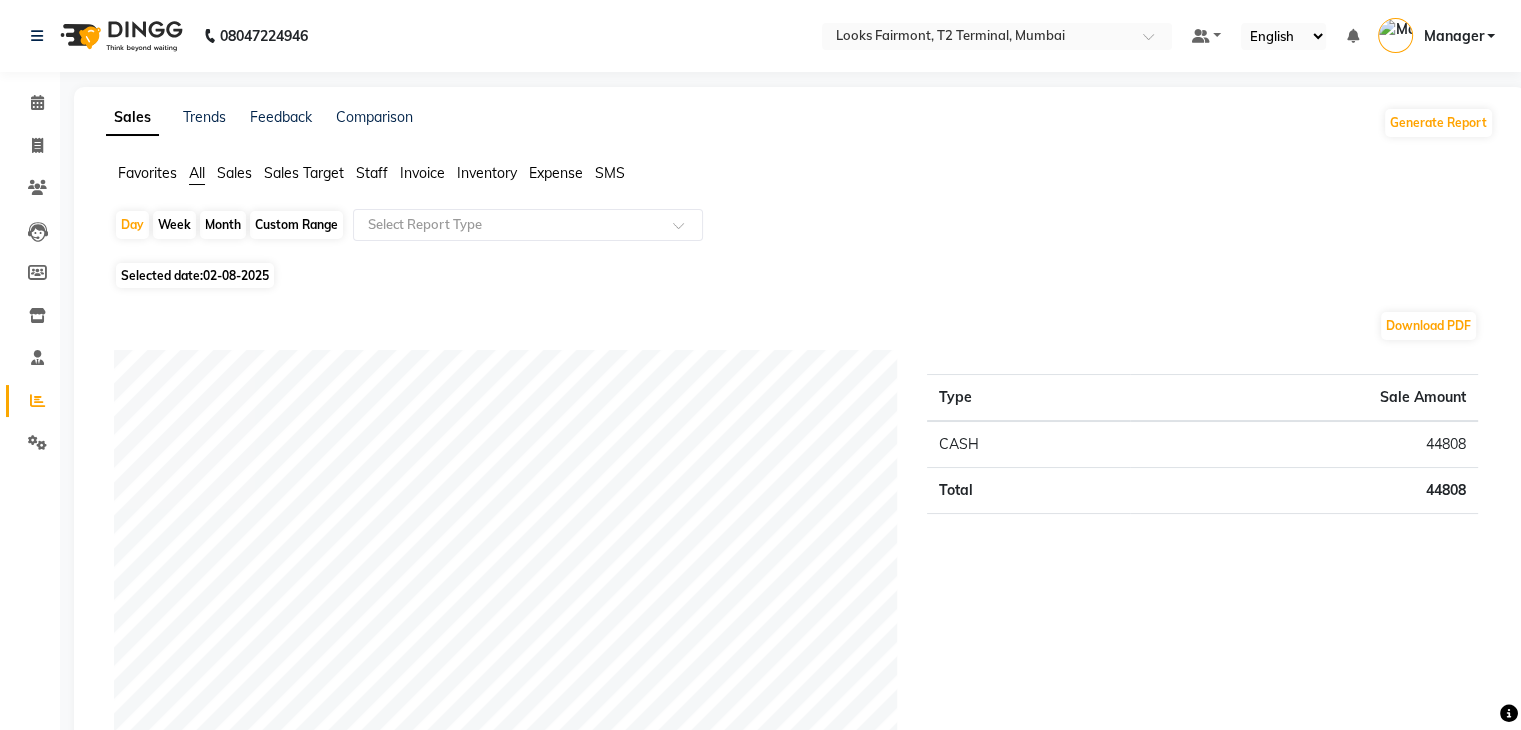 click on "Staff" 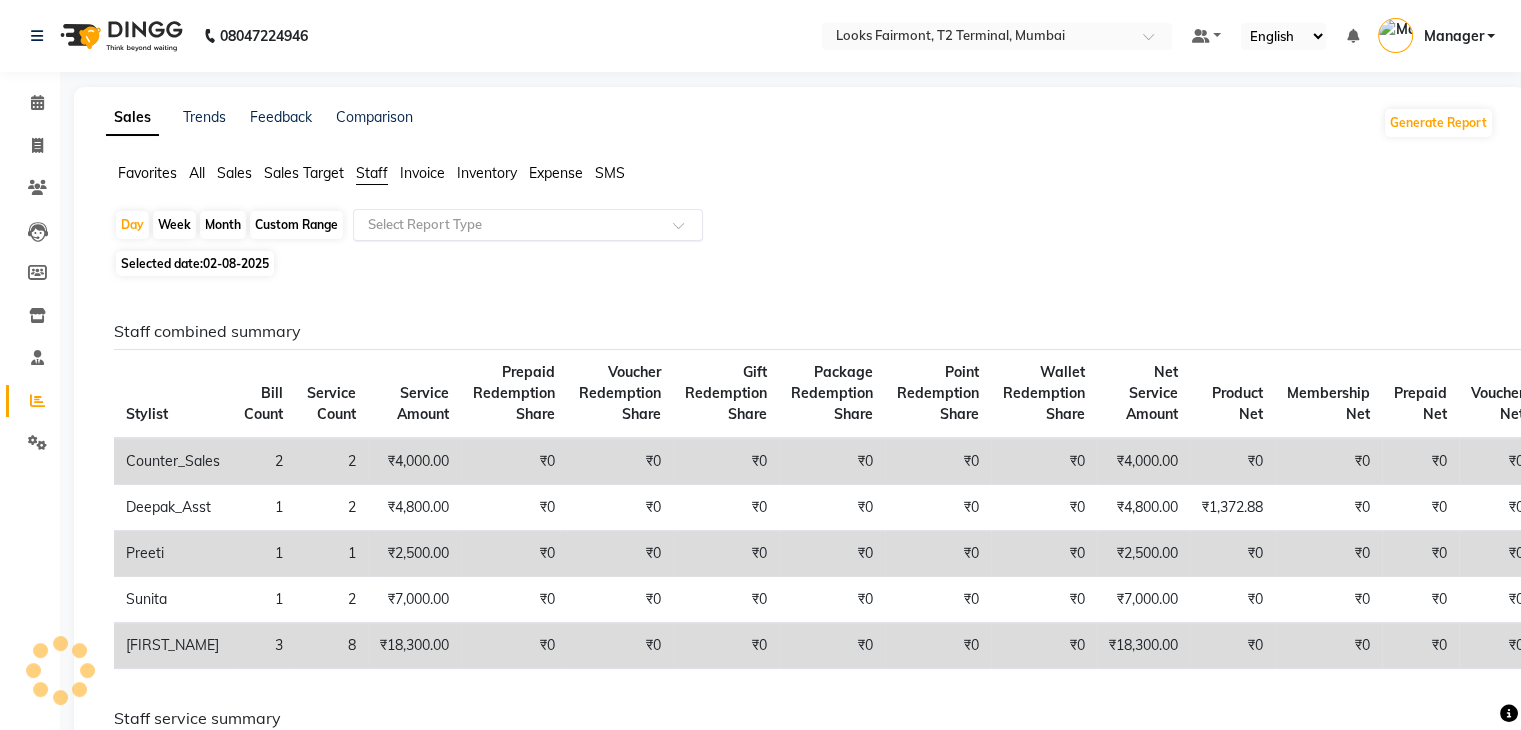 click 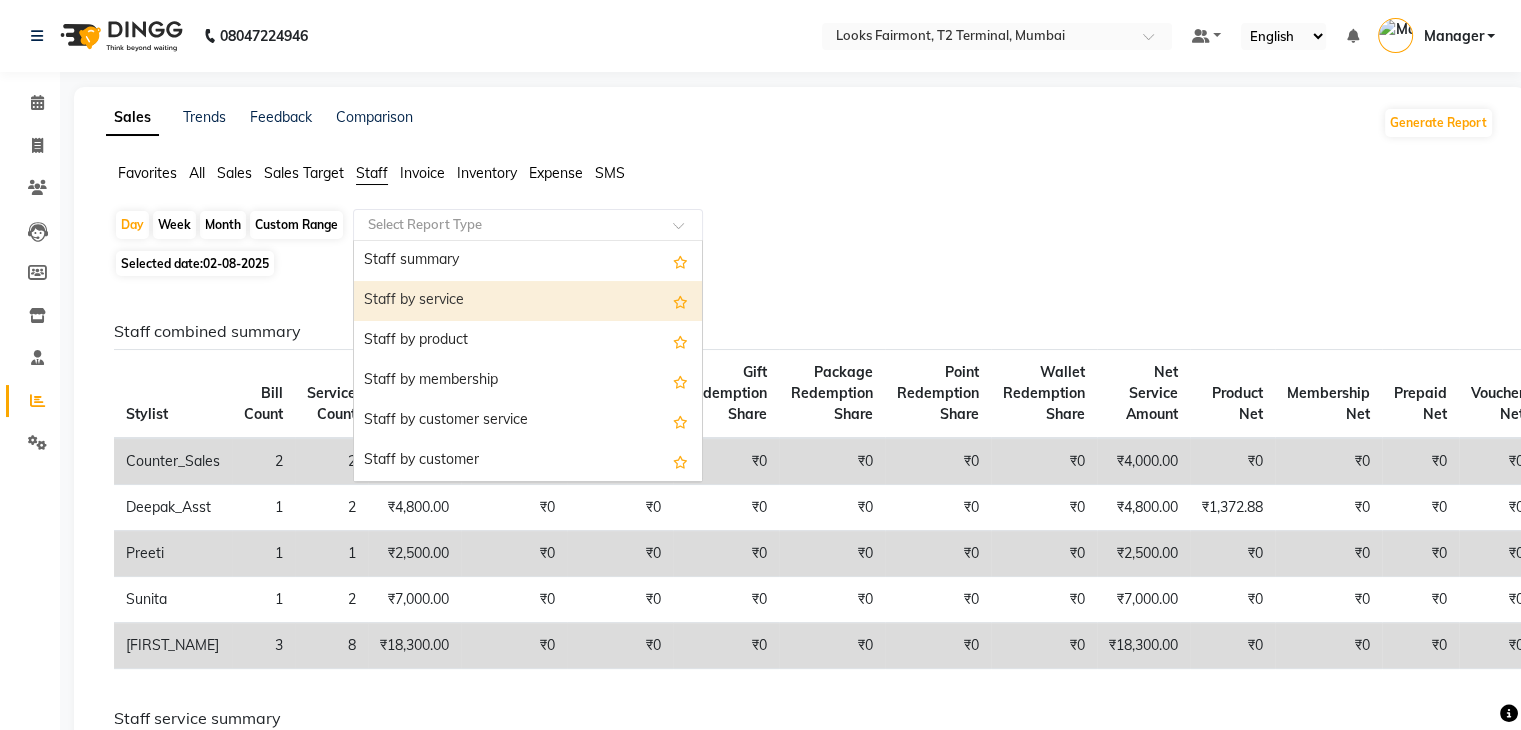 click on "Staff by service" at bounding box center [528, 301] 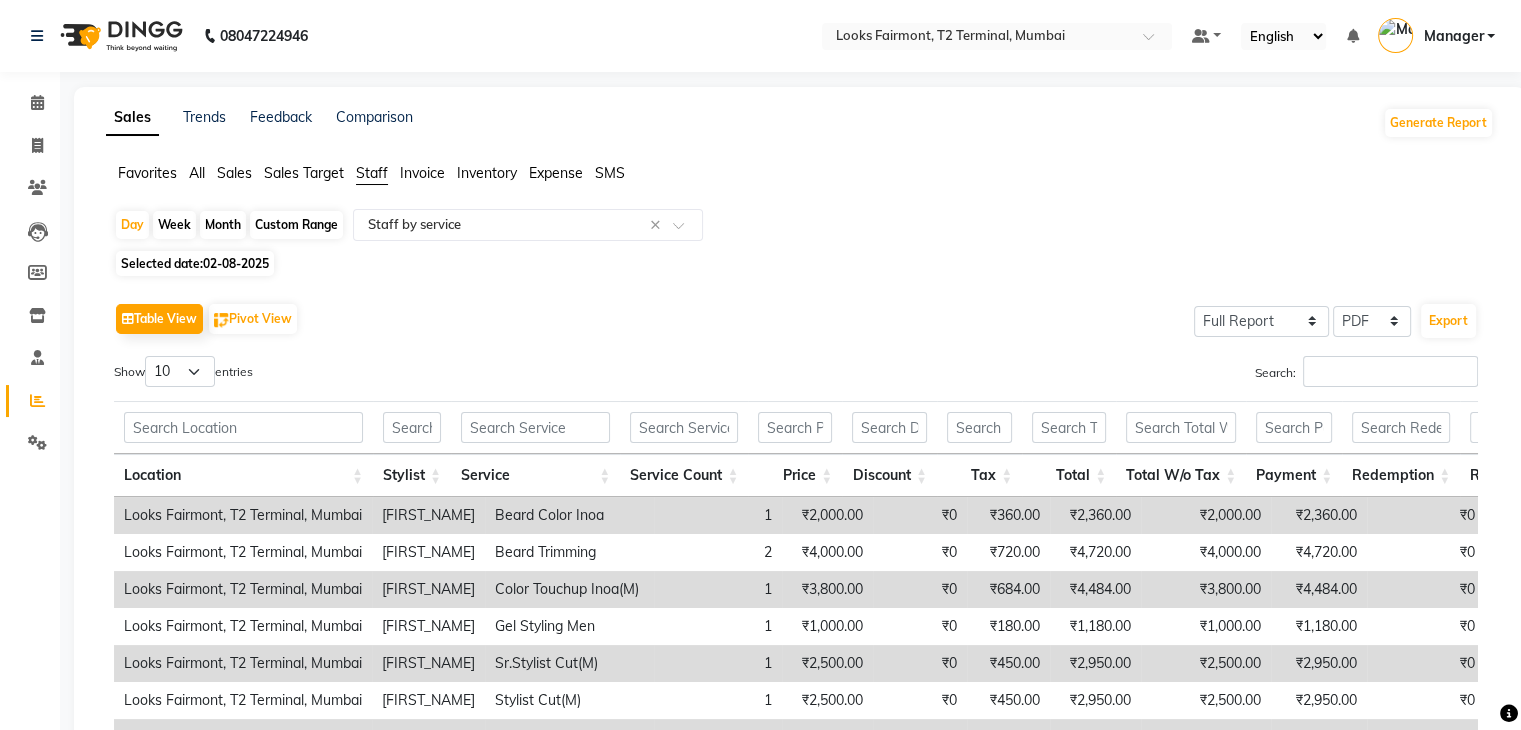click on "Day   Week   Month   Custom Range  Select Report Type × Staff by service × Selected date:  02-08-2025   Table View   Pivot View  Select Full Report Filtered Report Select CSV PDF  Export  Show  10 25 50 100  entries Search: Location Stylist Service Service Count Price Discount Tax Total Total W/o Tax Payment Redemption Redemption Share Product Cost Location Stylist Service Service Count Price Discount Tax Total Total W/o Tax Payment Redemption Redemption Share Product Cost Total 15 ₹37,800.00 ₹1,200.00 ₹6,588.00 ₹43,188.00 ₹36,600.00 ₹43,188.00 ₹0 ₹0 ₹0 Looks Fairmont, T2 Terminal, Mumbai Tajuddin Beard Color Inoa 1 ₹2,000.00 ₹0 ₹360.00 ₹2,360.00 ₹2,000.00 ₹2,360.00 ₹0 ₹0 ₹0 Looks Fairmont, T2 Terminal, Mumbai Tajuddin Beard Trimming 2 ₹4,000.00 ₹0 ₹720.00 ₹4,720.00 ₹4,000.00 ₹4,720.00 ₹0 ₹0 ₹0 Looks Fairmont, T2 Terminal, Mumbai Tajuddin Color Touchup Inoa(M) 1 ₹3,800.00 ₹0 ₹684.00 ₹4,484.00 ₹3,800.00 ₹4,484.00 ₹0 ₹0 ₹0 Tajuddin 1 1" 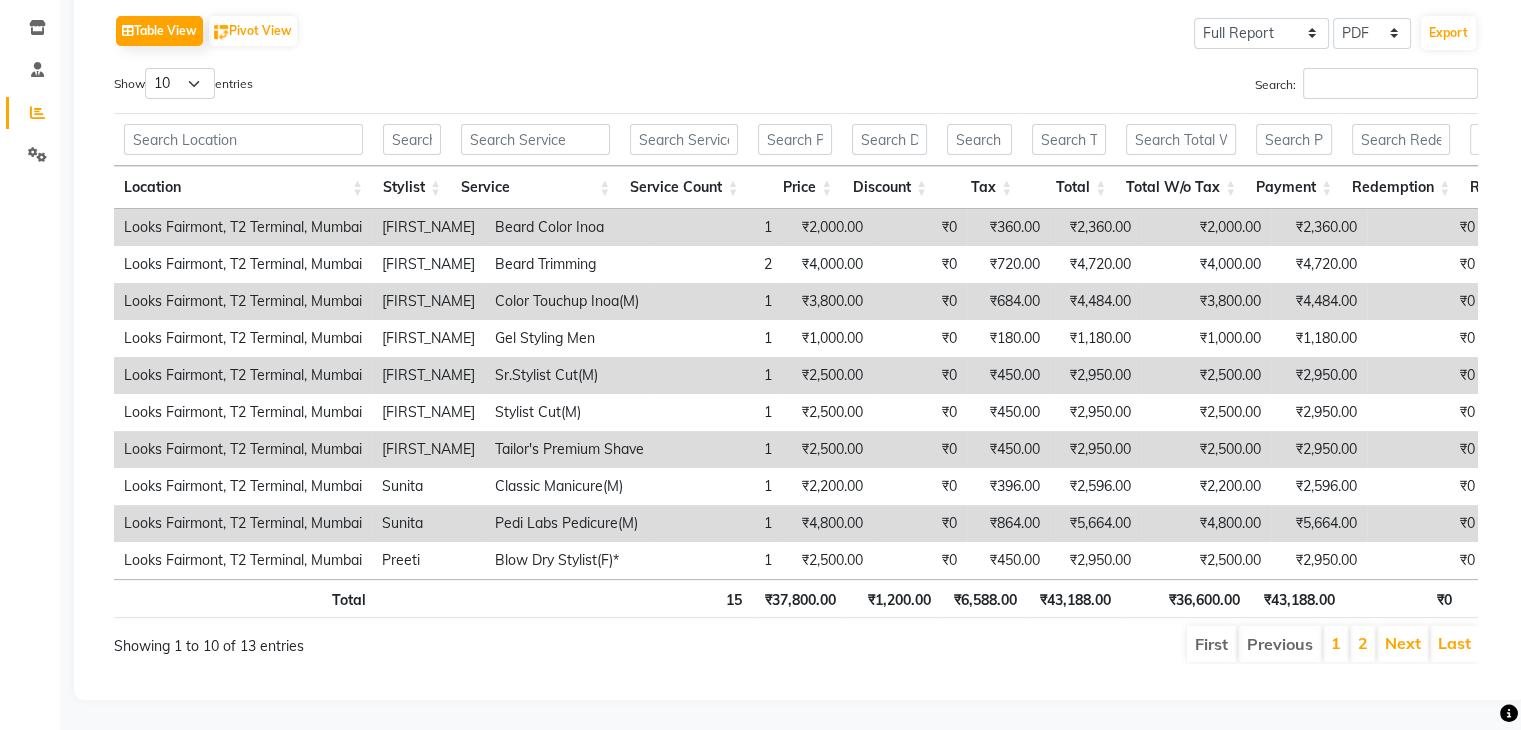 scroll, scrollTop: 300, scrollLeft: 0, axis: vertical 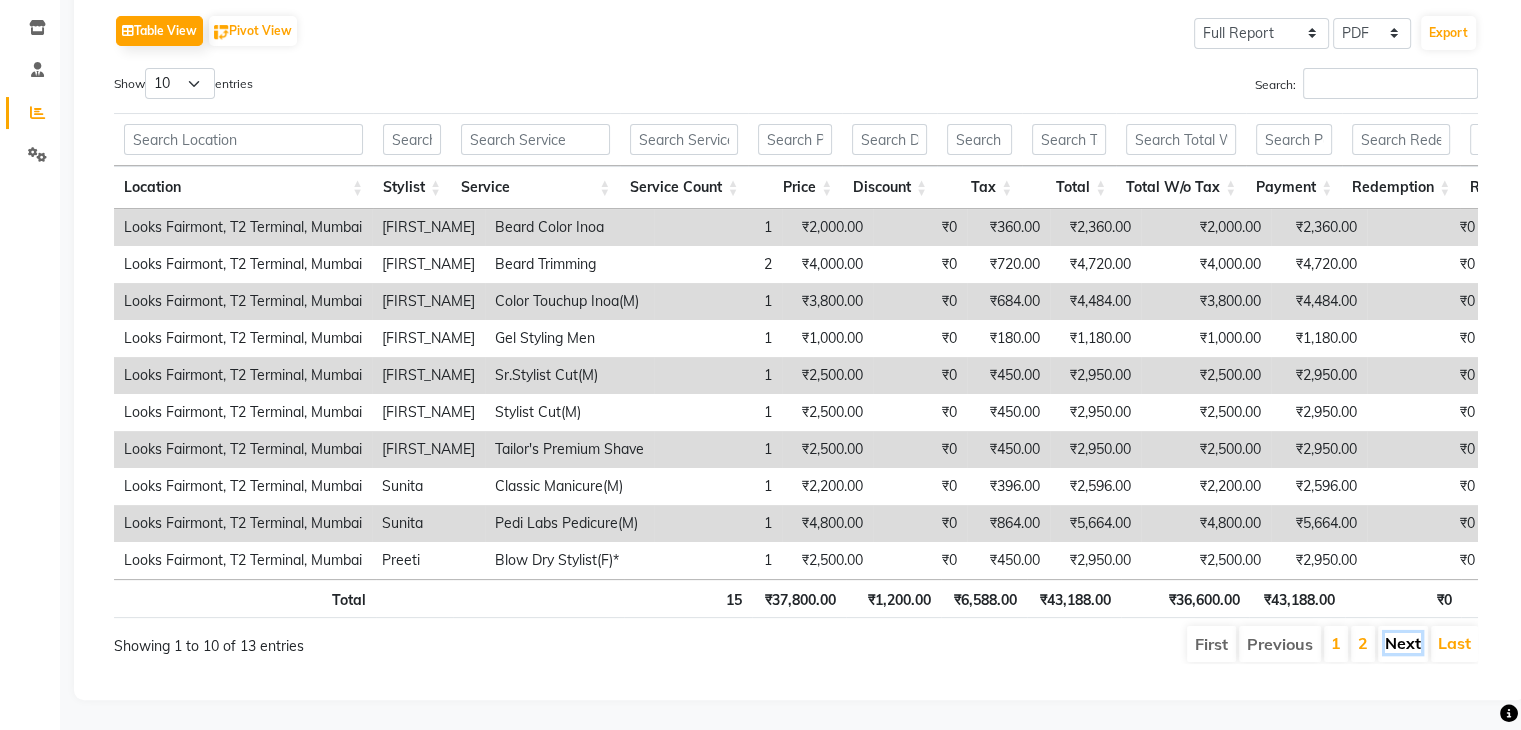 click on "Next" at bounding box center (1403, 643) 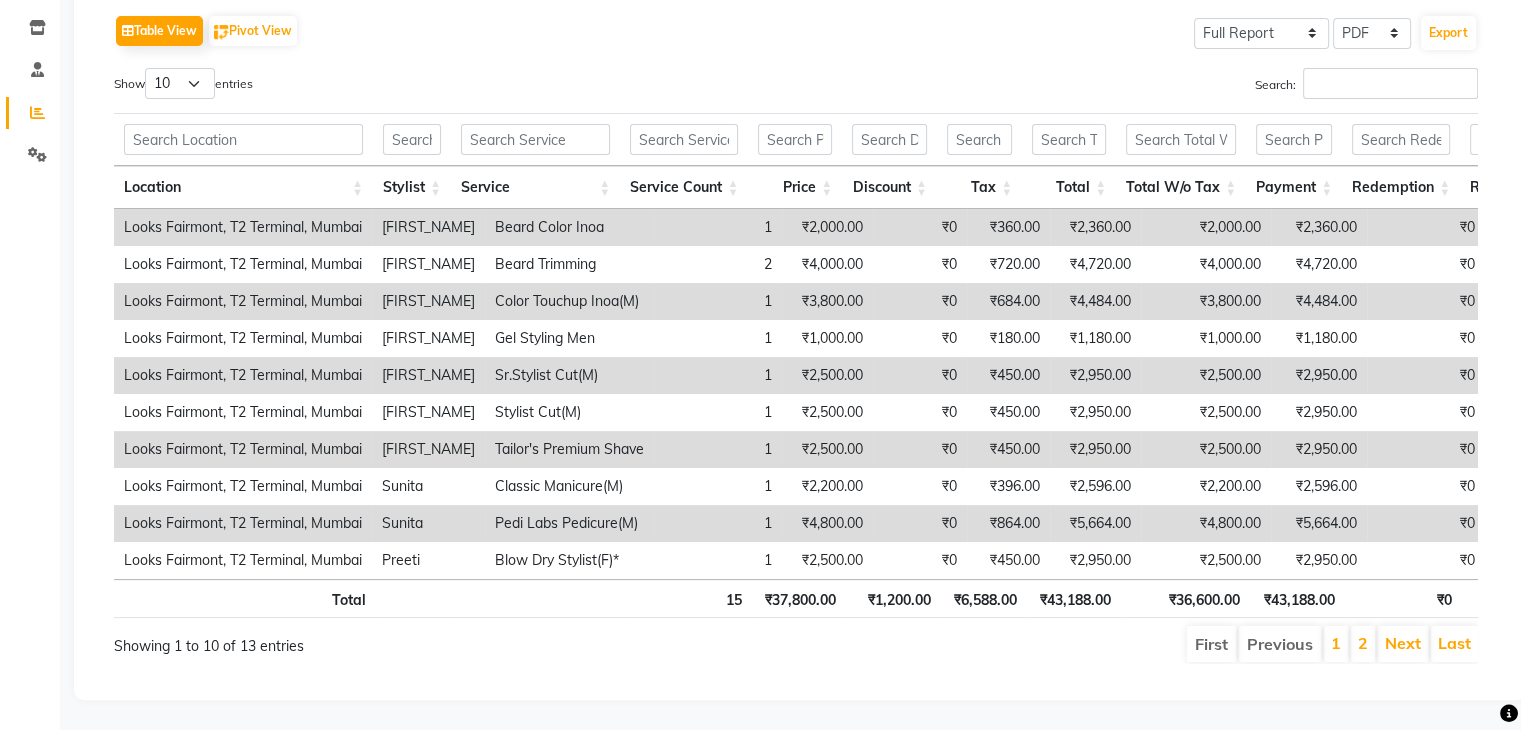 scroll, scrollTop: 58, scrollLeft: 0, axis: vertical 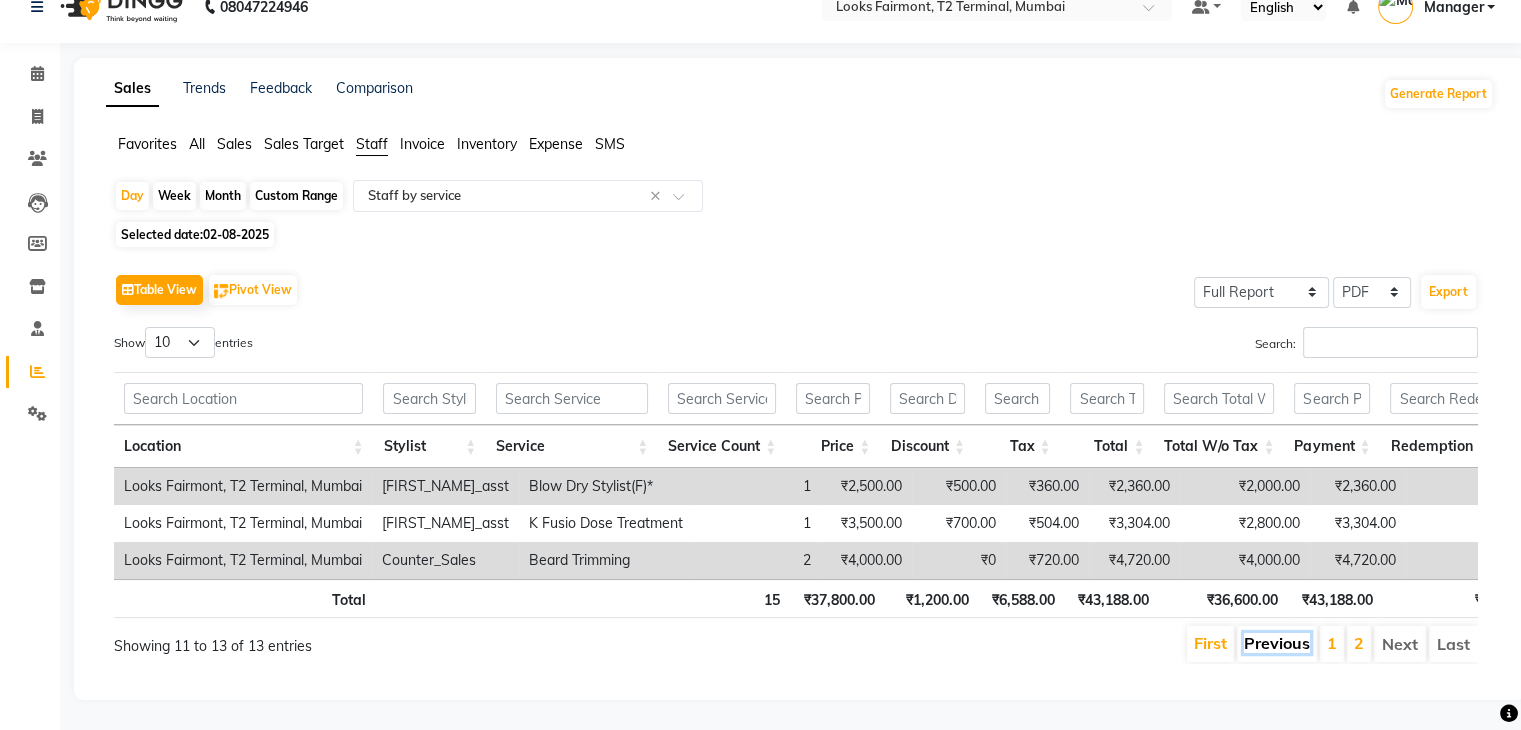 click on "Previous" at bounding box center [1277, 643] 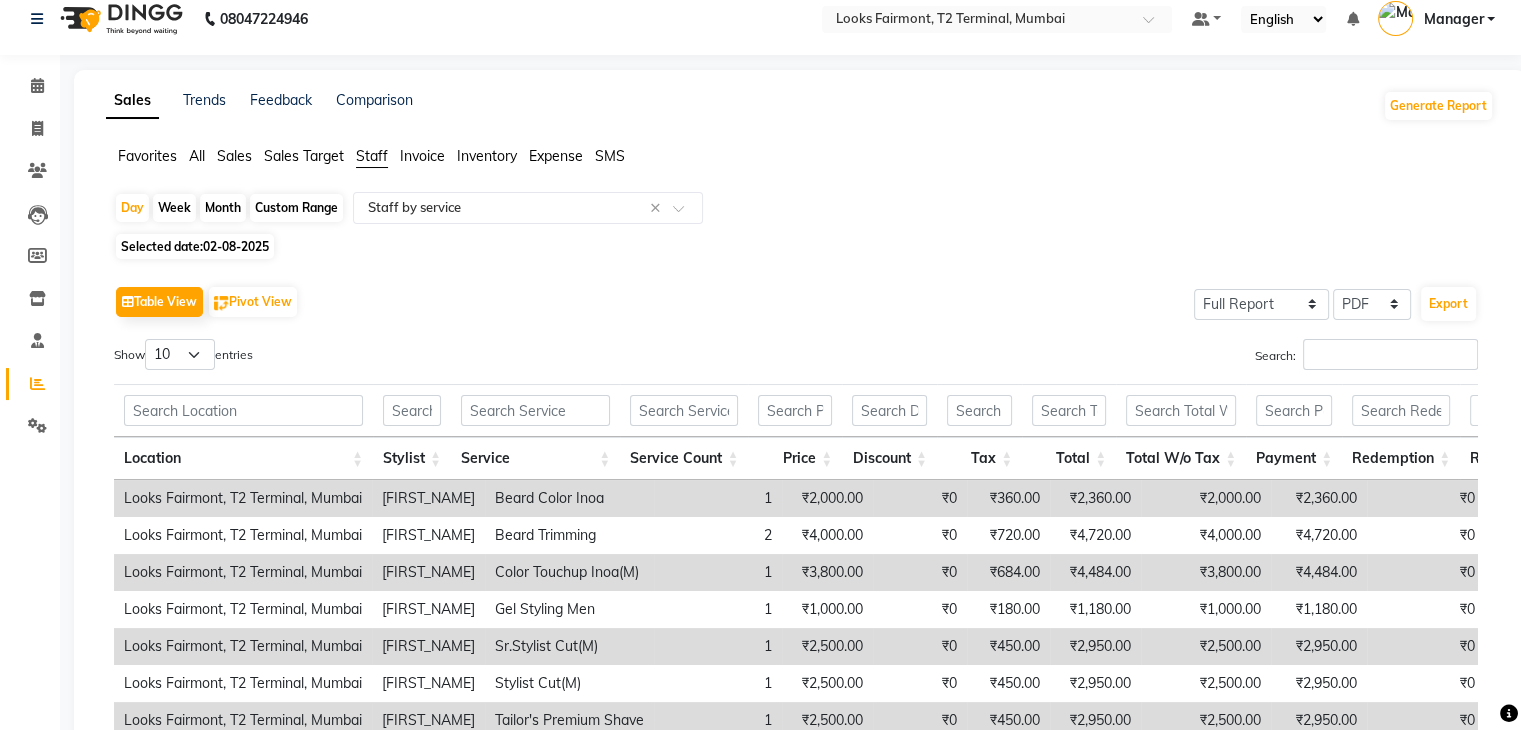scroll, scrollTop: 0, scrollLeft: 0, axis: both 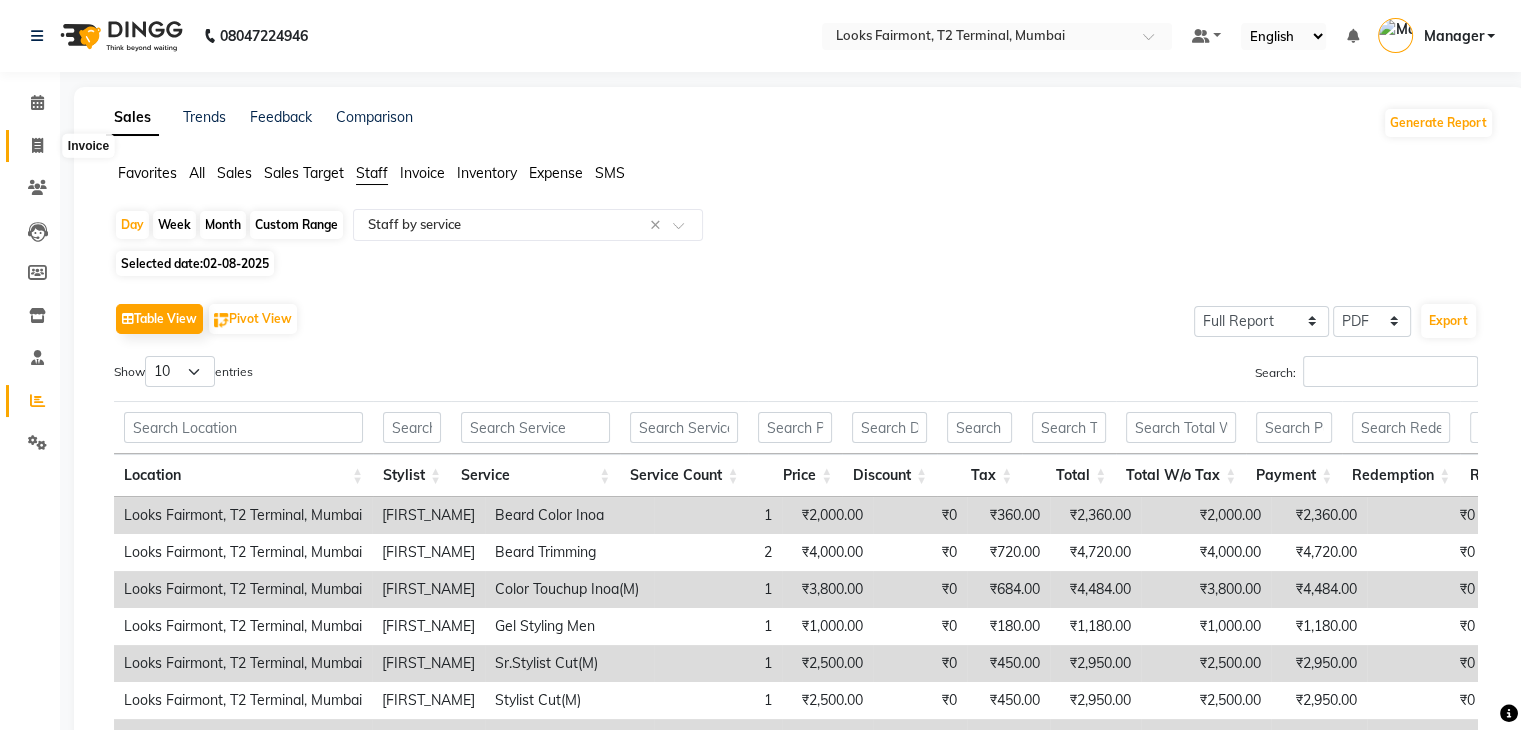 click 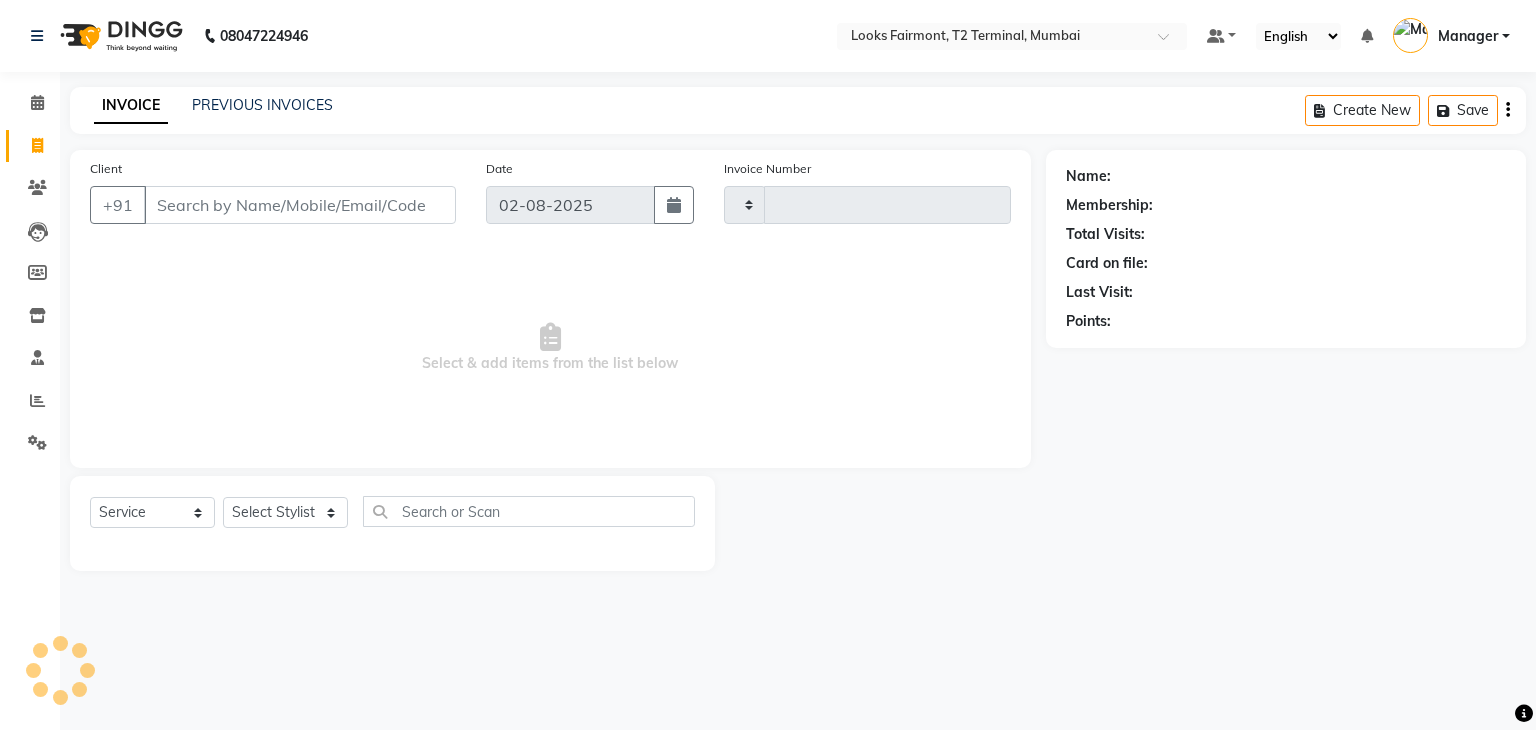 type on "0358" 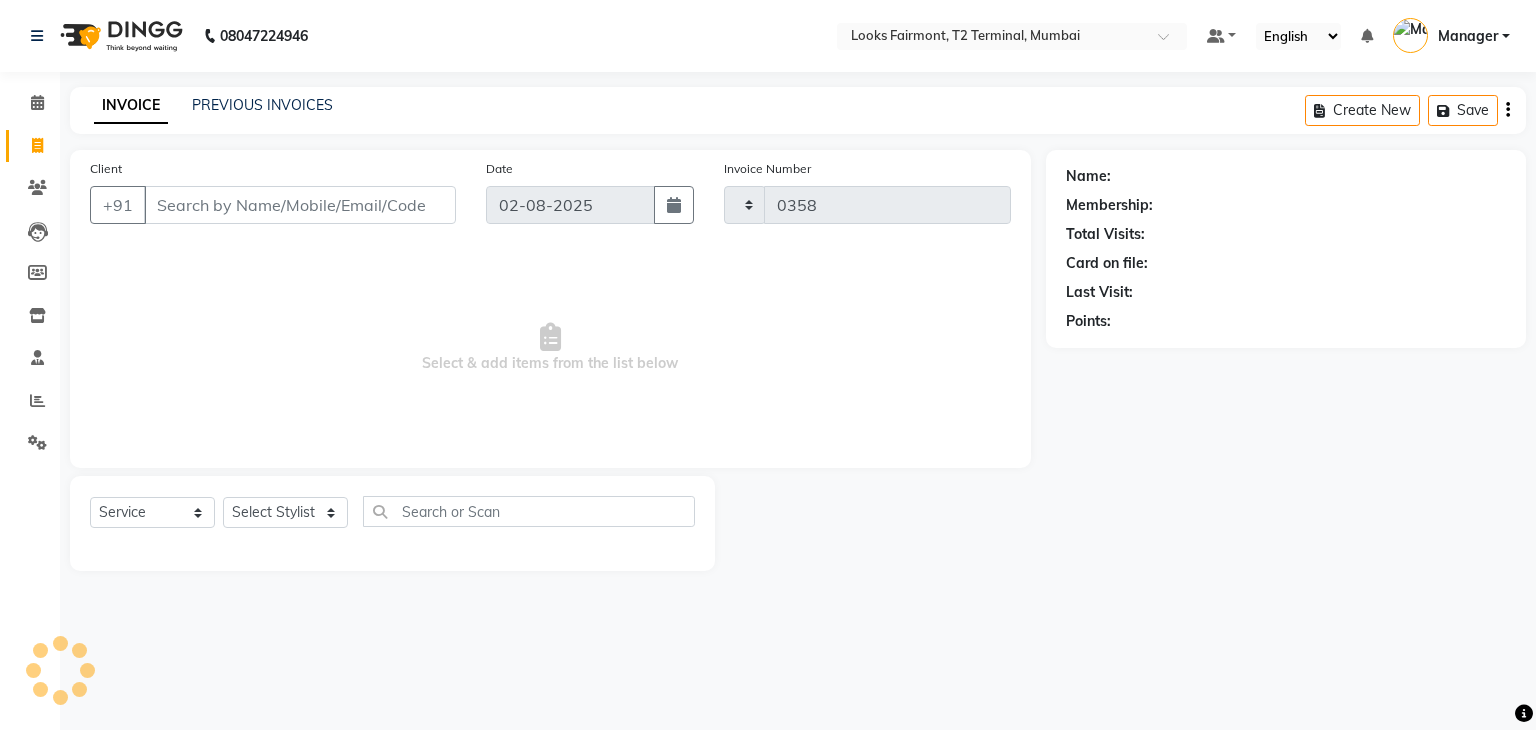select on "8139" 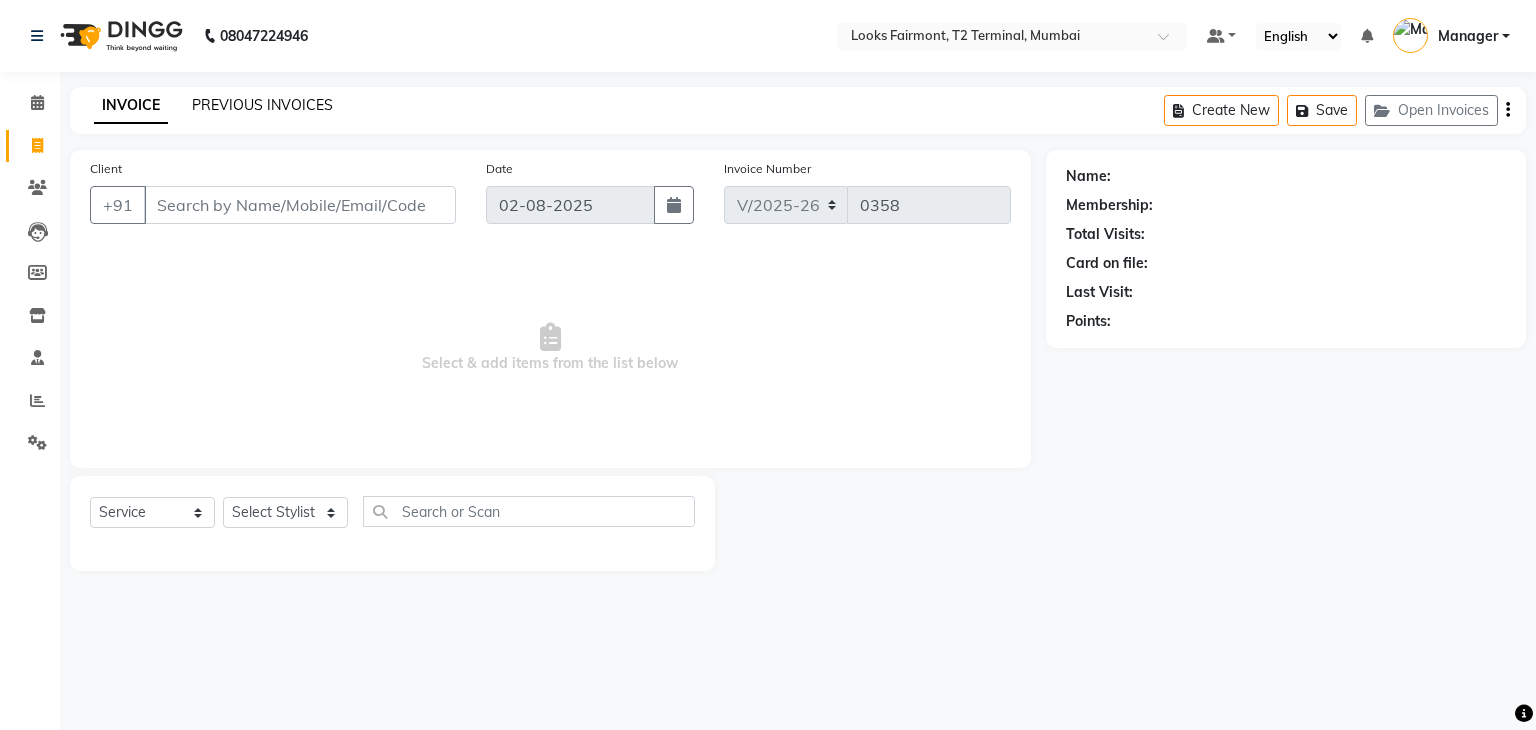 click on "PREVIOUS INVOICES" 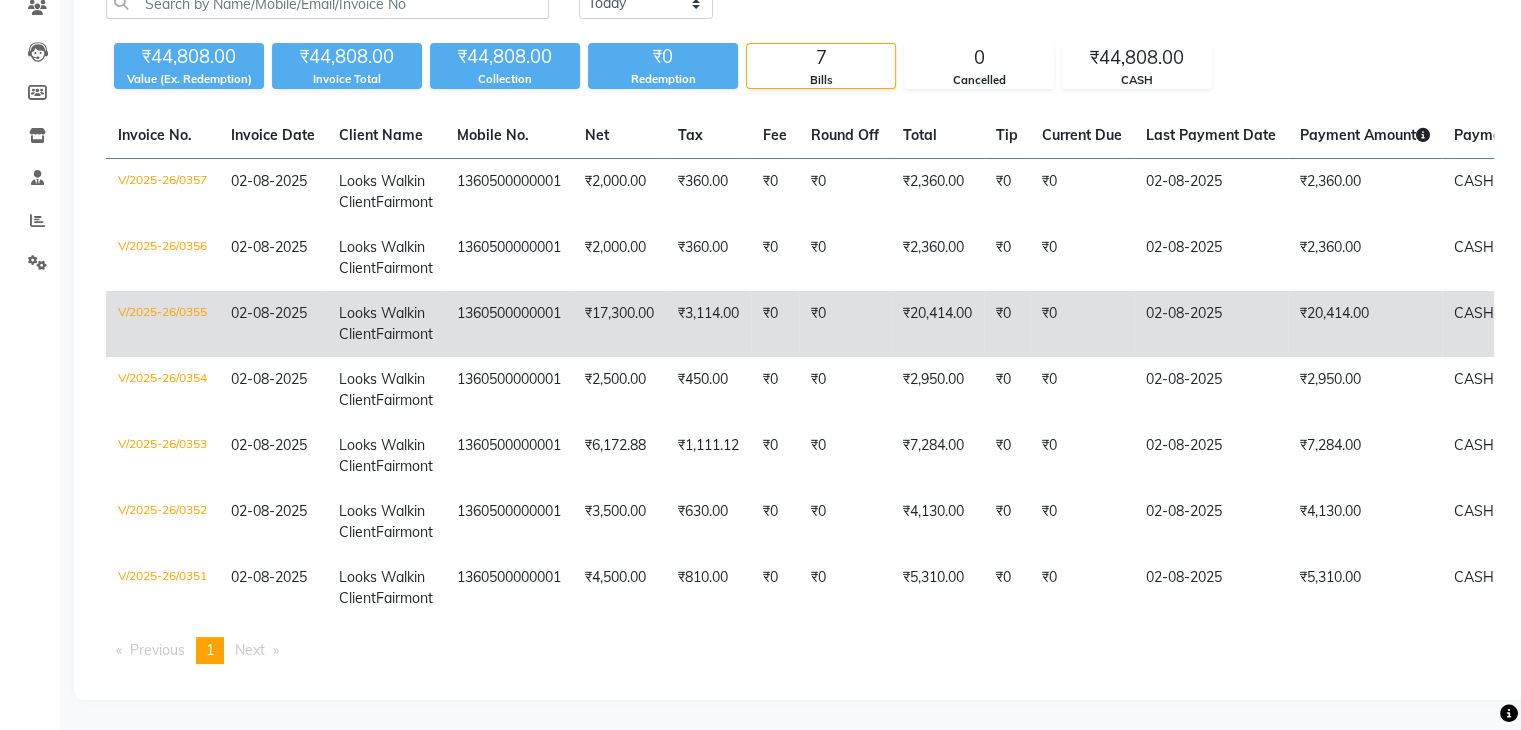 scroll, scrollTop: 489, scrollLeft: 0, axis: vertical 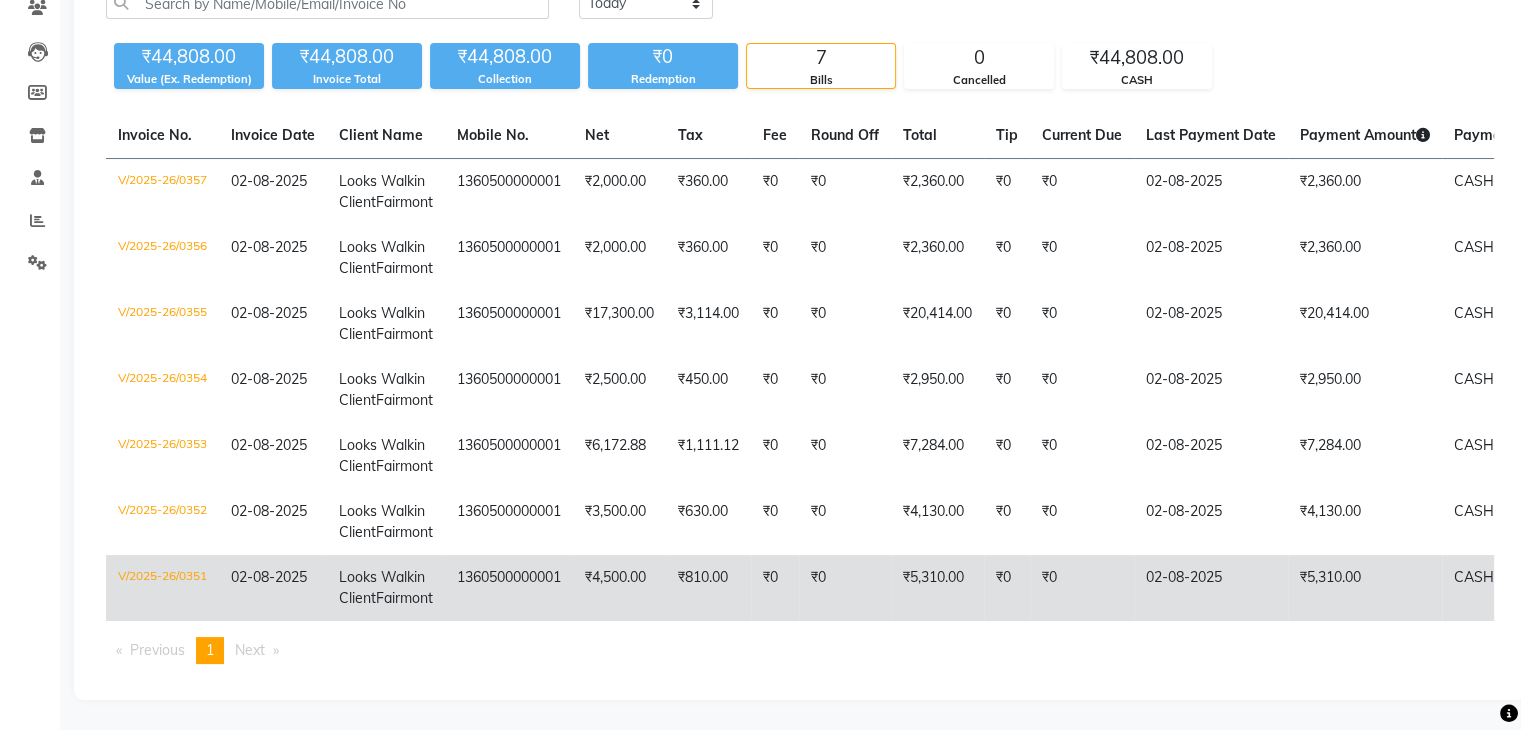 click on "₹5,310.00" 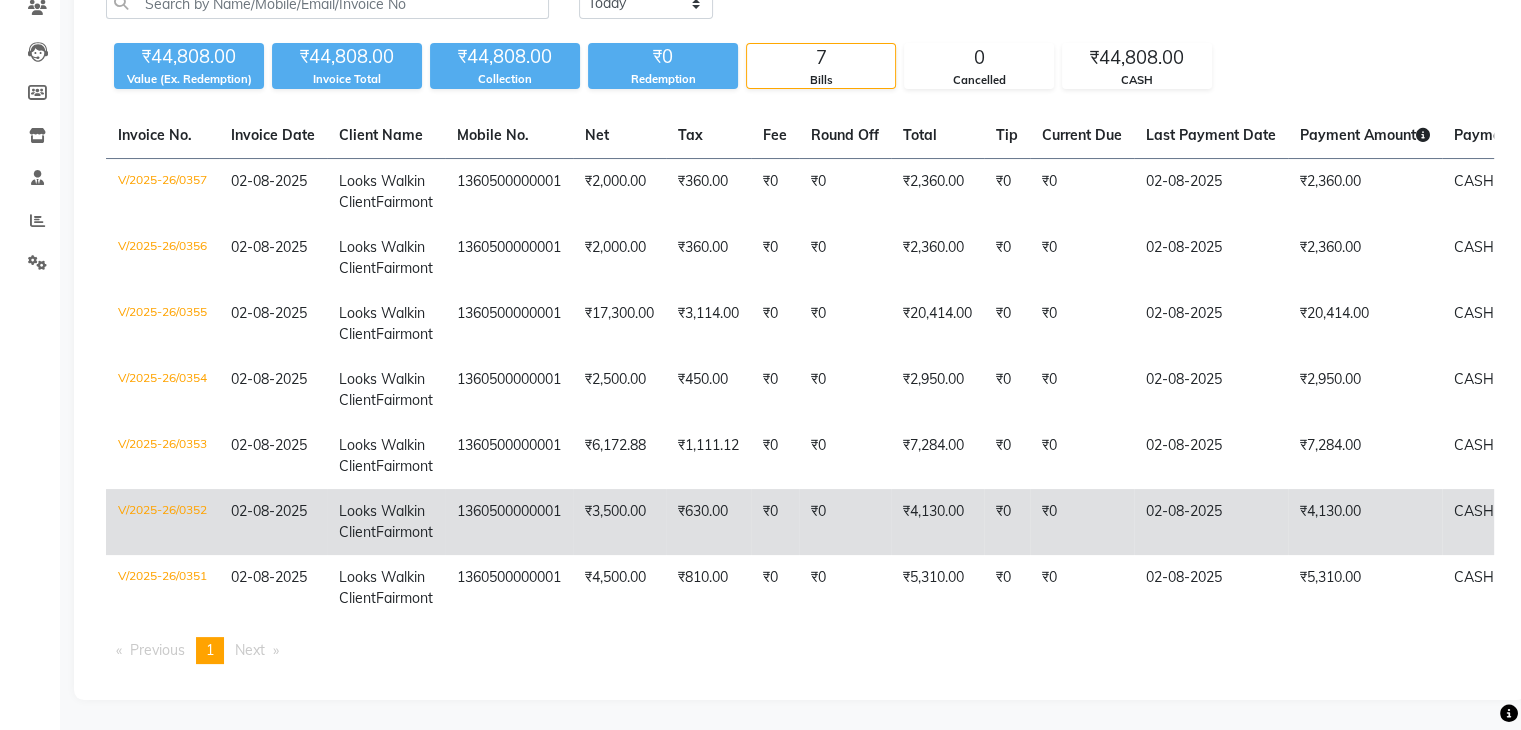 click on "₹3,500.00" 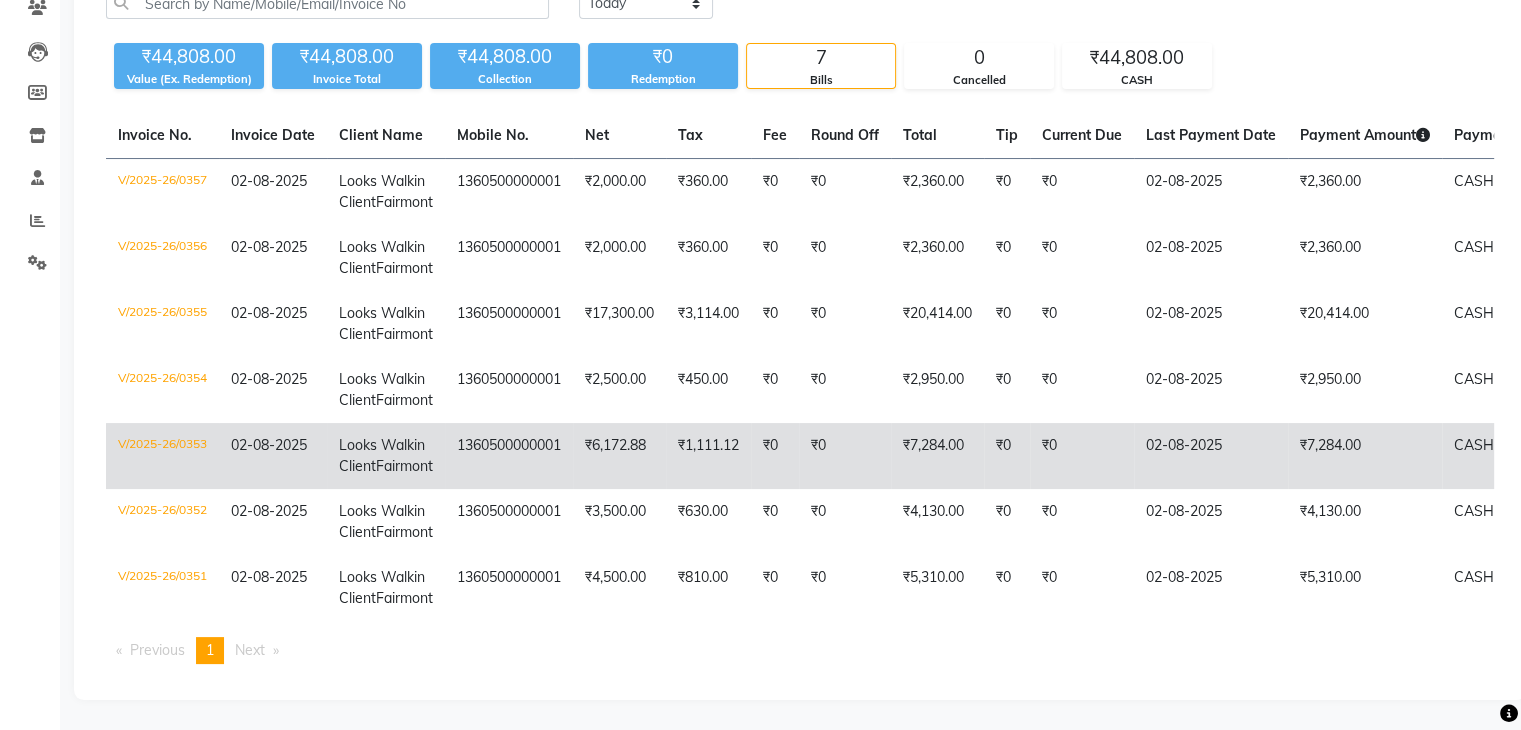 click on "1360500000001" 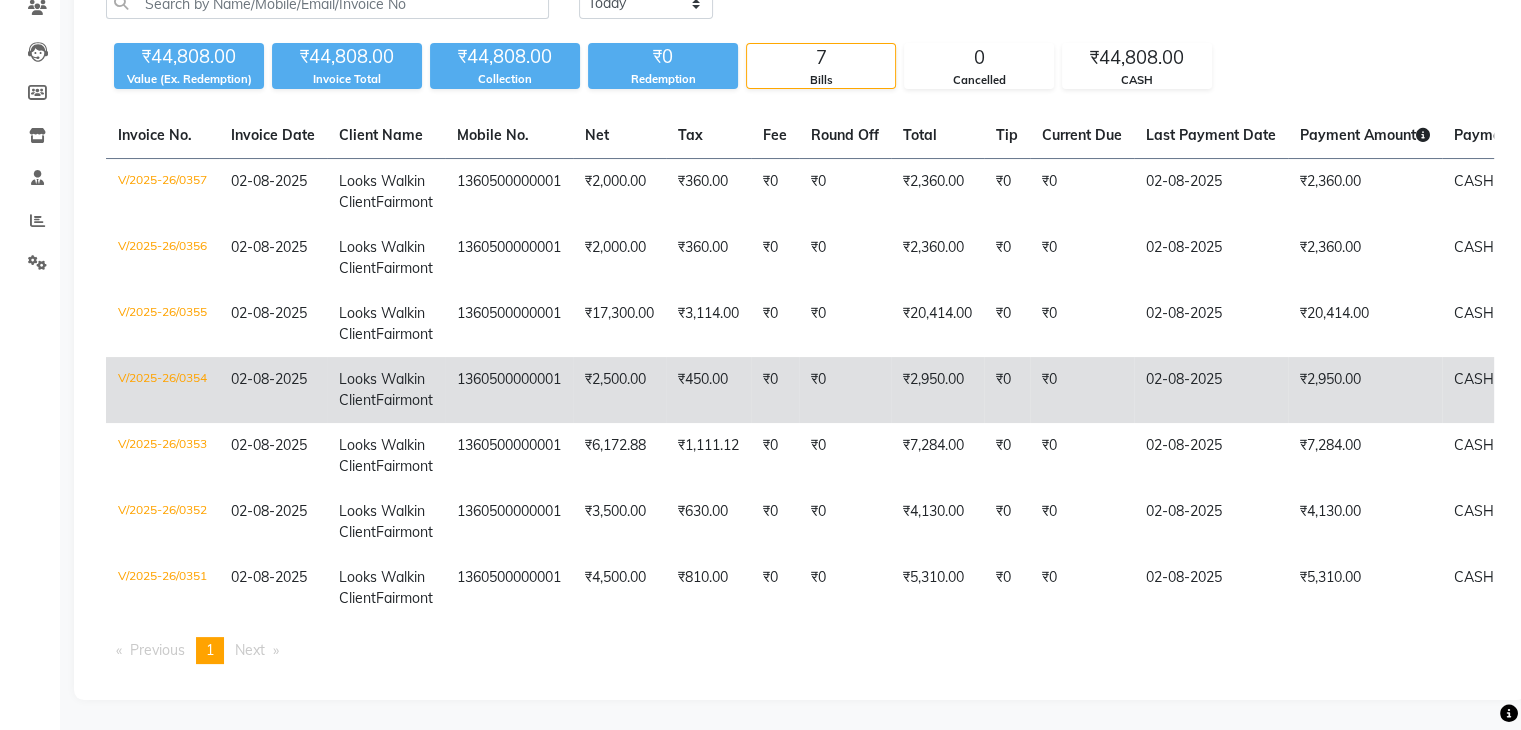 click on "₹2,500.00" 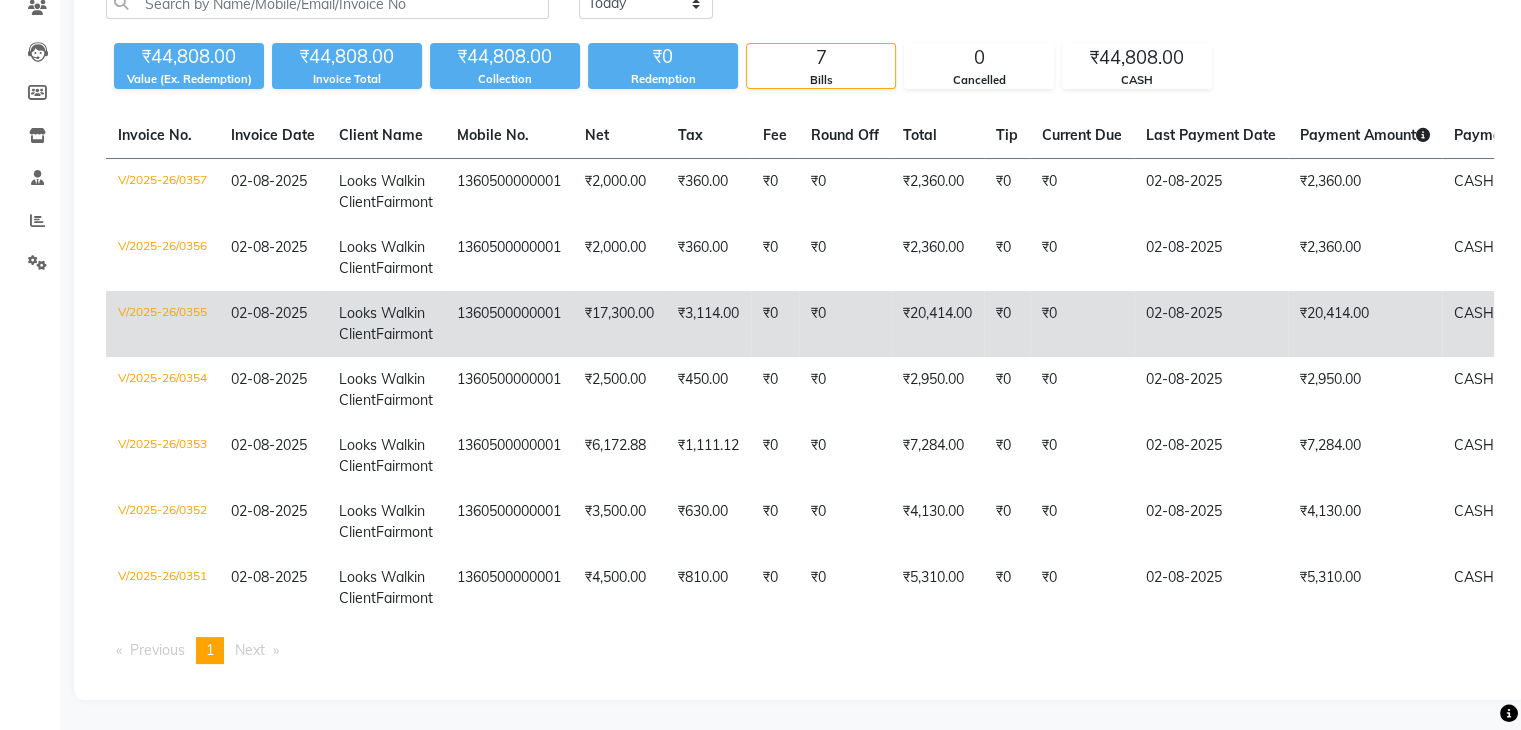 click on "₹20,414.00" 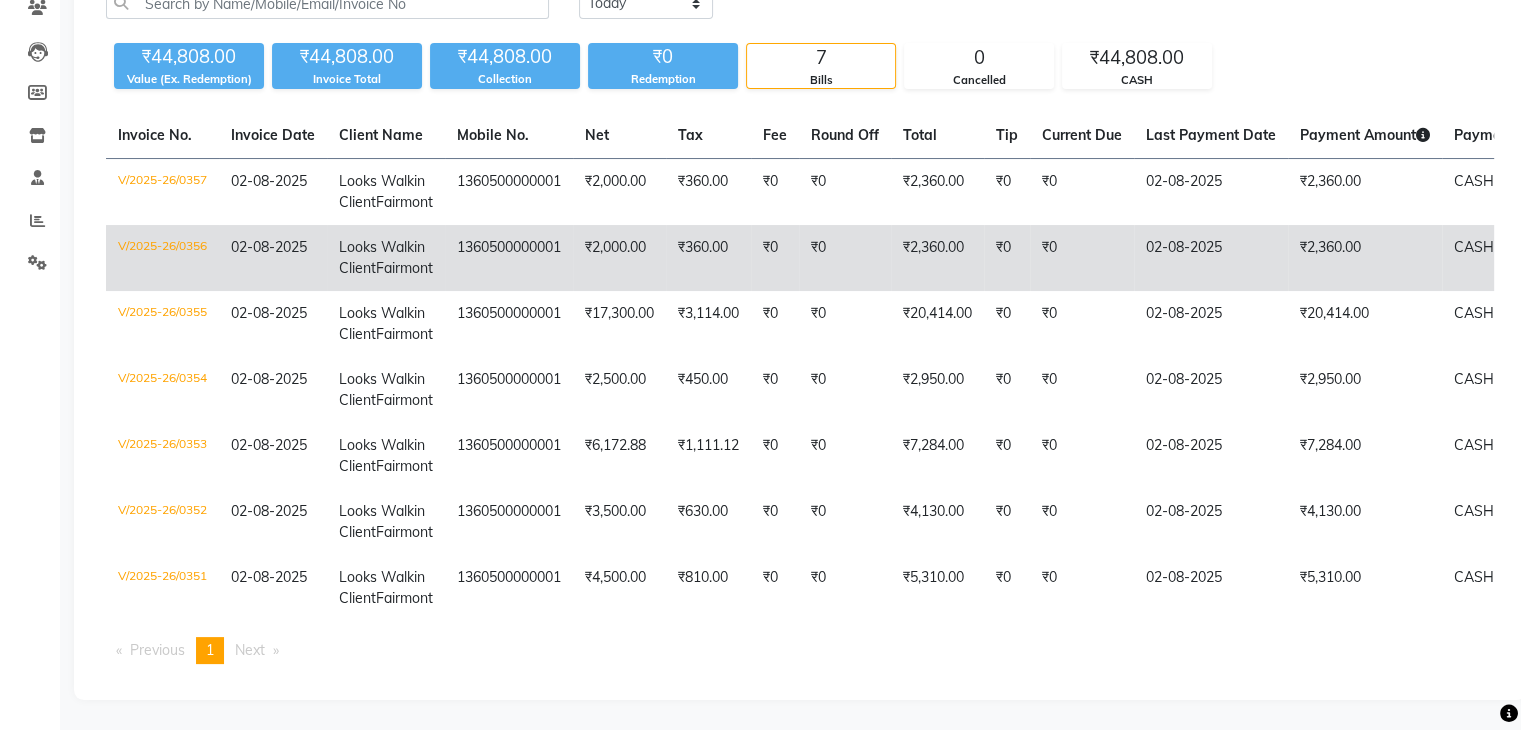 click on "₹0" 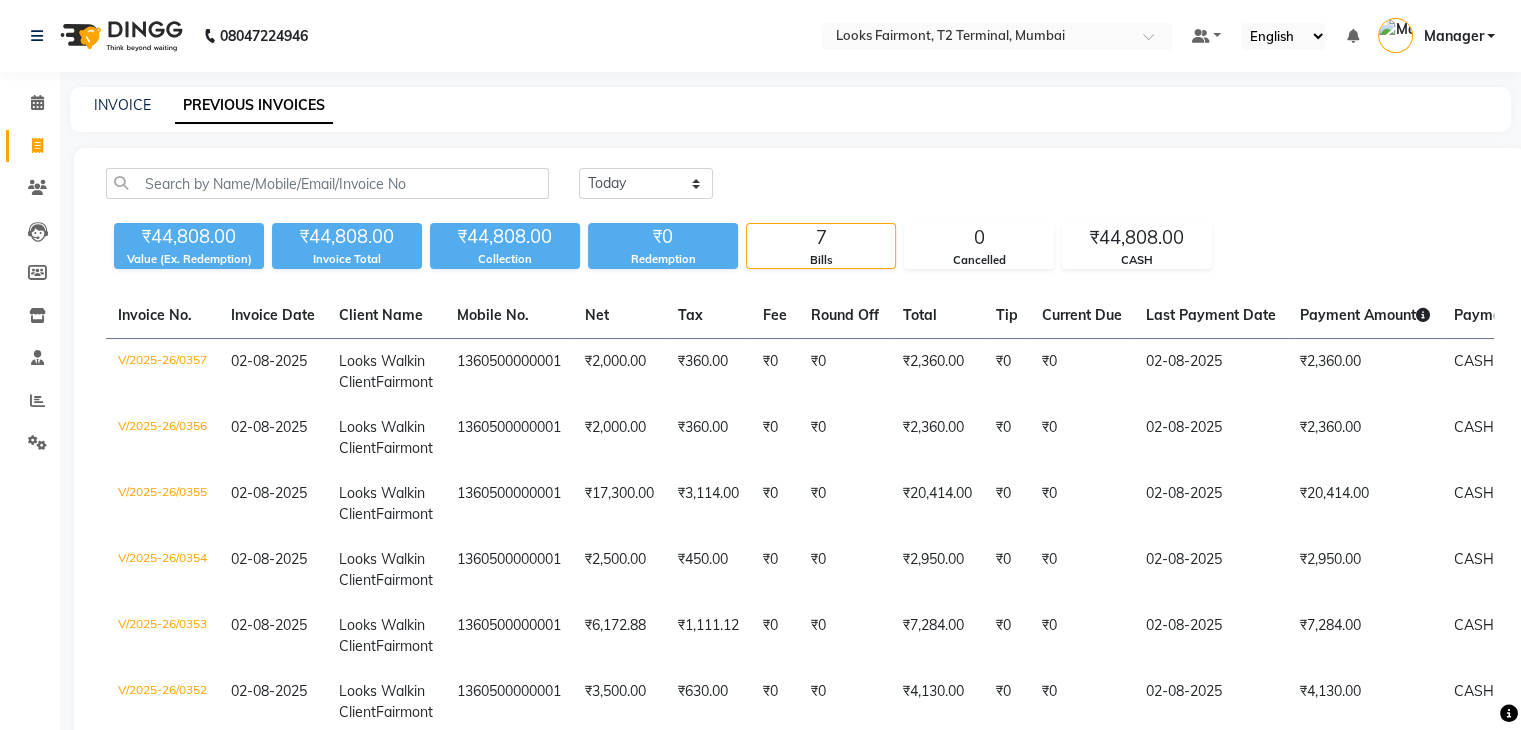 scroll, scrollTop: 0, scrollLeft: 0, axis: both 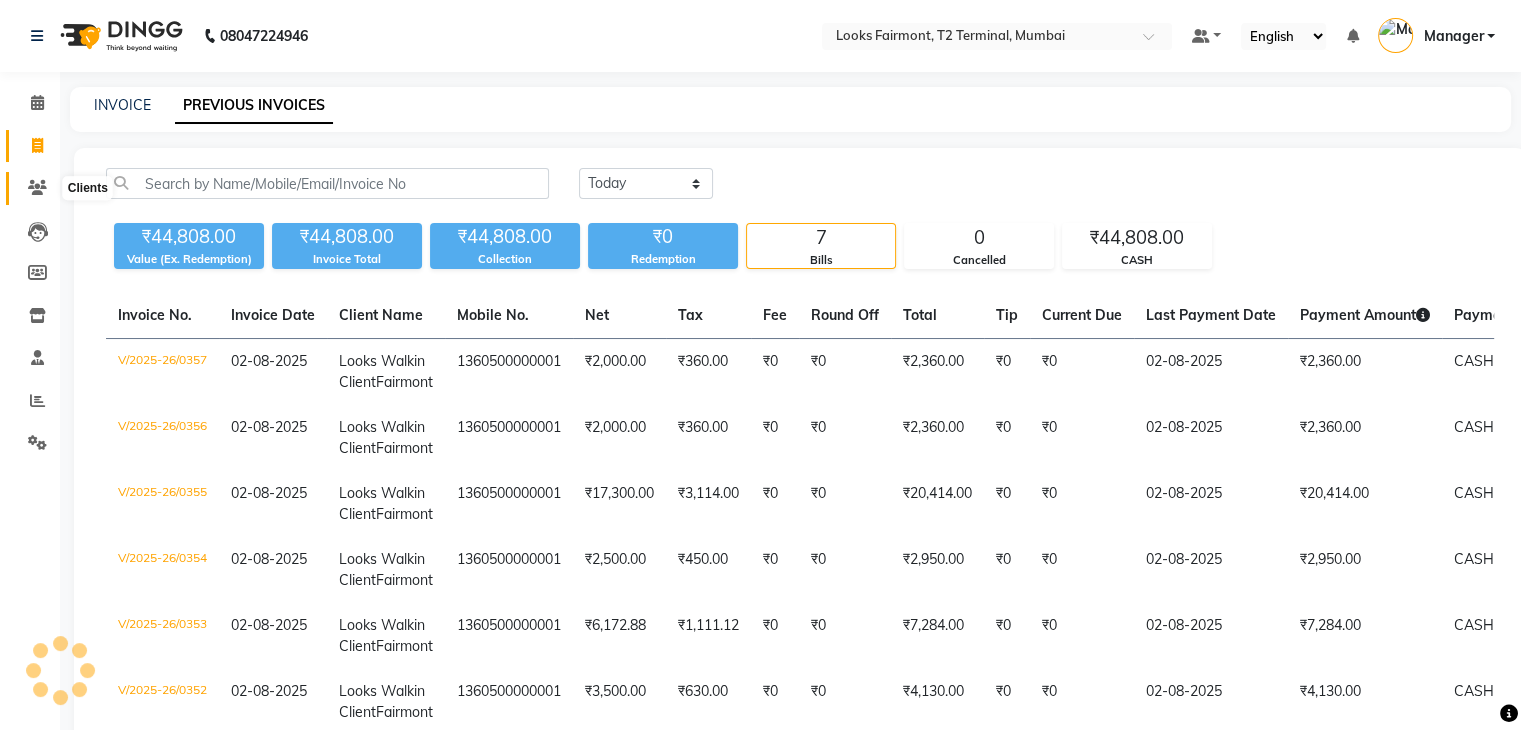 click 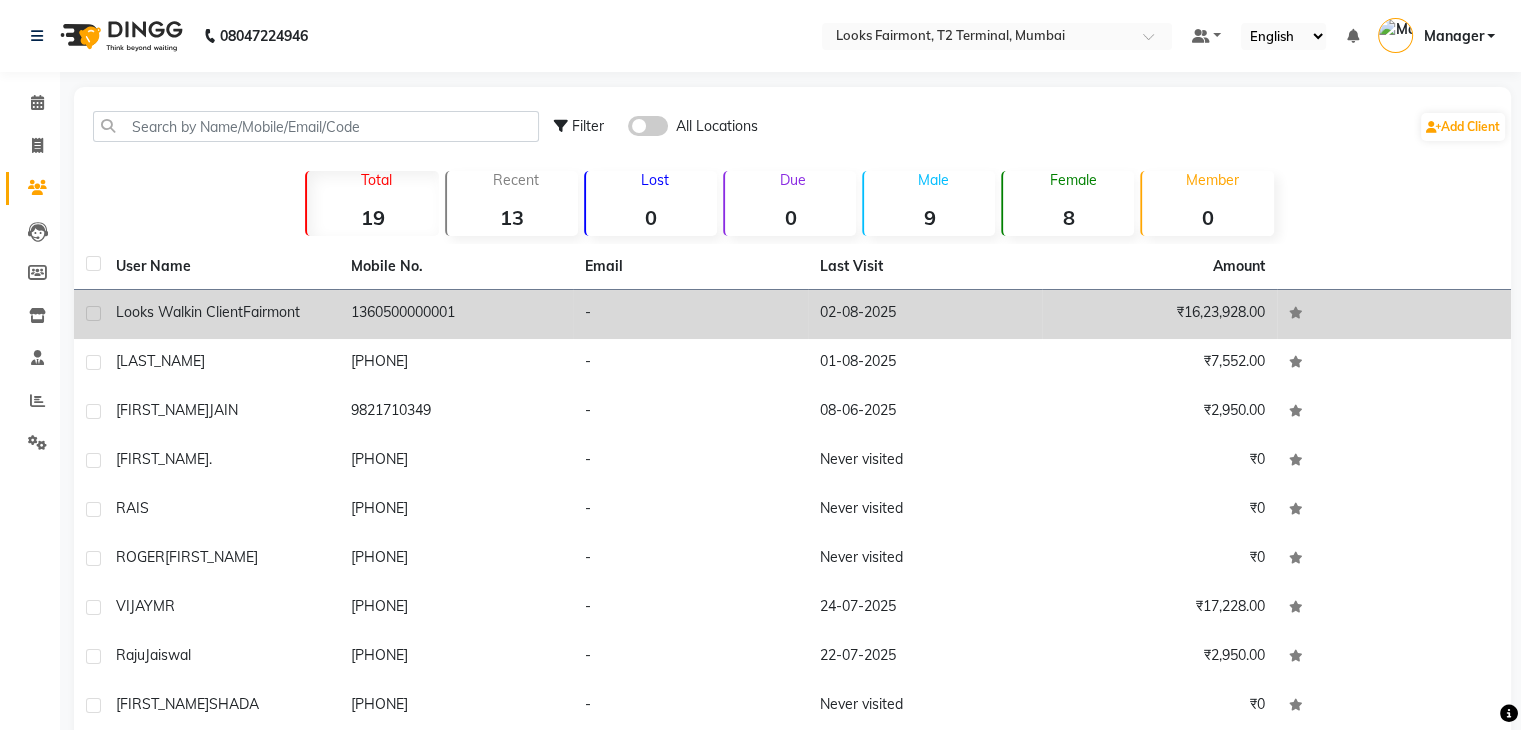 click on "Fairmont" 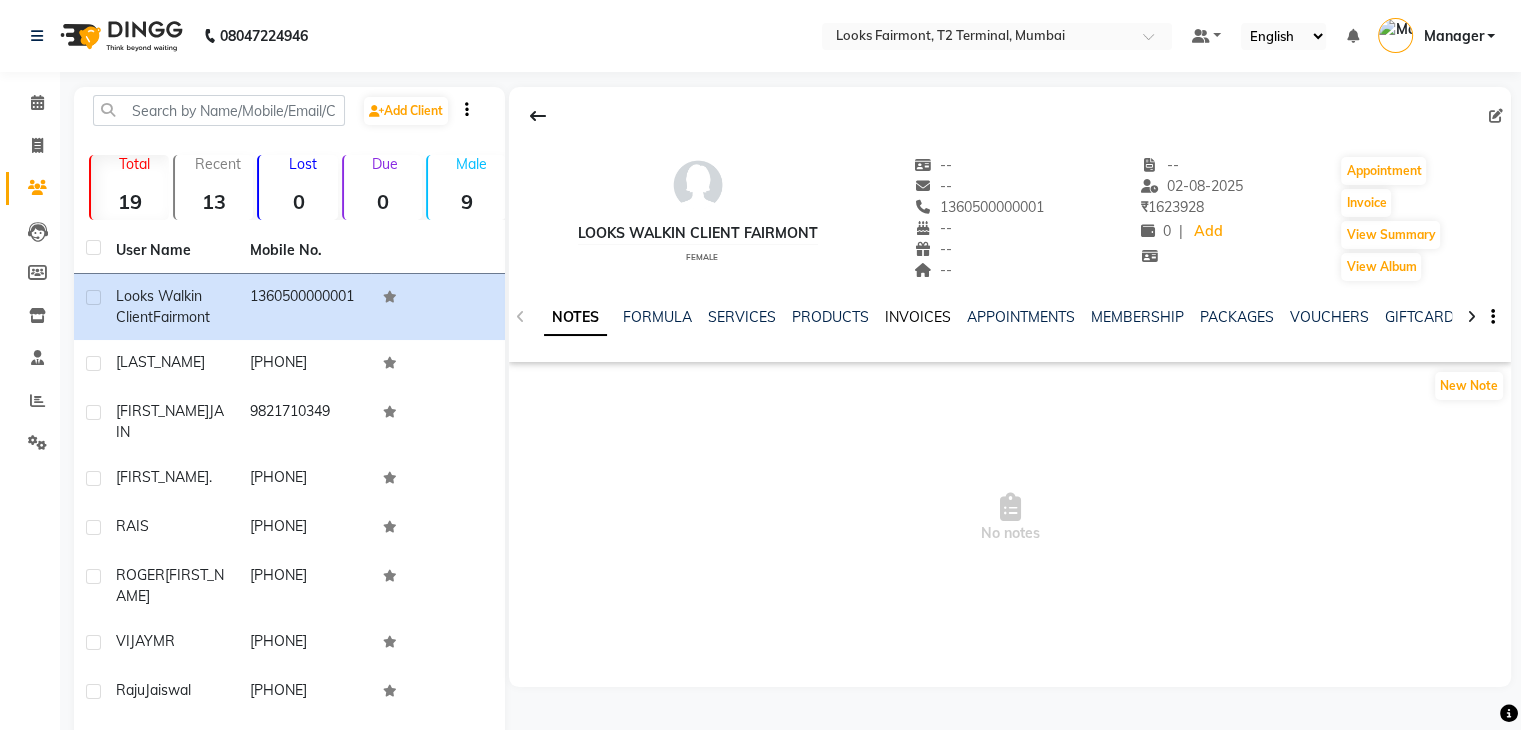 click on "INVOICES" 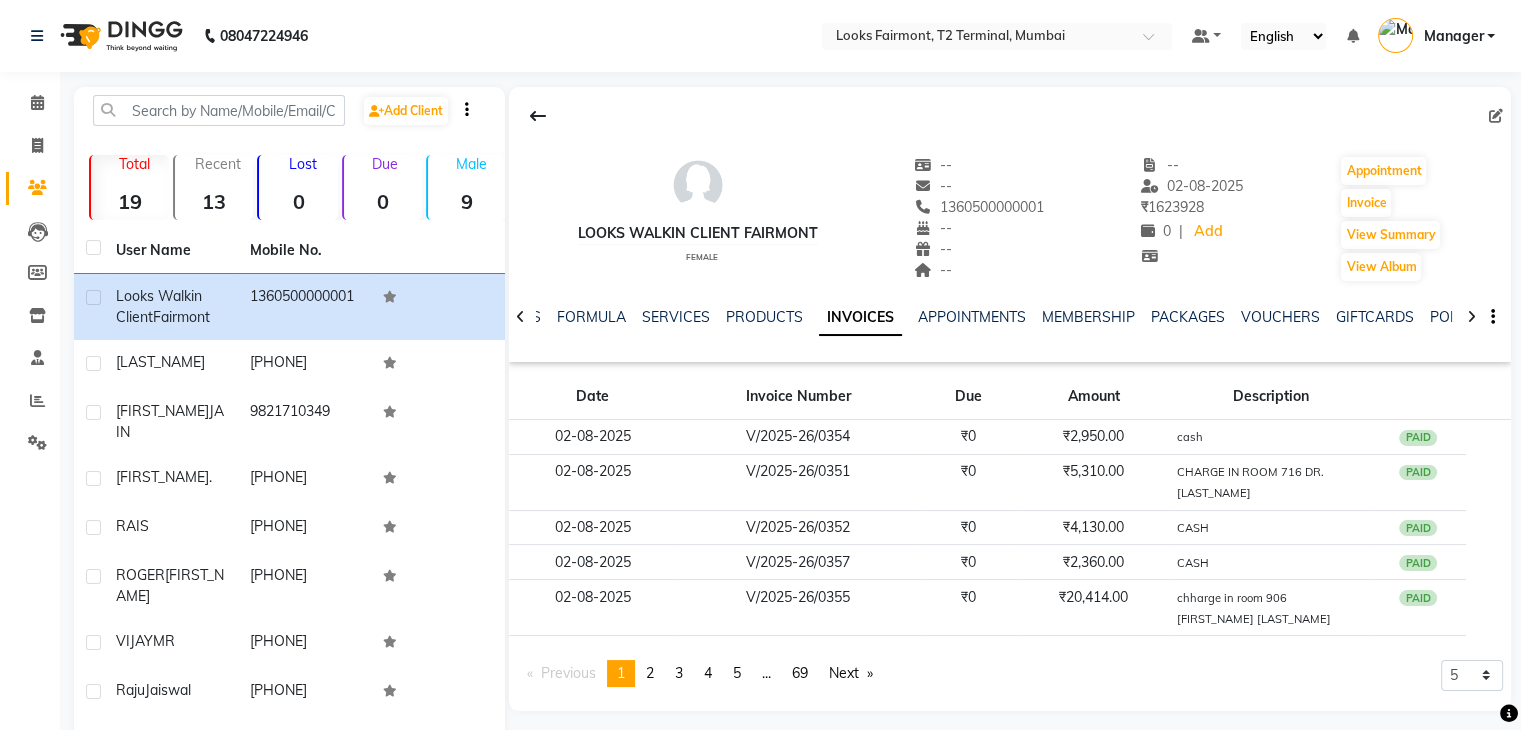 scroll, scrollTop: 154, scrollLeft: 0, axis: vertical 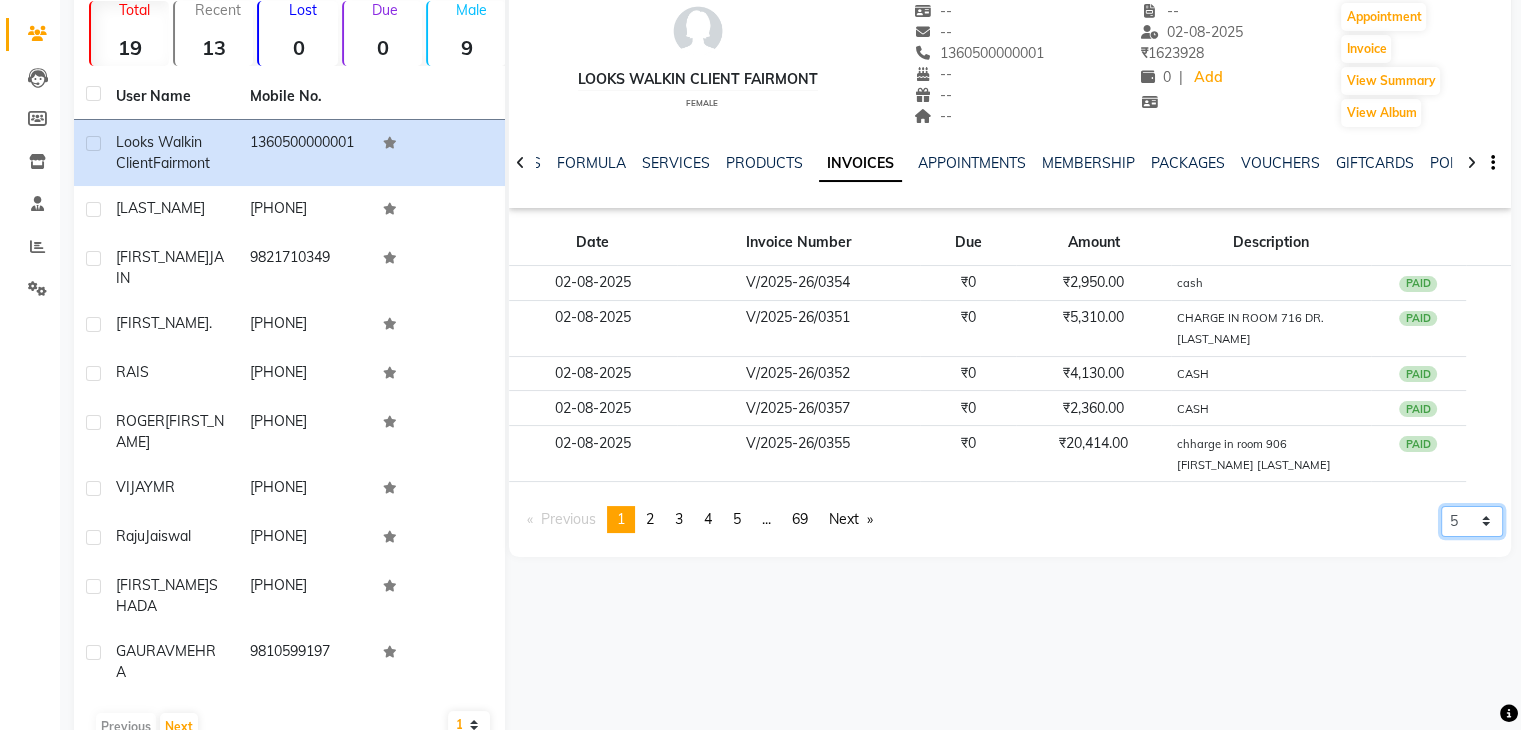 click on "5 10 50 100 500" 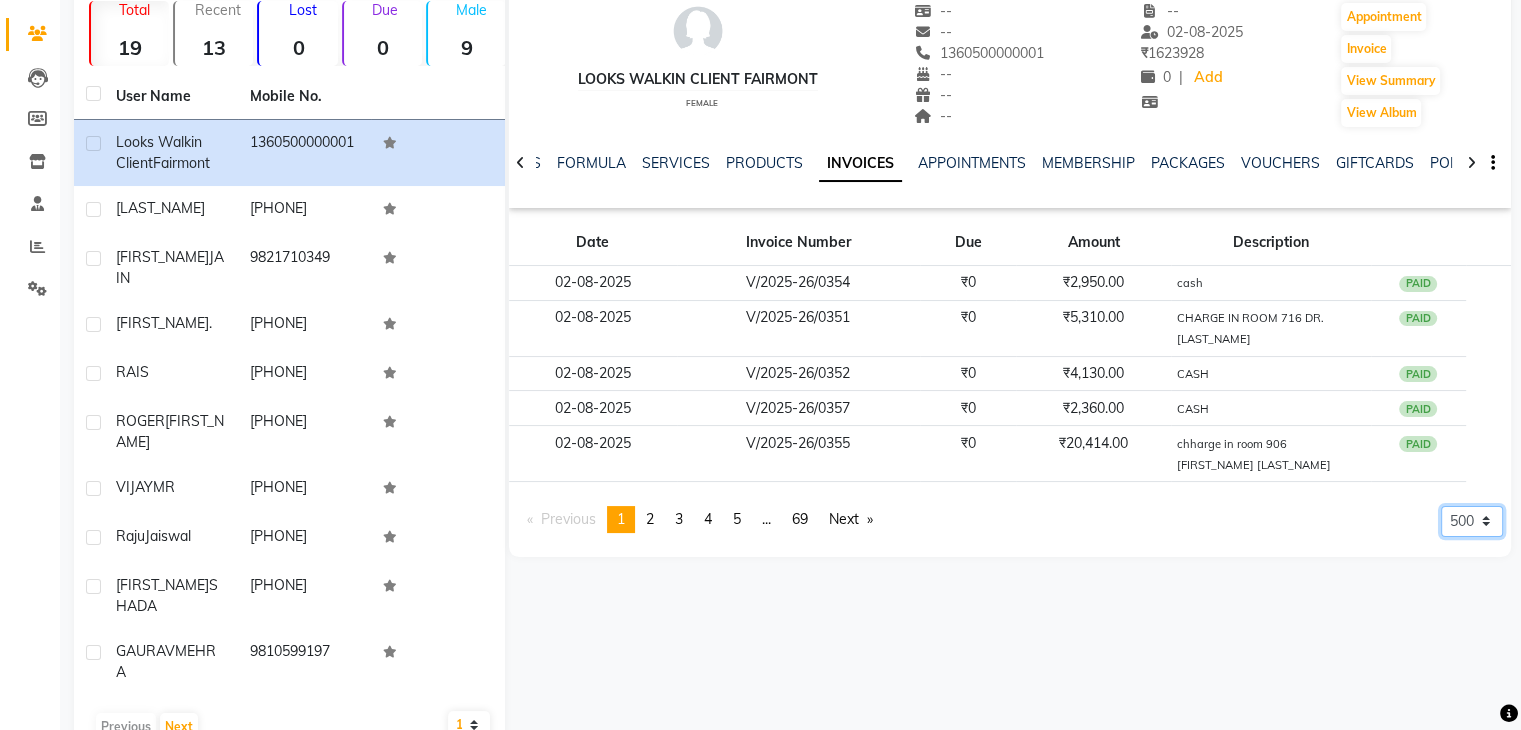 click on "5 10 50 100 500" 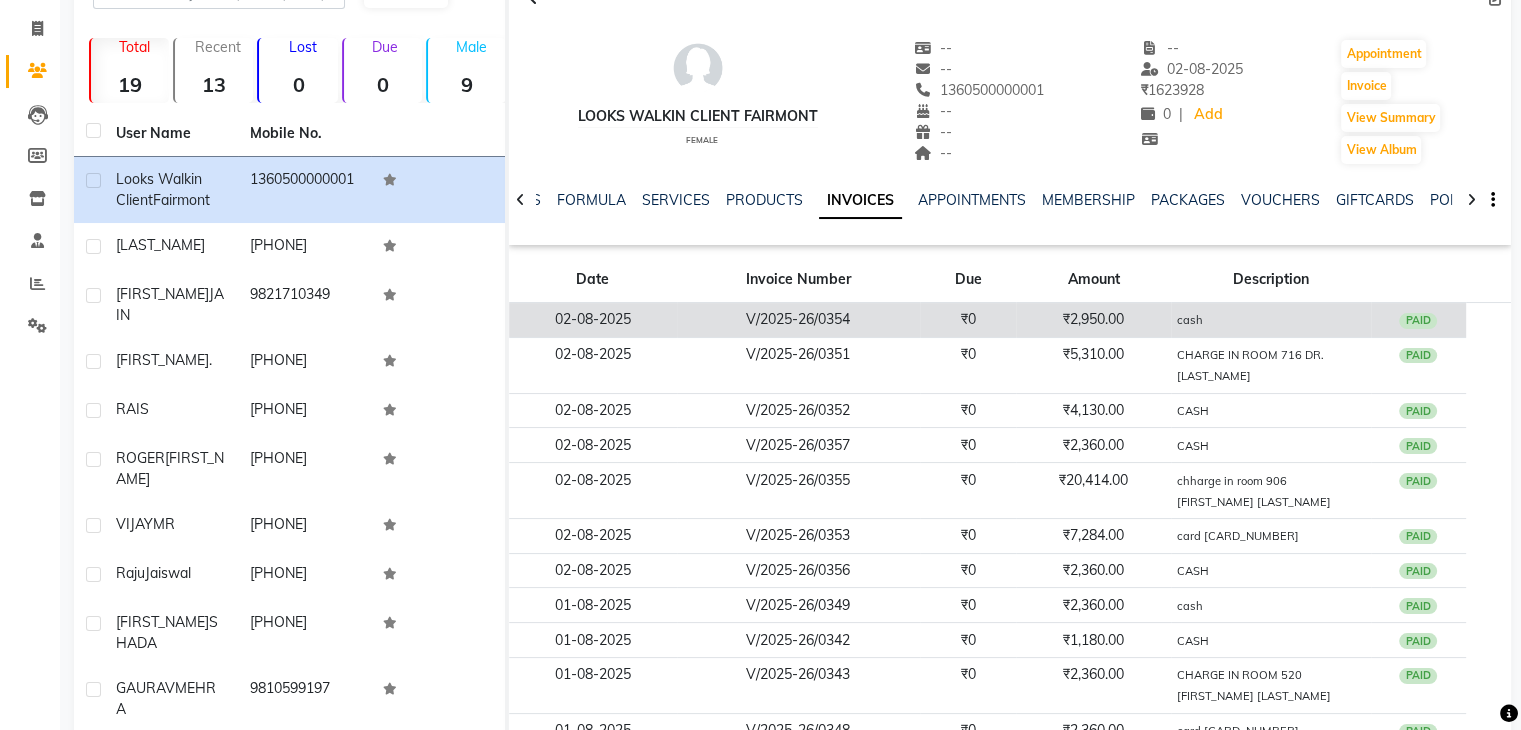 scroll, scrollTop: 54, scrollLeft: 0, axis: vertical 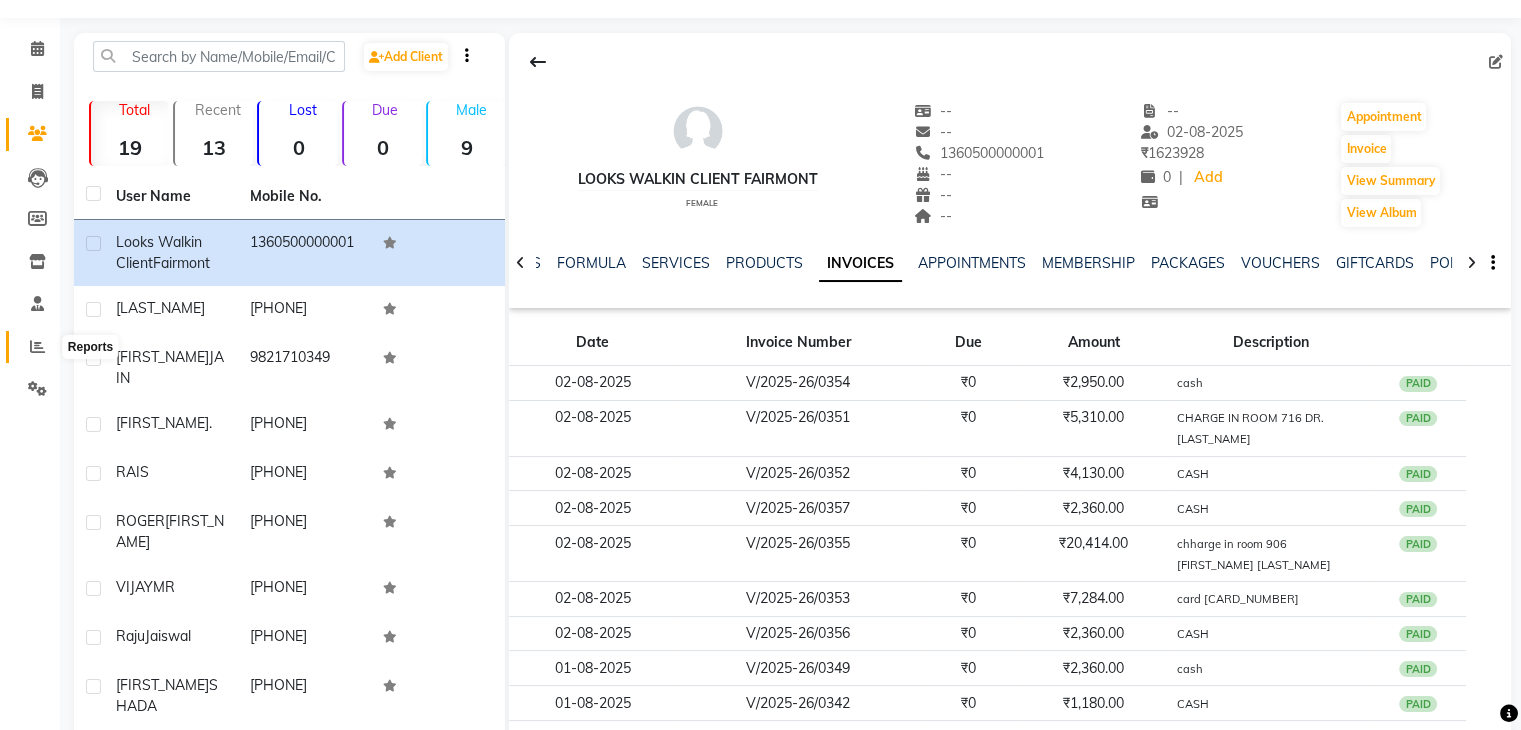 click 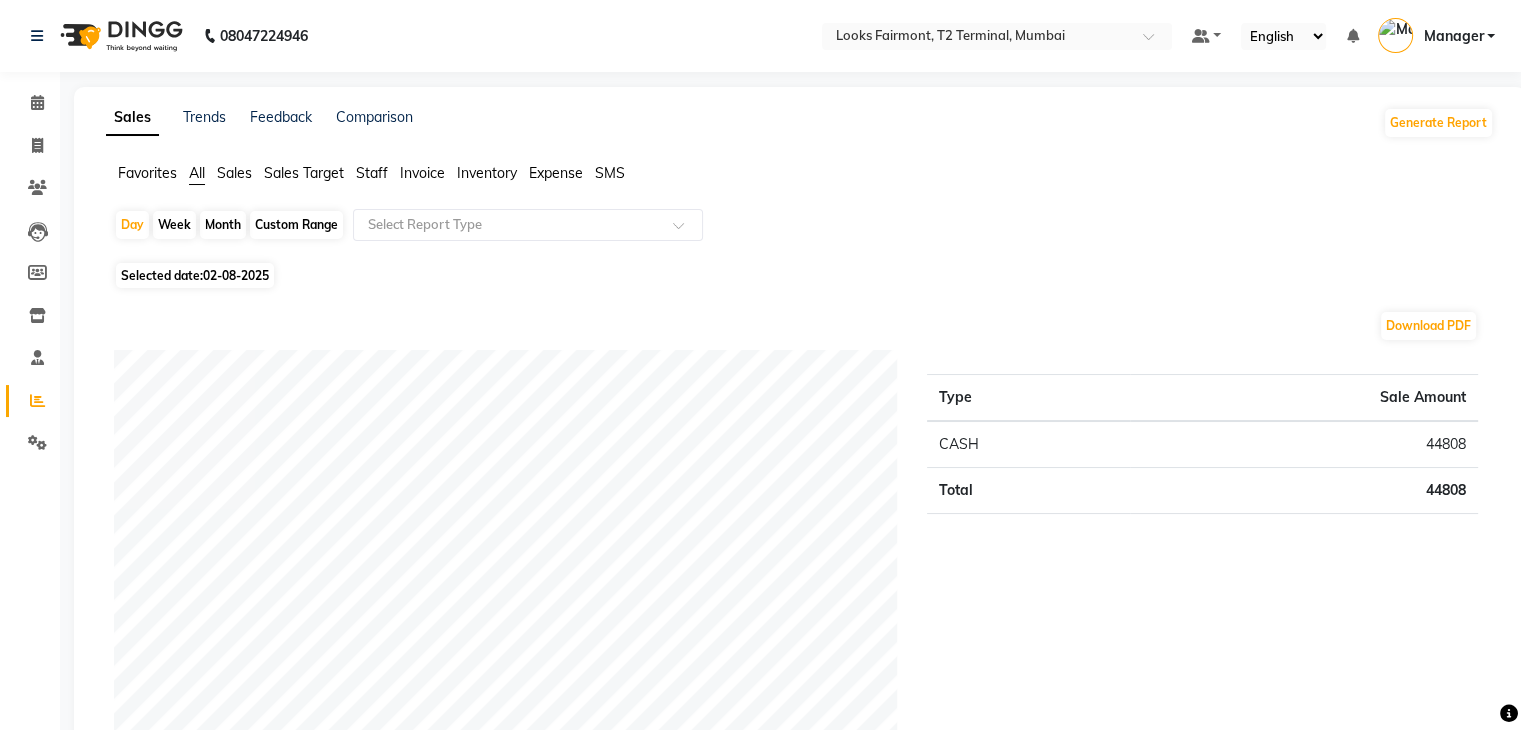 click on "Sales" 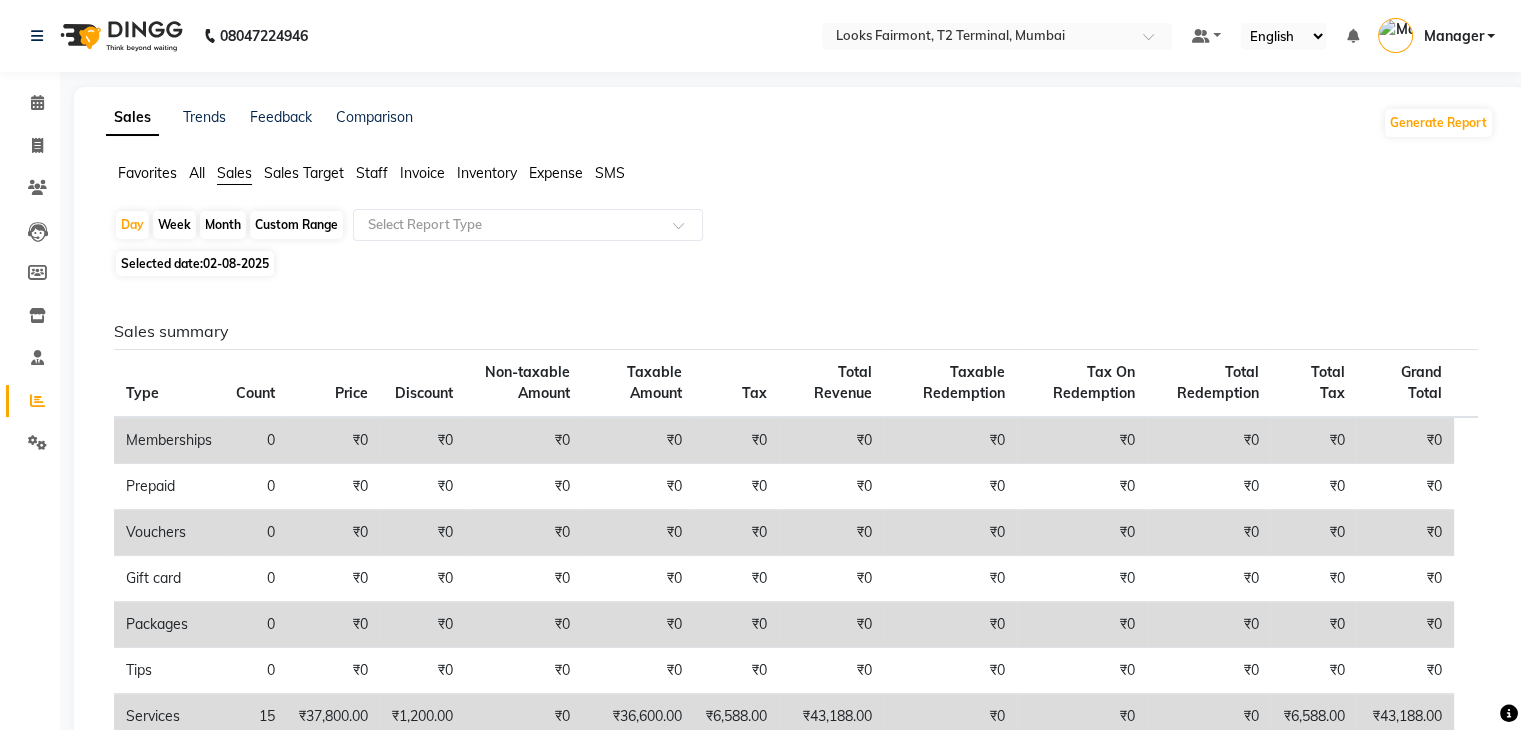 scroll, scrollTop: 300, scrollLeft: 0, axis: vertical 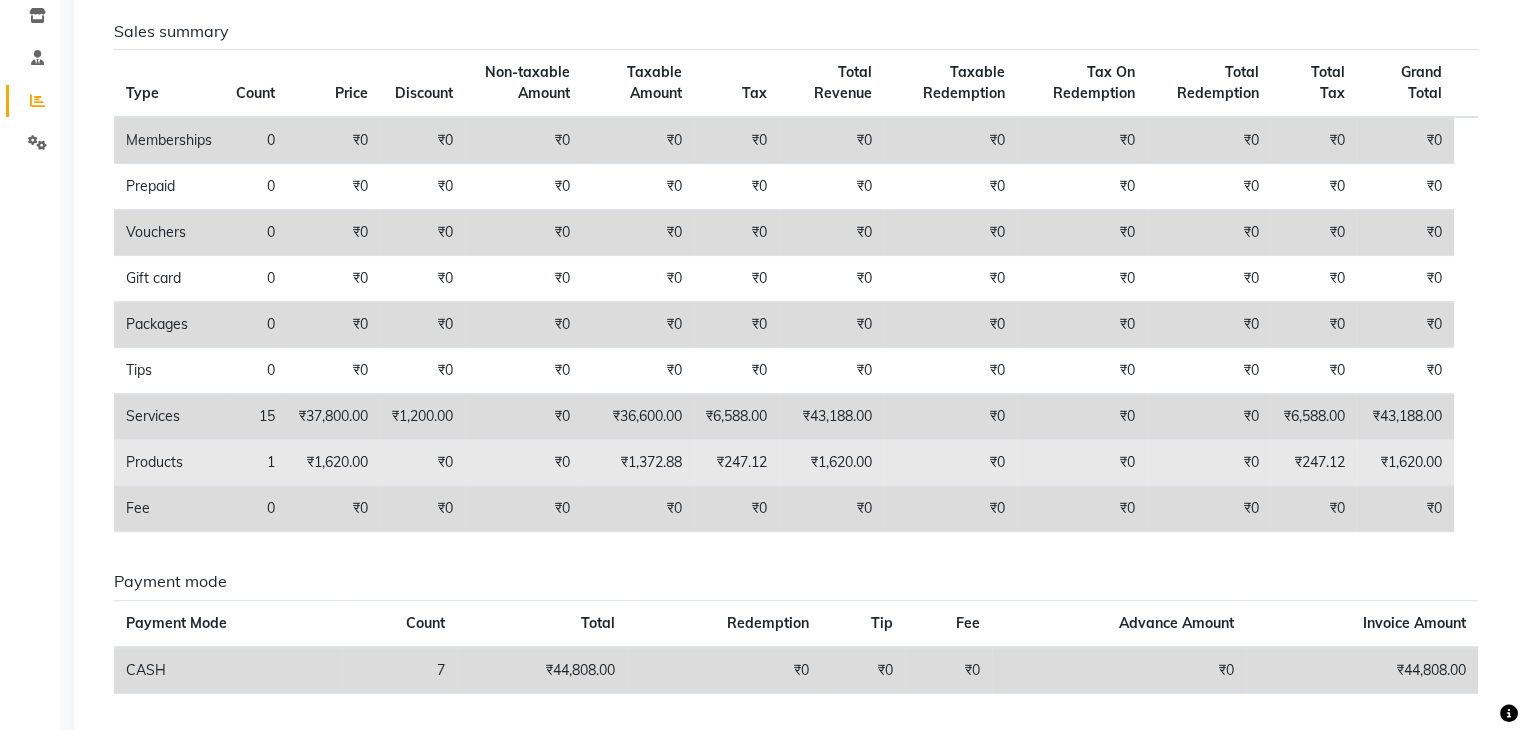 drag, startPoint x: 886, startPoint y: 541, endPoint x: 808, endPoint y: 454, distance: 116.846054 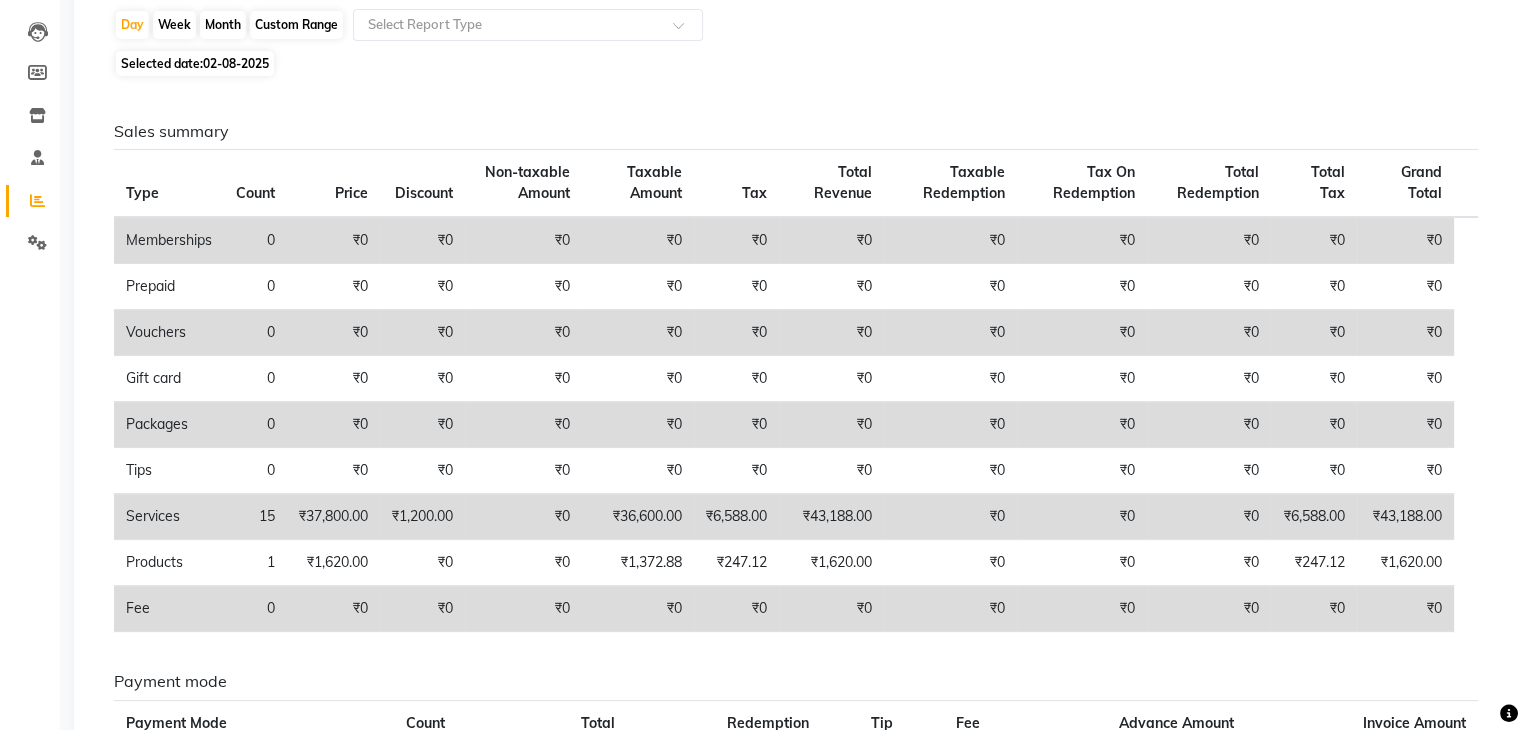 scroll, scrollTop: 0, scrollLeft: 0, axis: both 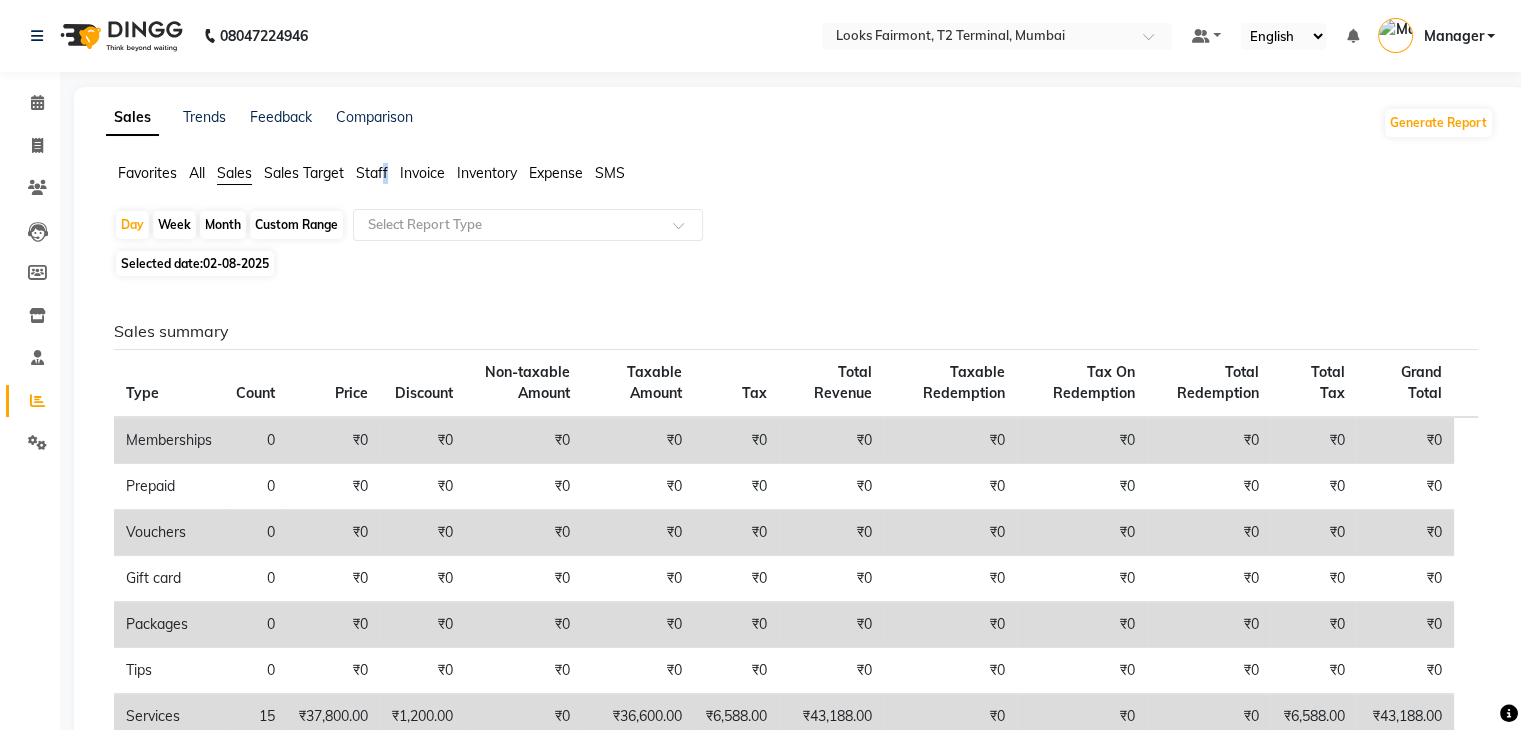 drag, startPoint x: 387, startPoint y: 163, endPoint x: 377, endPoint y: 172, distance: 13.453624 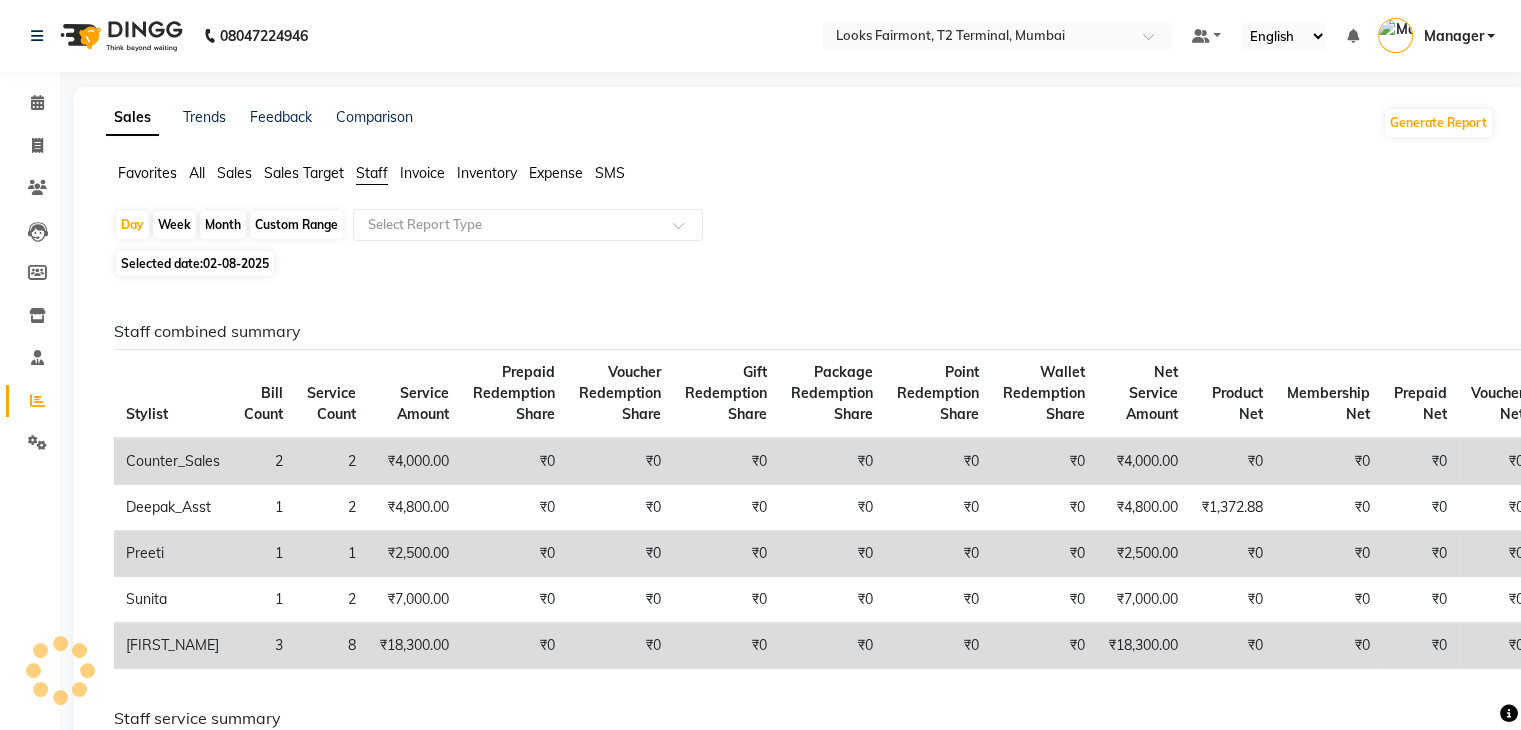 click on "Staff" 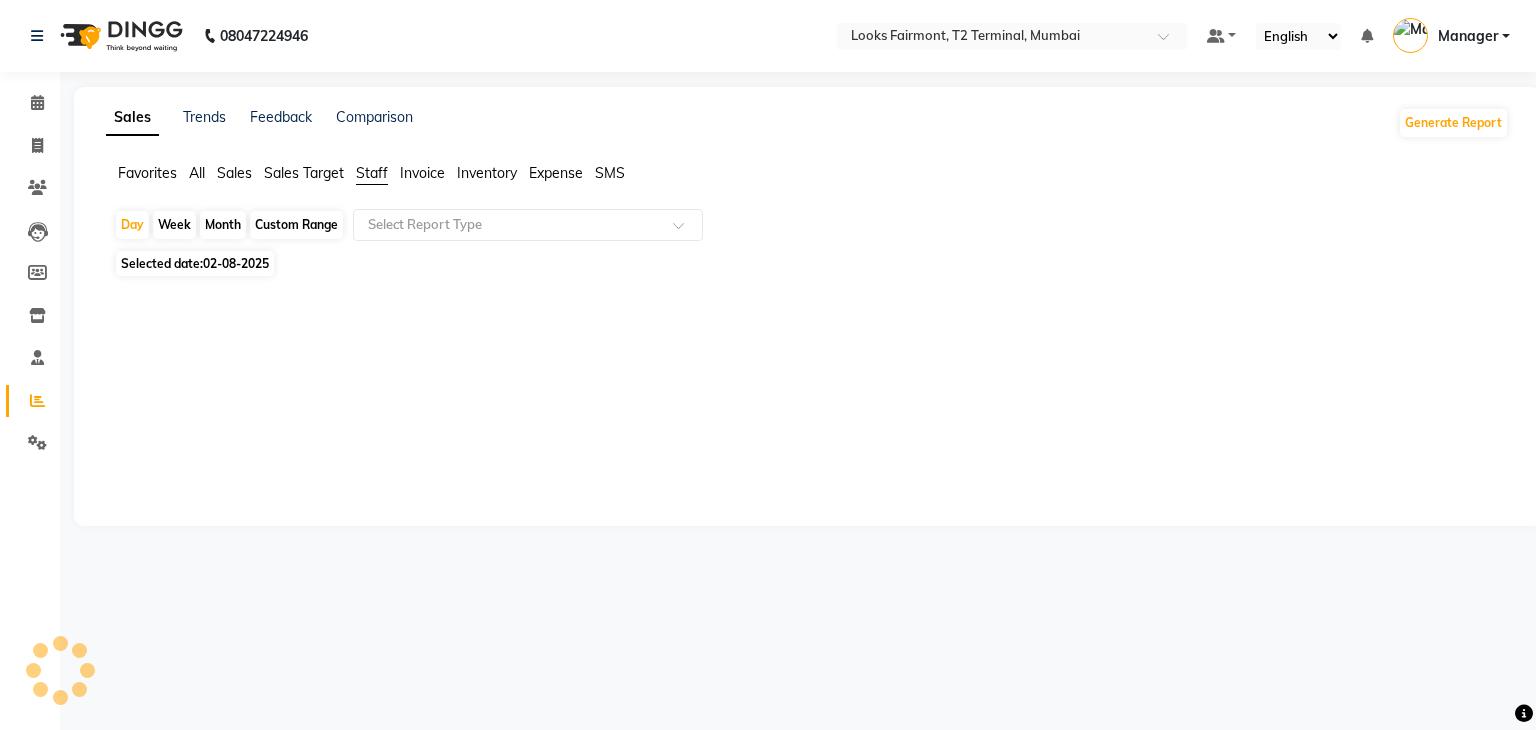 click on "Staff" 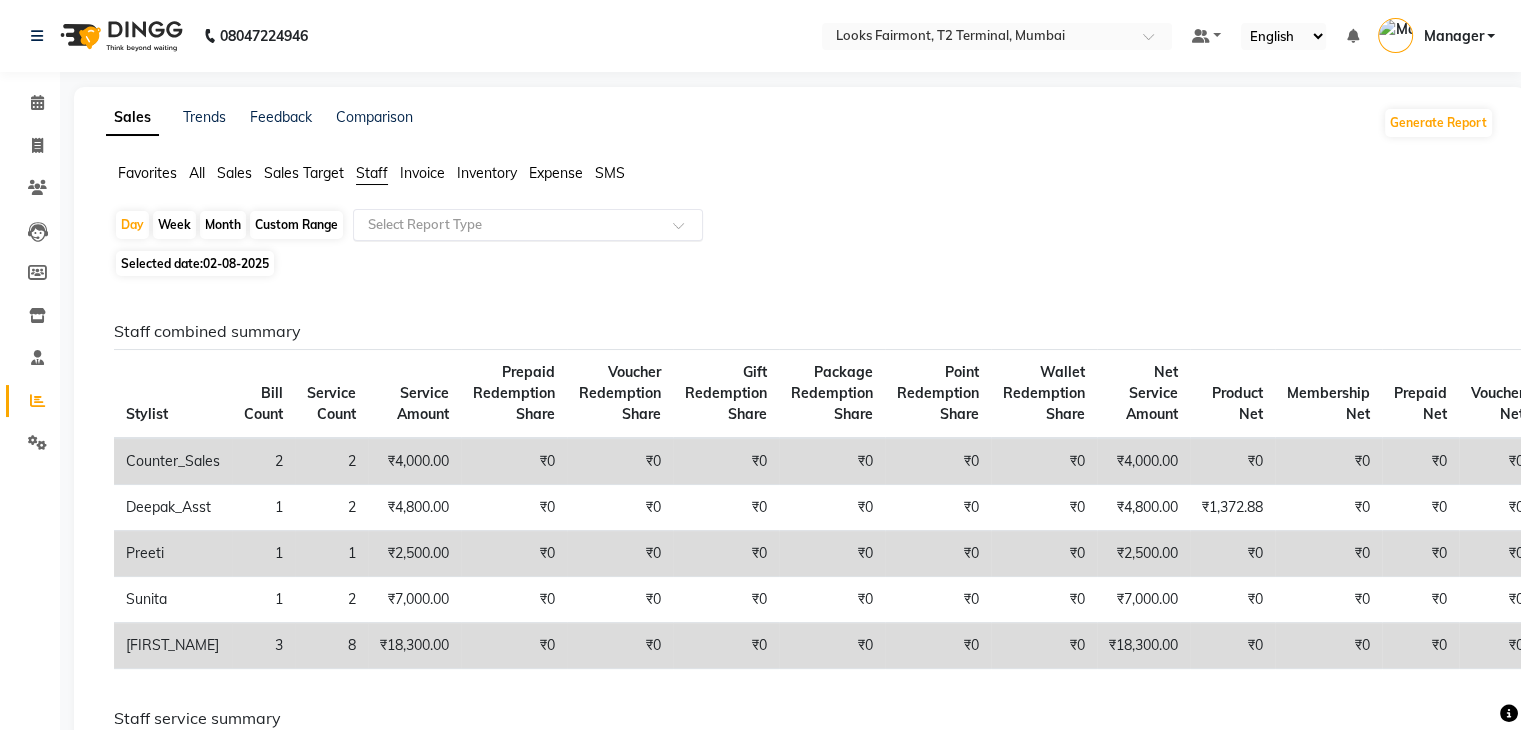 click on "Select Report Type" 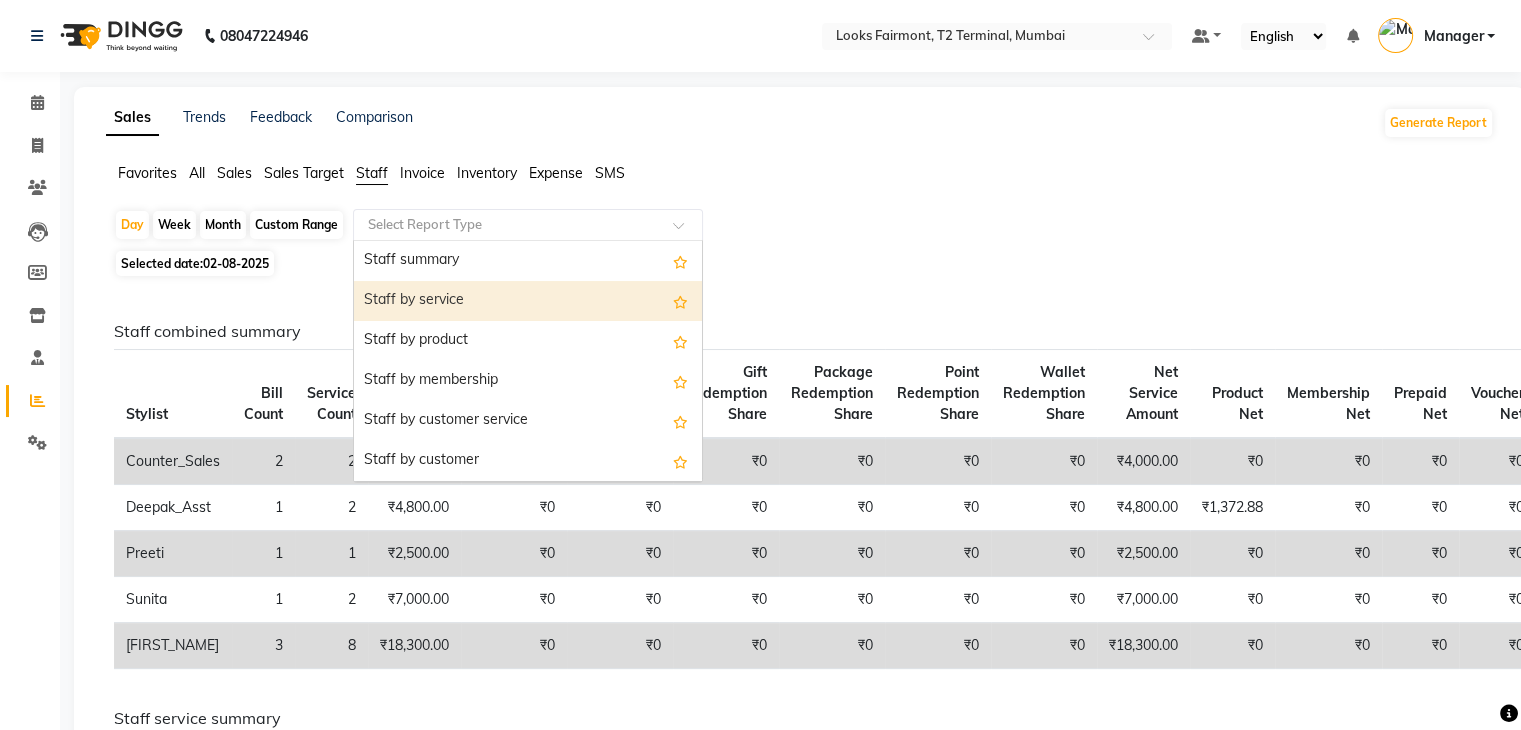 drag, startPoint x: 452, startPoint y: 294, endPoint x: 623, endPoint y: 295, distance: 171.00293 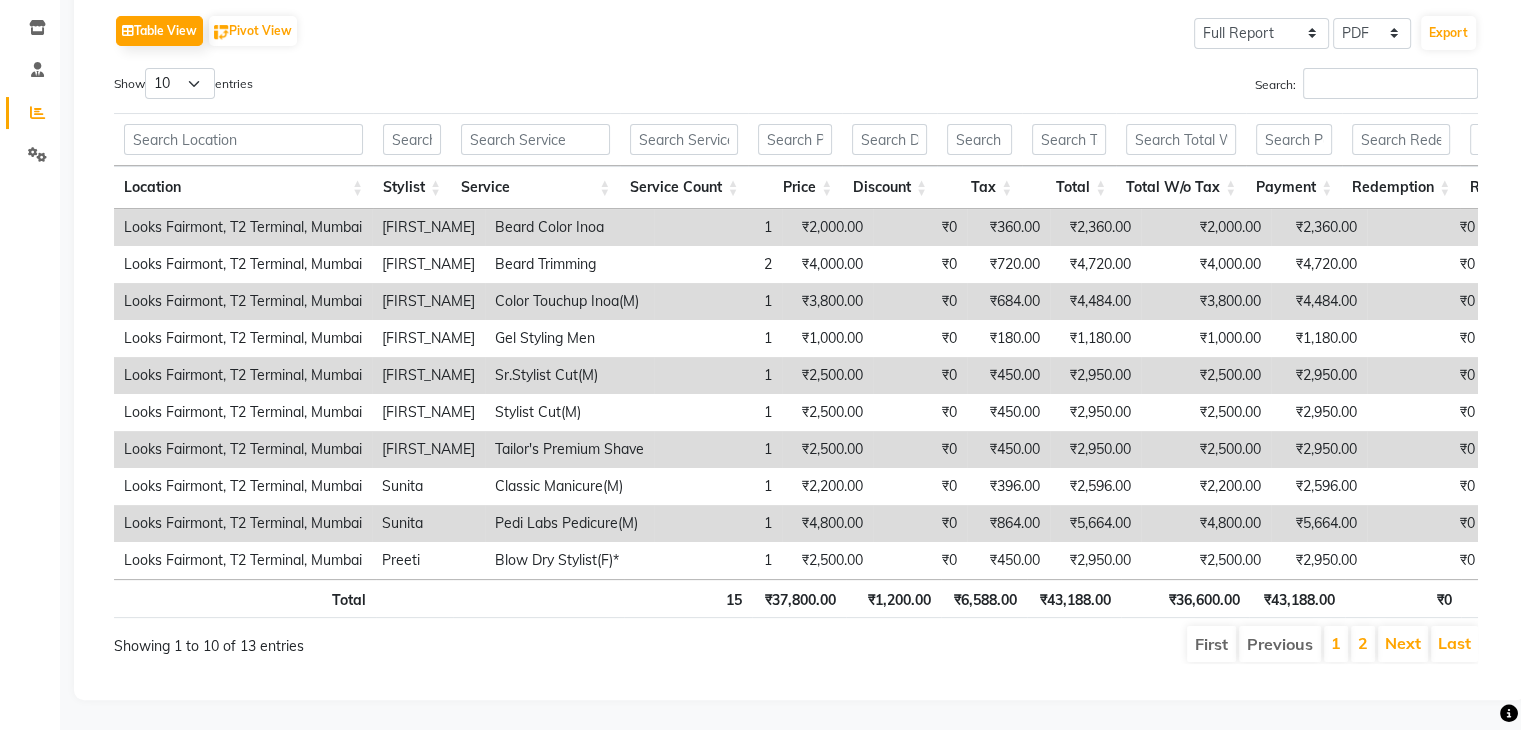 scroll, scrollTop: 300, scrollLeft: 0, axis: vertical 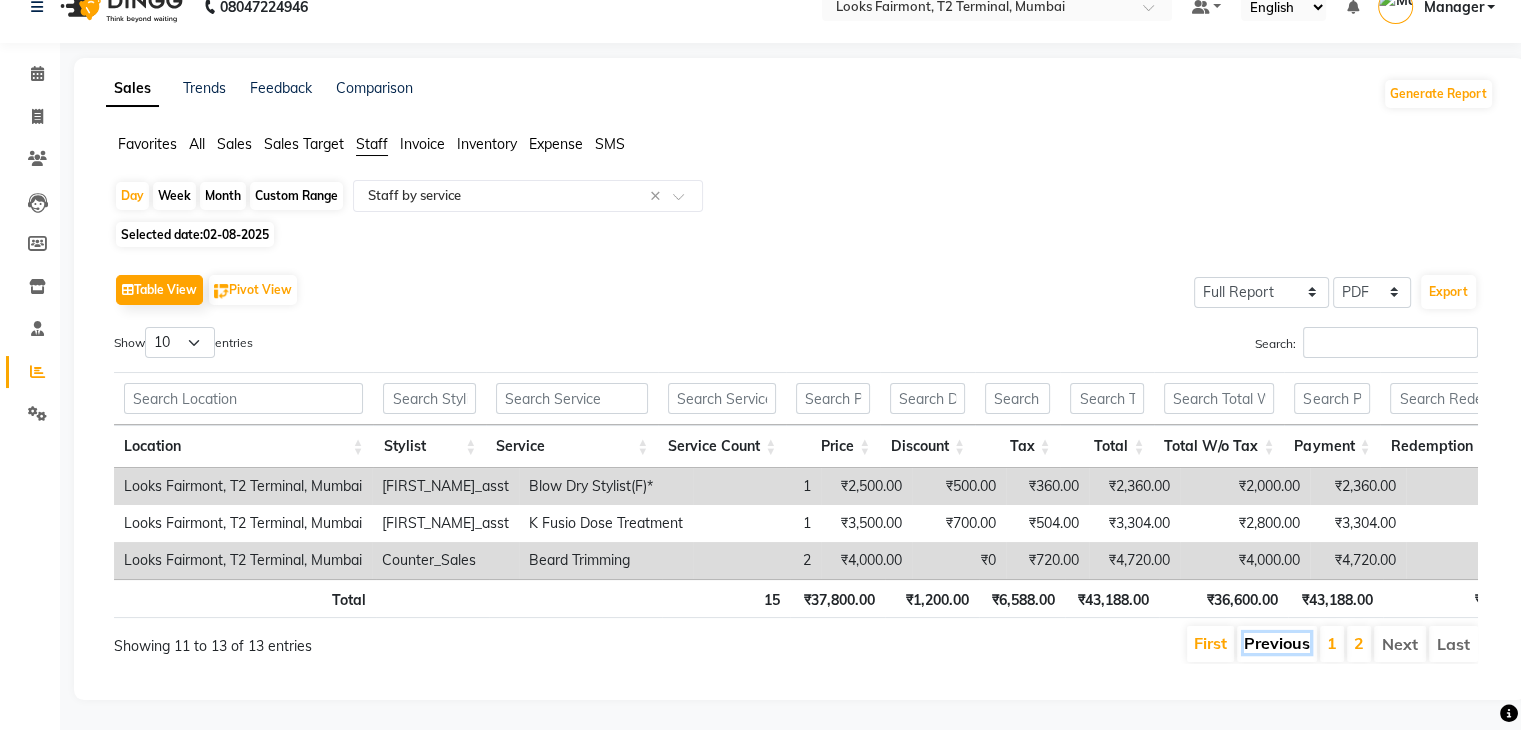 click on "Previous" at bounding box center (1277, 643) 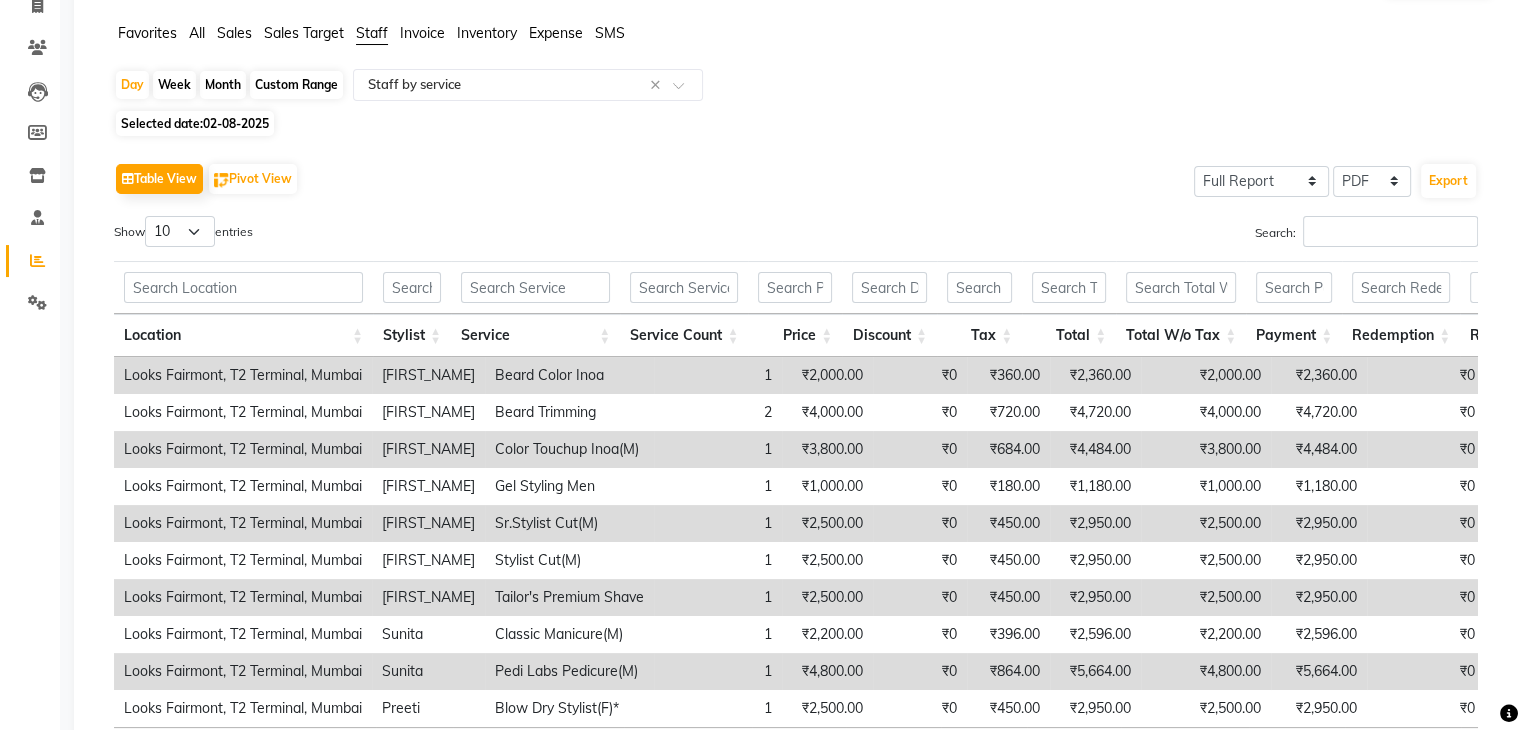 scroll, scrollTop: 317, scrollLeft: 0, axis: vertical 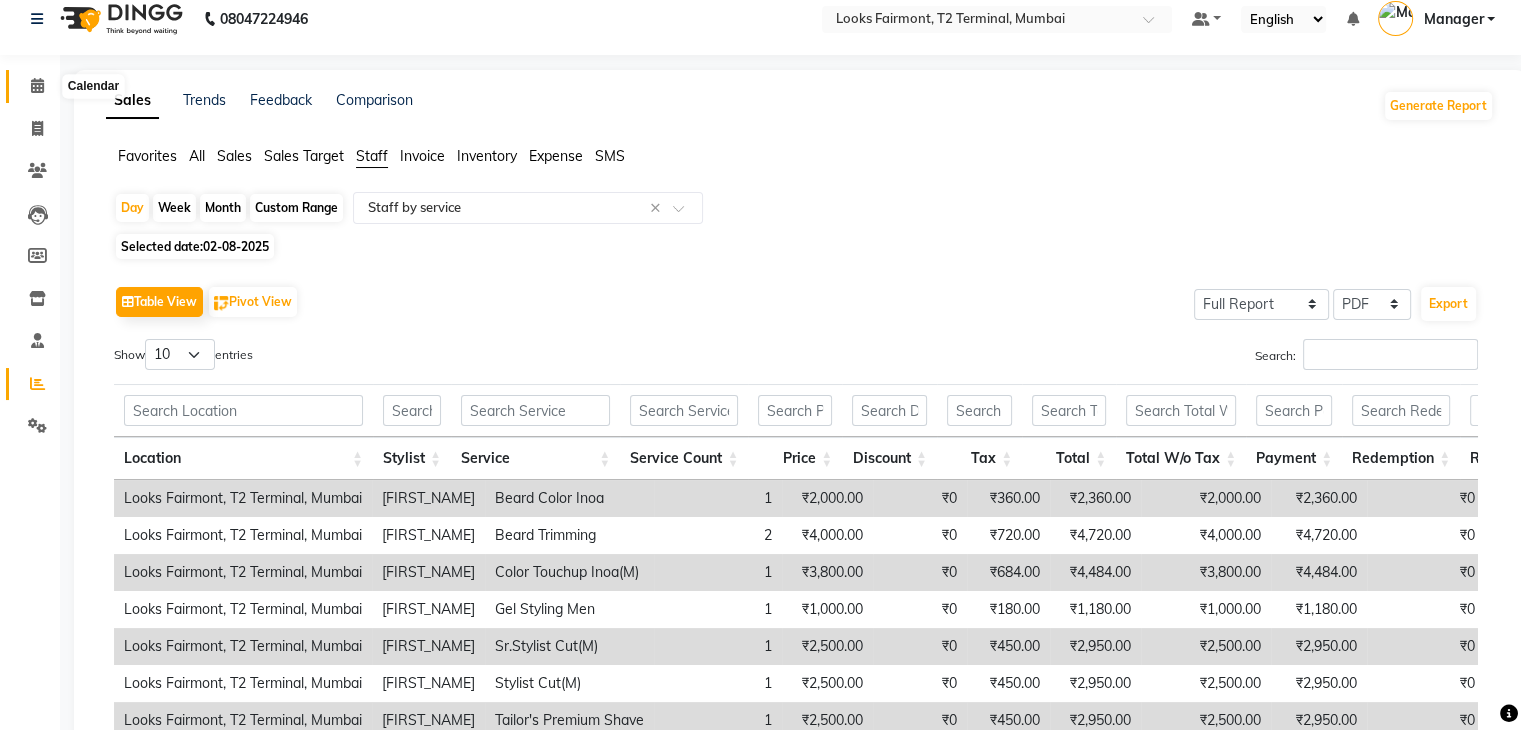 click 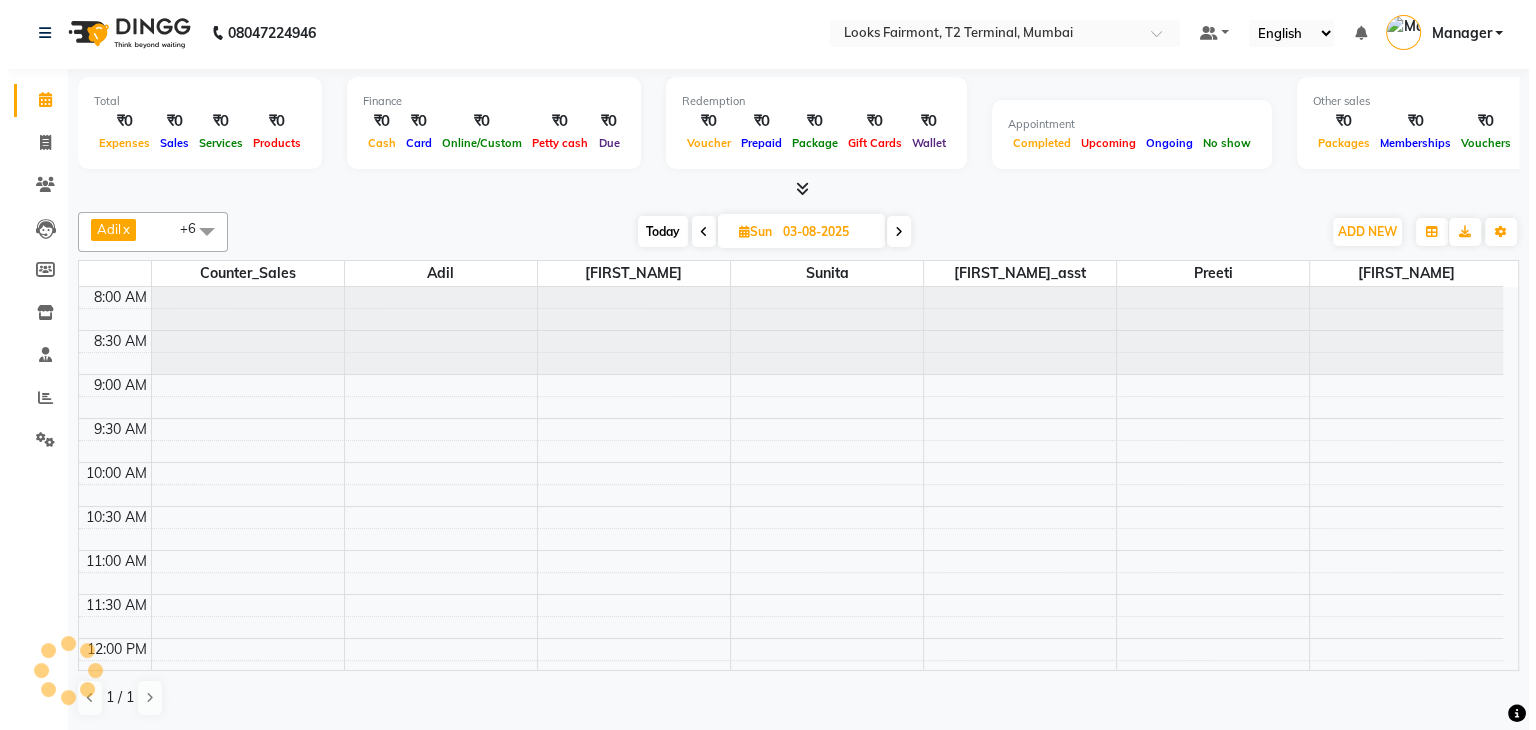 scroll, scrollTop: 0, scrollLeft: 0, axis: both 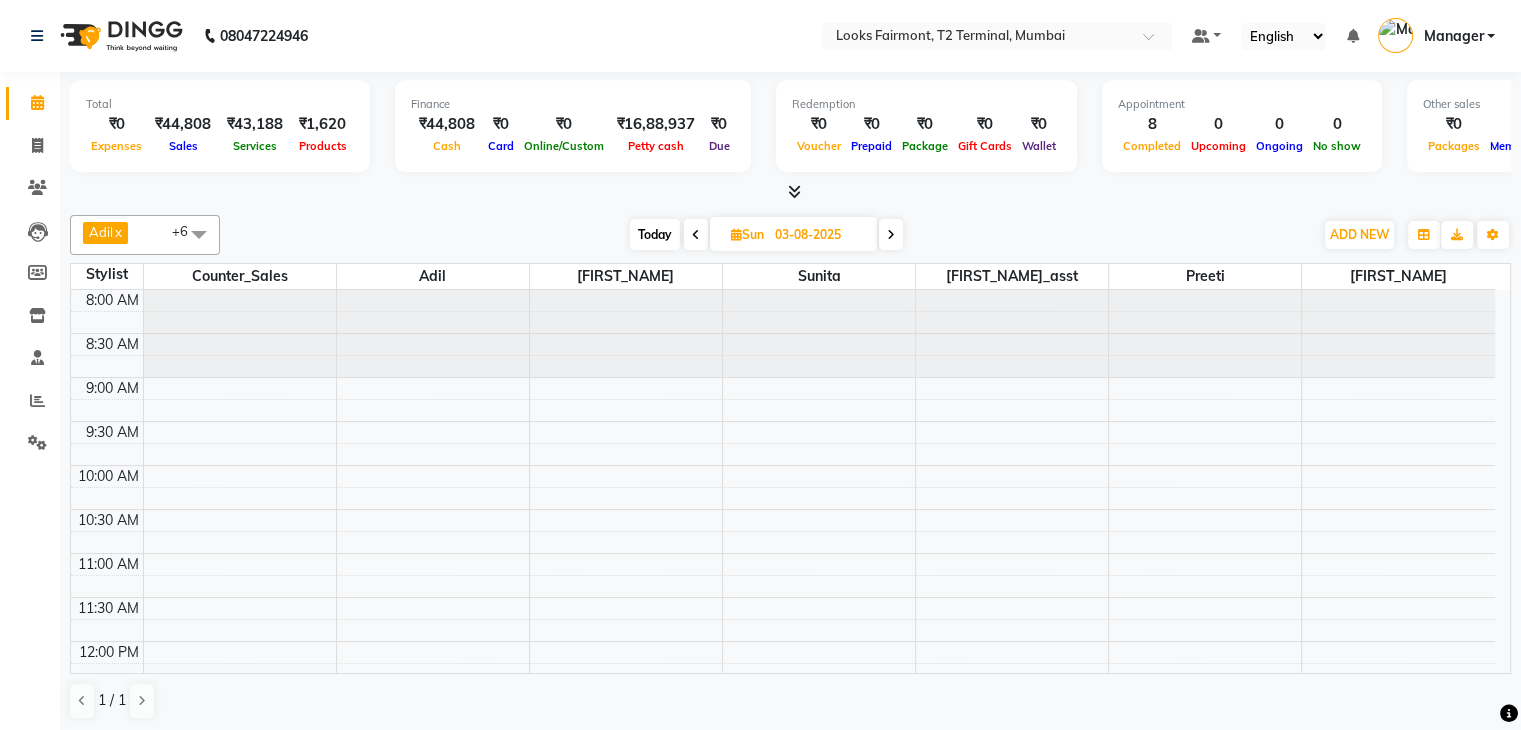 click on "Manager" at bounding box center (1453, 36) 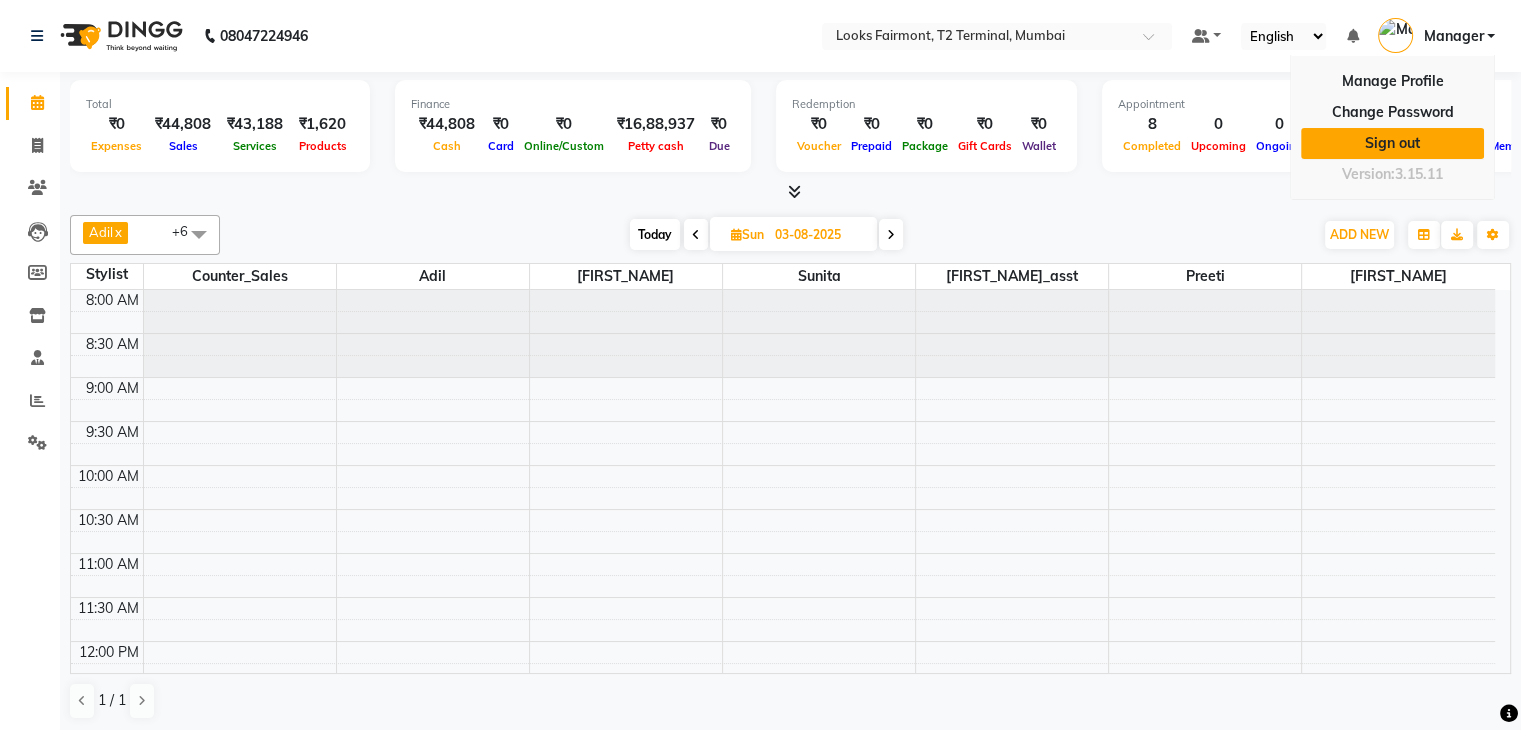 click on "Sign out" at bounding box center (1392, 143) 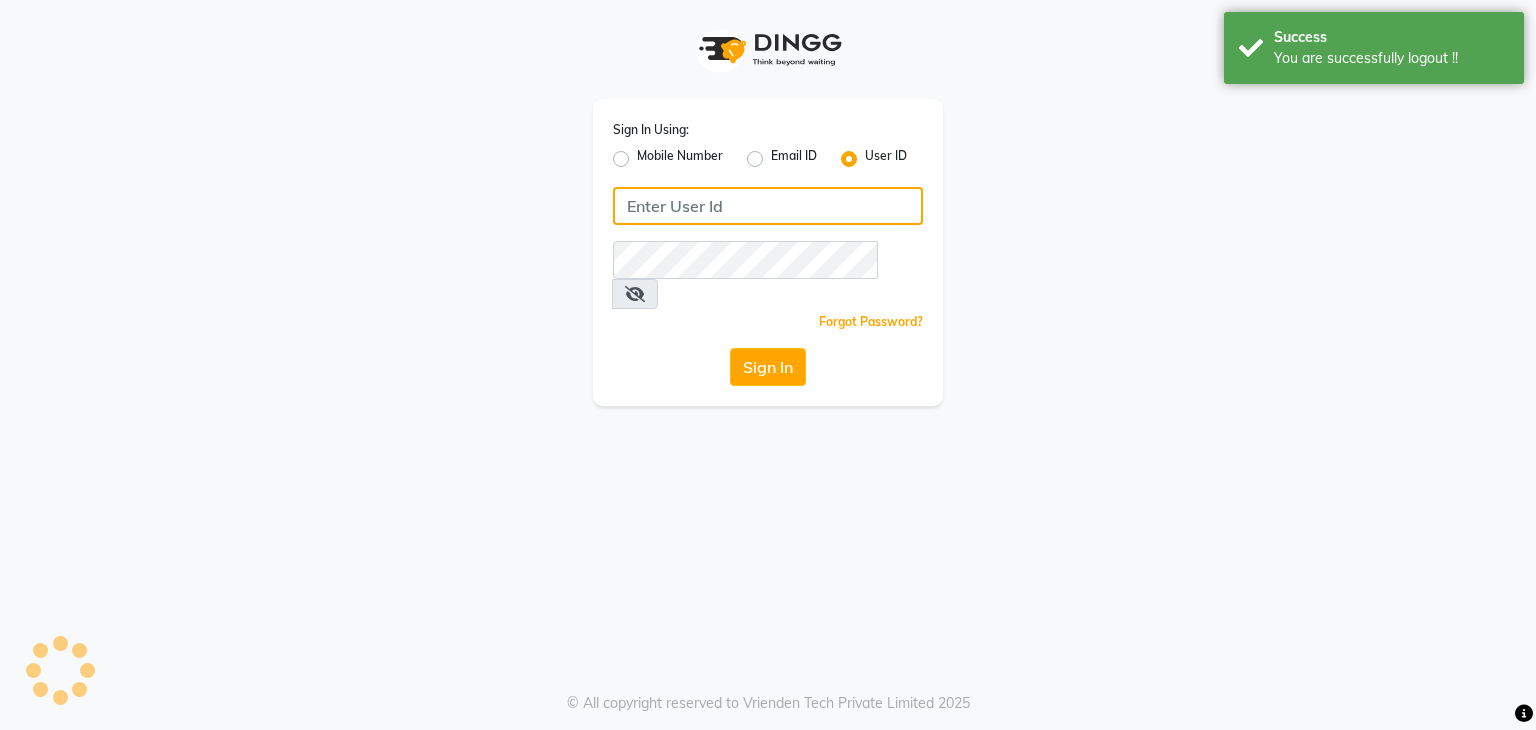 type on "e3605-01" 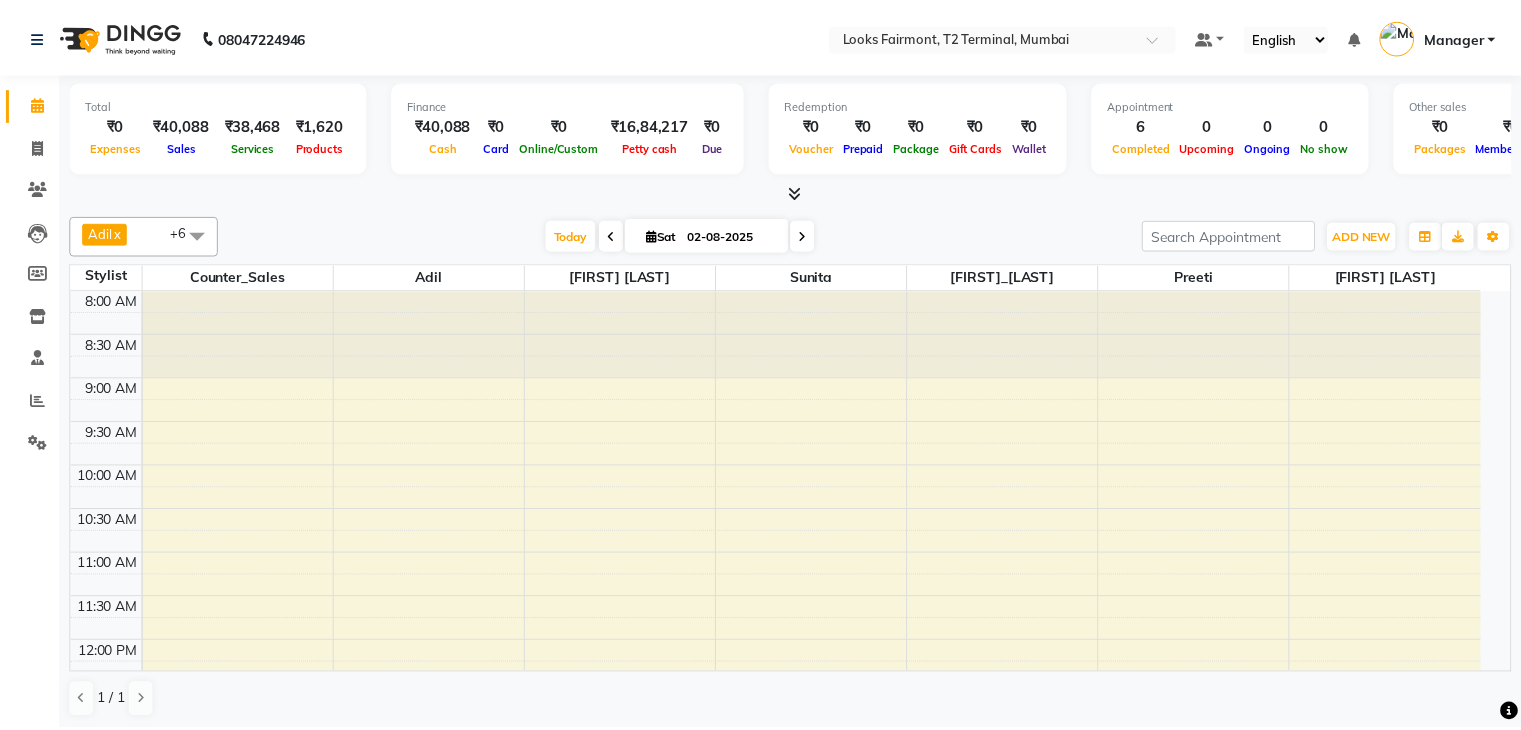 scroll, scrollTop: 0, scrollLeft: 0, axis: both 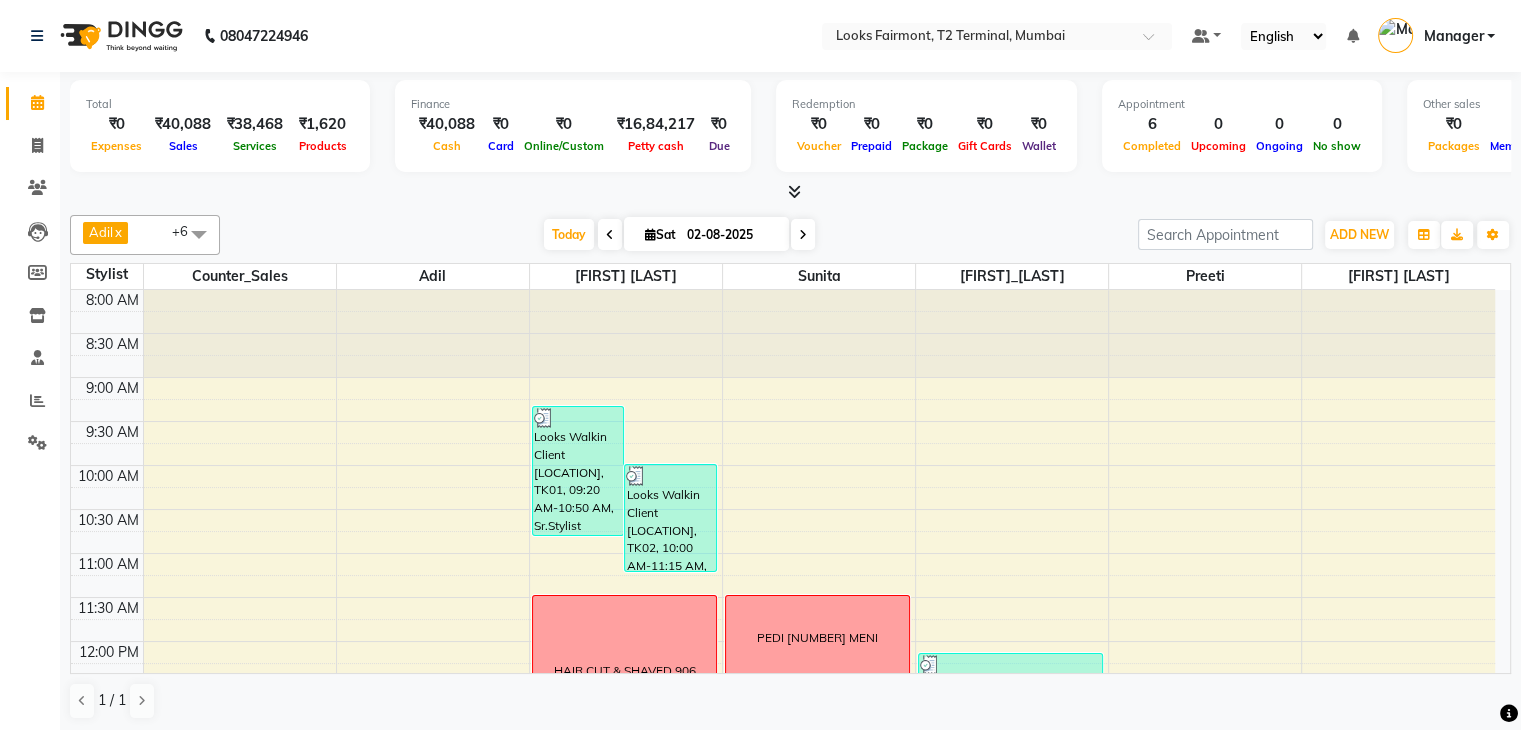 click at bounding box center (794, 191) 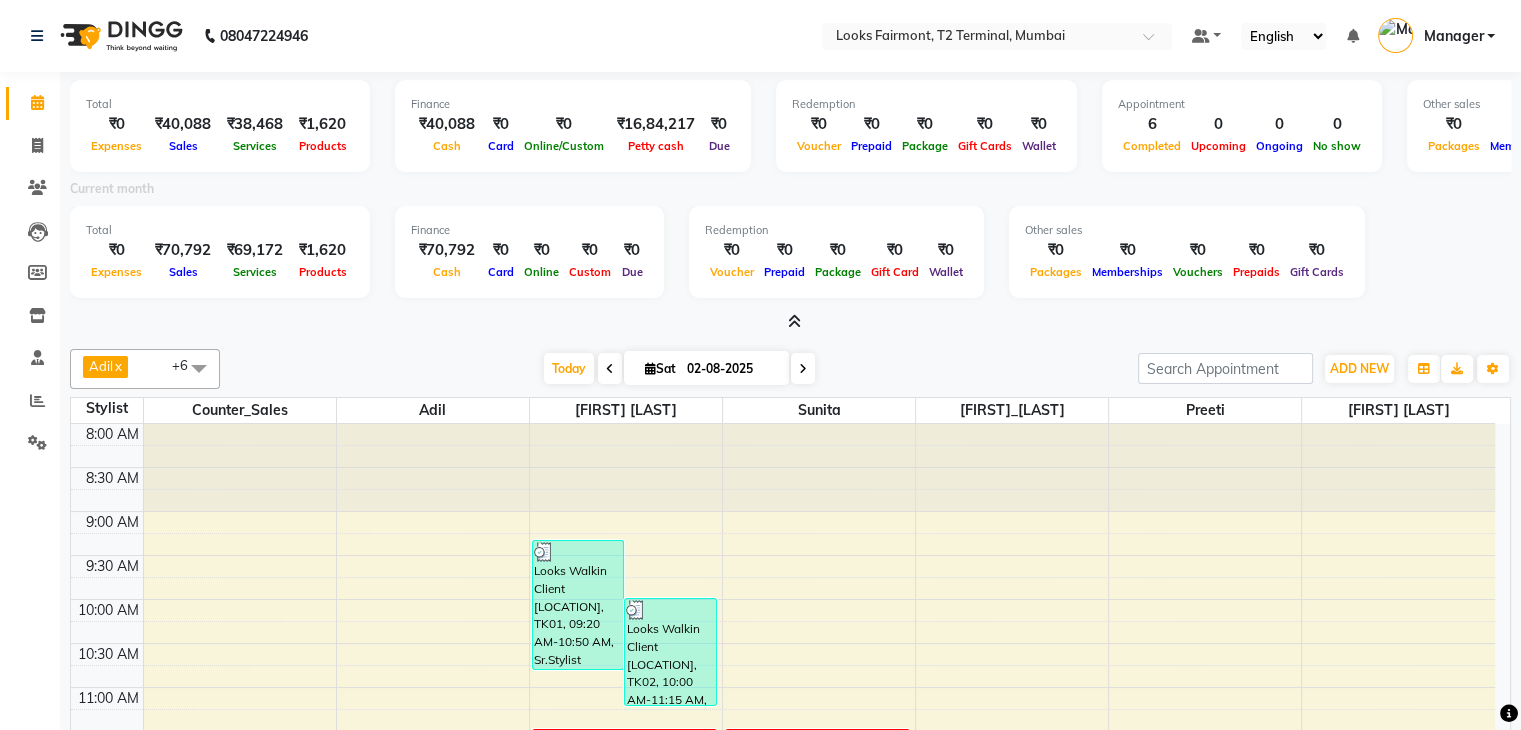 click on "Total  ₹0  Expenses ₹40,088  Sales ₹38,468  Services ₹1,620  Products Finance  ₹40,088  Cash ₹0  Card ₹0  Online/Custom ₹16,84,217 Petty cash ₹0 Due  Redemption  ₹0 Voucher ₹0 Prepaid ₹0 Package ₹0  Gift Cards ₹0  Wallet  Appointment  6 Completed 0 Upcoming 0 Ongoing 0 No show  Other sales  ₹0  Packages ₹0  Memberships ₹0  Vouchers ₹0  Prepaids ₹0  Gift Cards Current month Total  ₹0  Expenses ₹70,792  Sales ₹69,172 Services ₹1,620 Products  Finance  ₹70,792  Cash ₹0  Card ₹0 Online ₹0 Custom ₹0 Due  Redemption  ₹0 Voucher ₹0 Prepaid ₹0 Package ₹0 Gift Card ₹0 Wallet Other sales  ₹0  Packages ₹0  Memberships ₹0  Vouchers ₹0  Prepaids ₹0  Gift Cards Adil  x Counter_Sales  x Deepak_asst  x Preeti  x Sunita  x Tajuddin  x Rais  x +6 Select All Adil Anisa Counter_Sales Deepak_asst Nisha Preeti Rais Soring_mgr Sunita Tajuddin Today  Sat 02-08-2025 Toggle Dropdown Add Appointment Add Invoice Add Expense Add Attendance Add Client x x x" 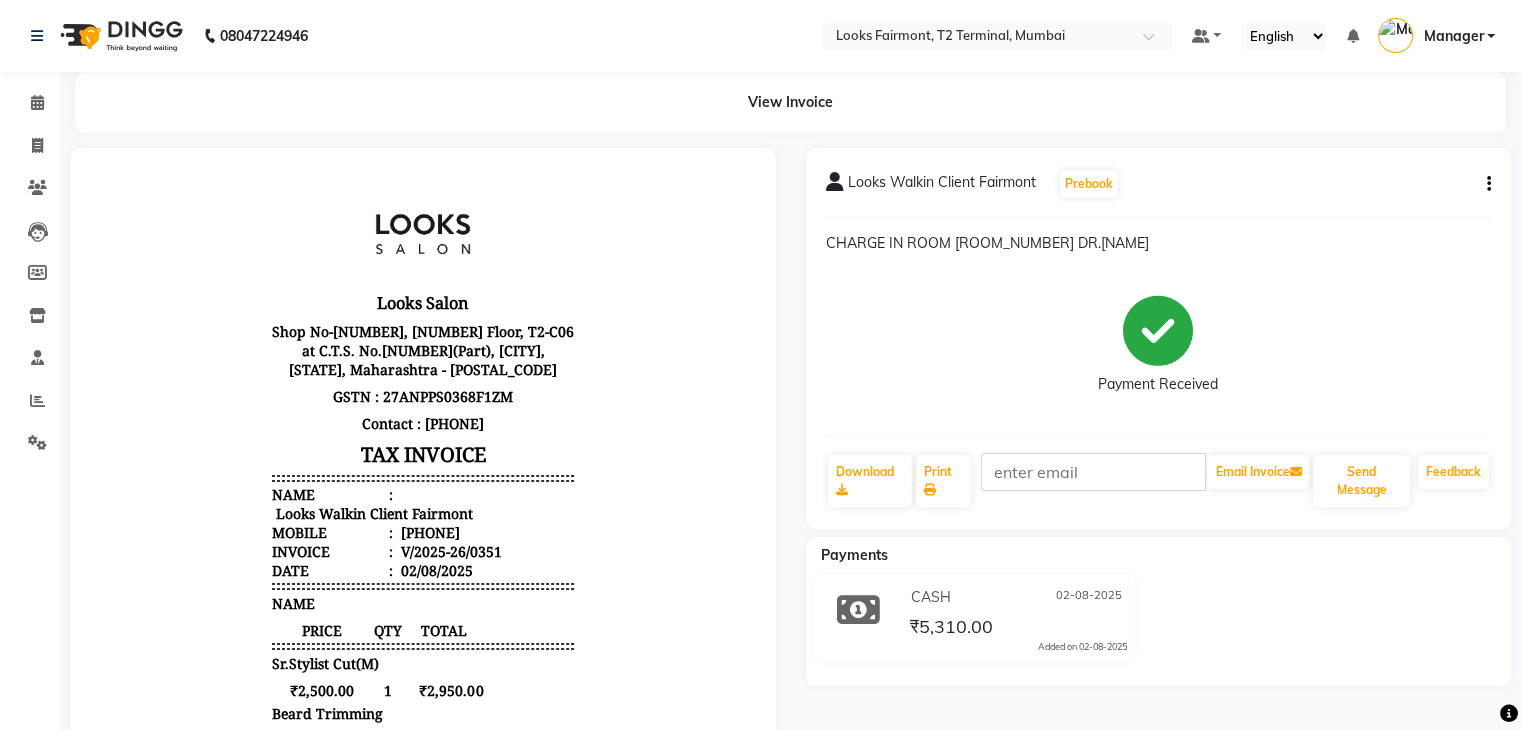 scroll, scrollTop: 16, scrollLeft: 0, axis: vertical 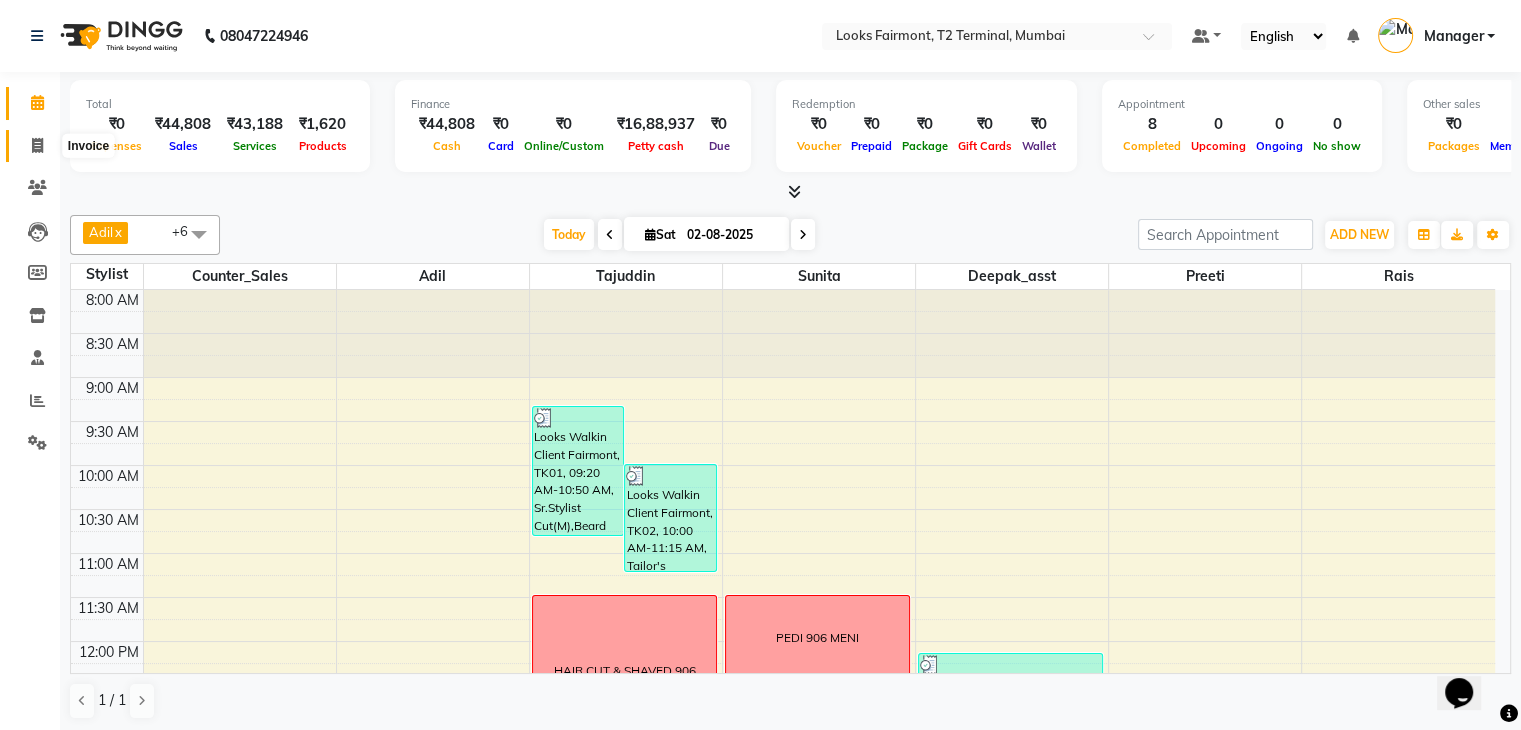 click 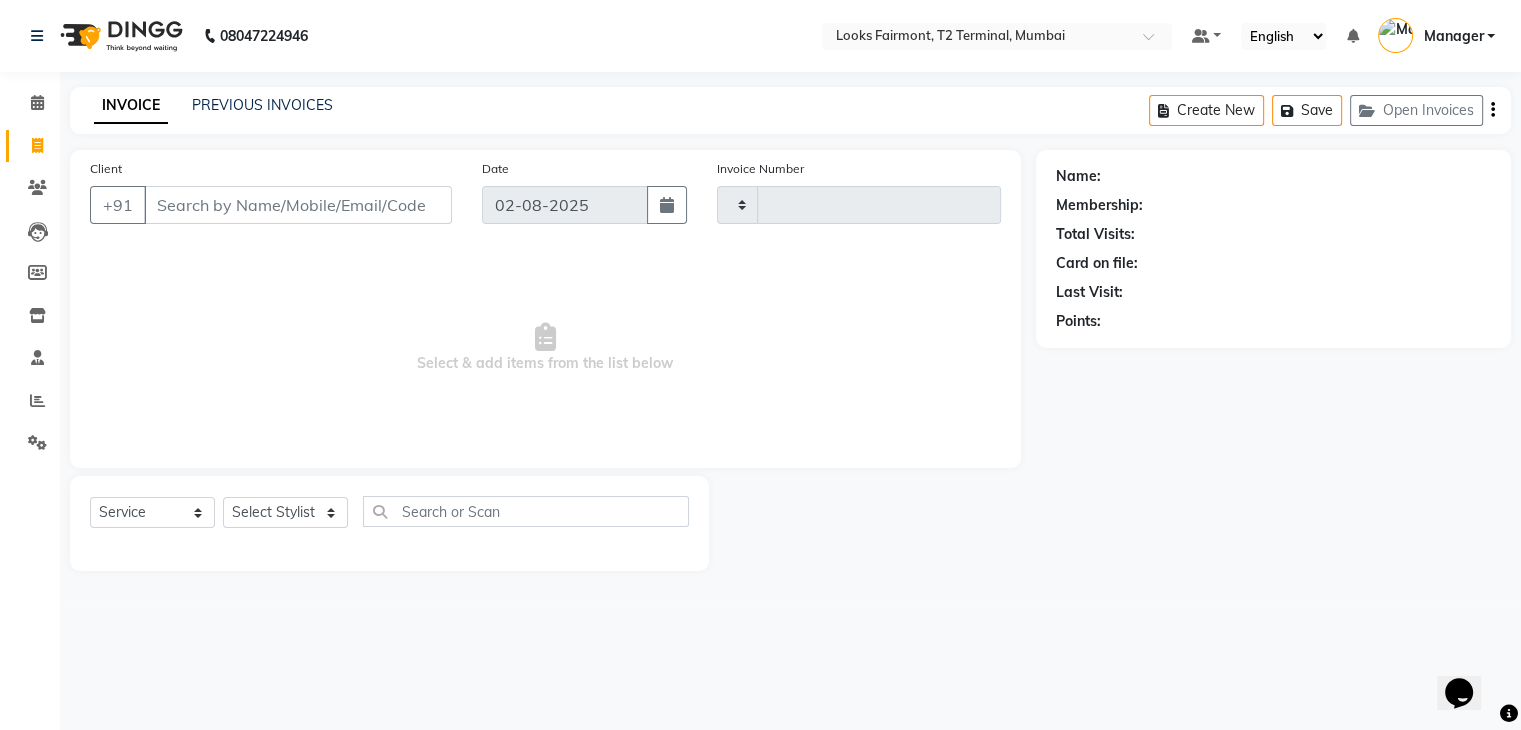 type on "0358" 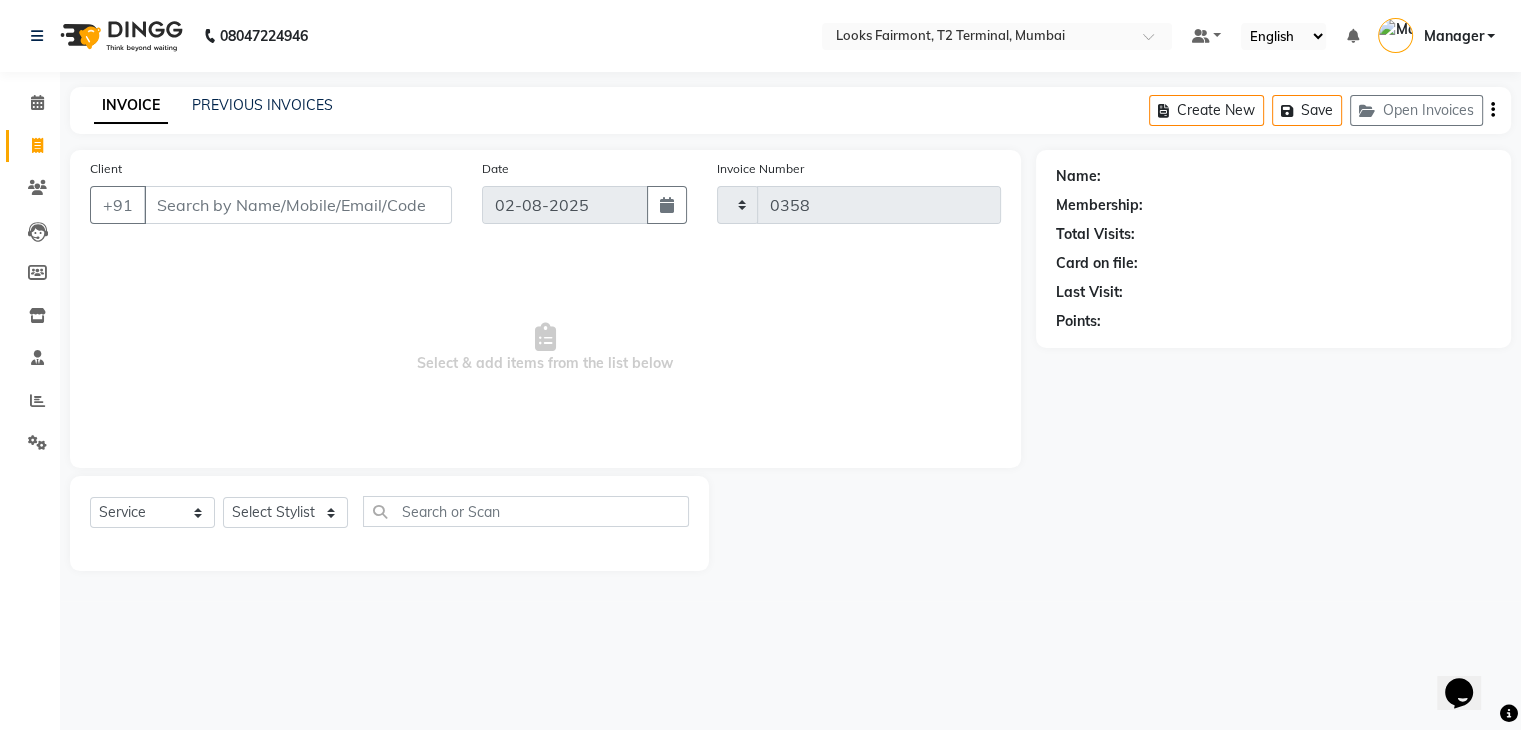 select on "8139" 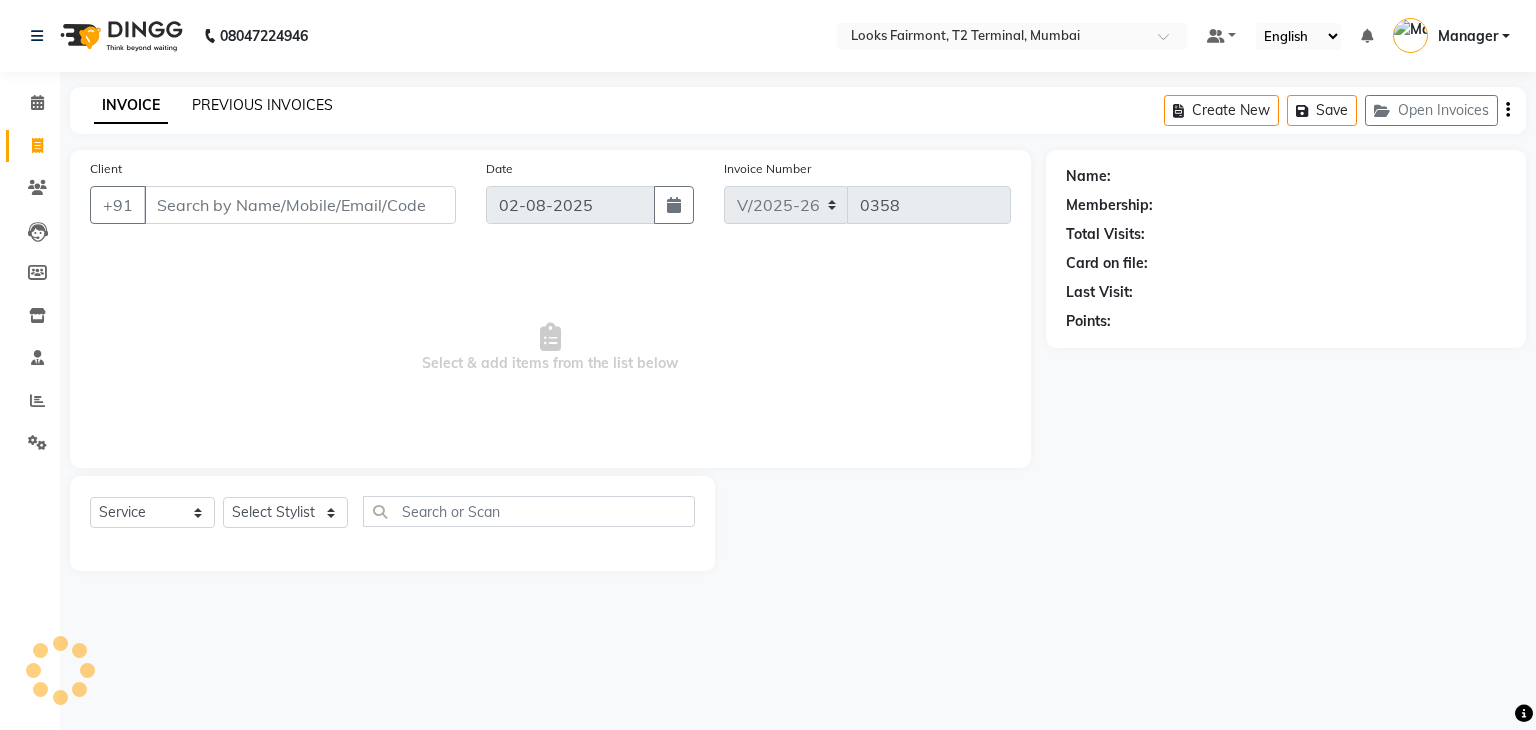 click on "PREVIOUS INVOICES" 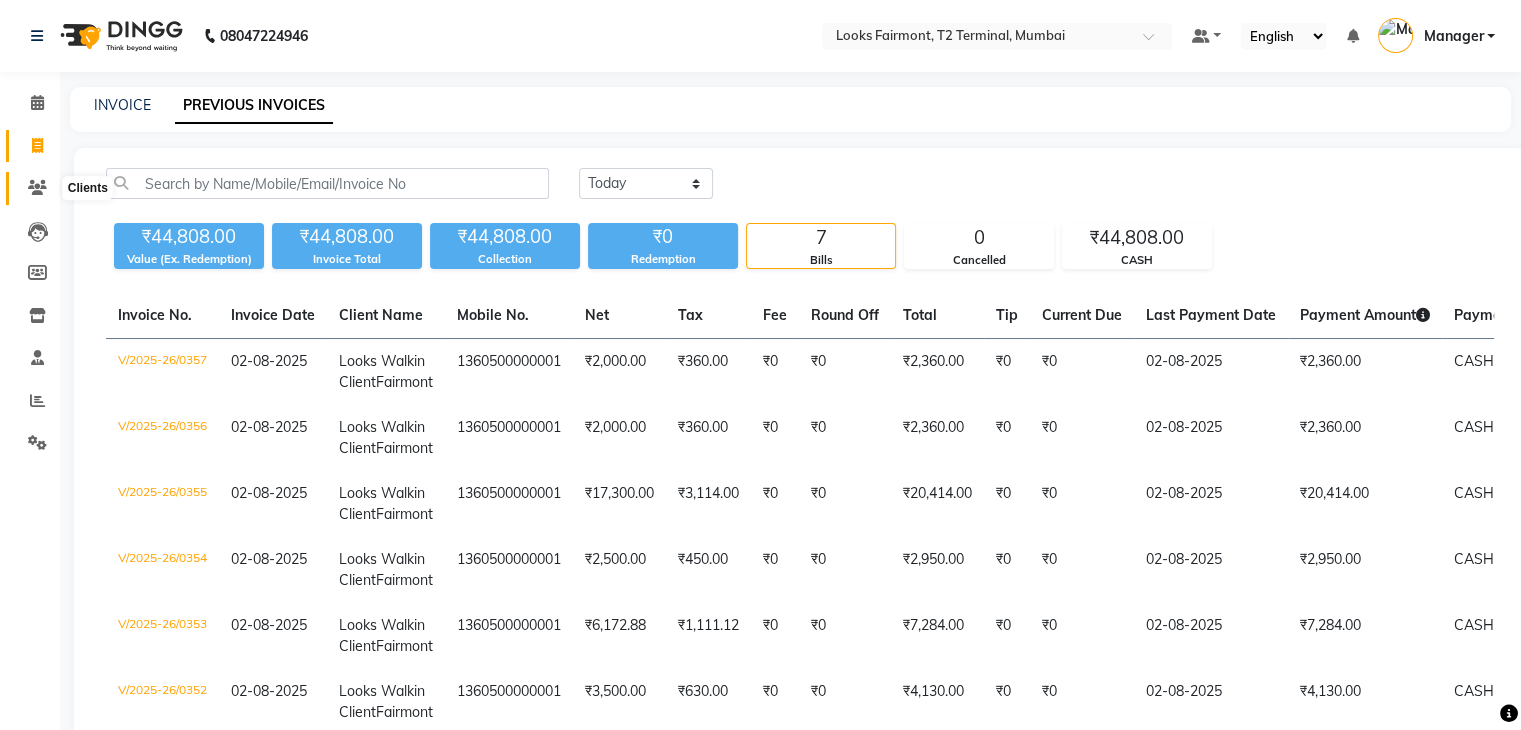 click 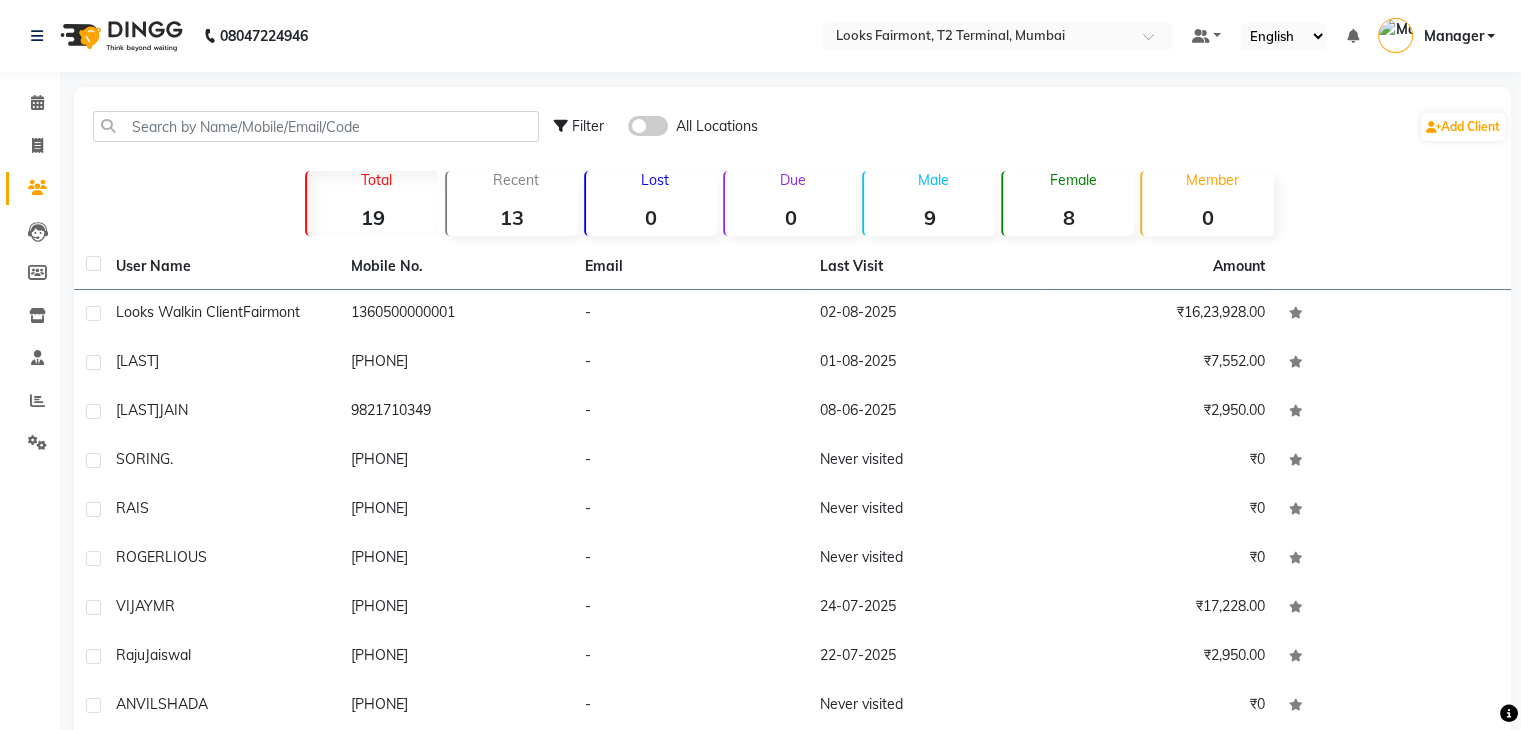 click on "1360500000001" 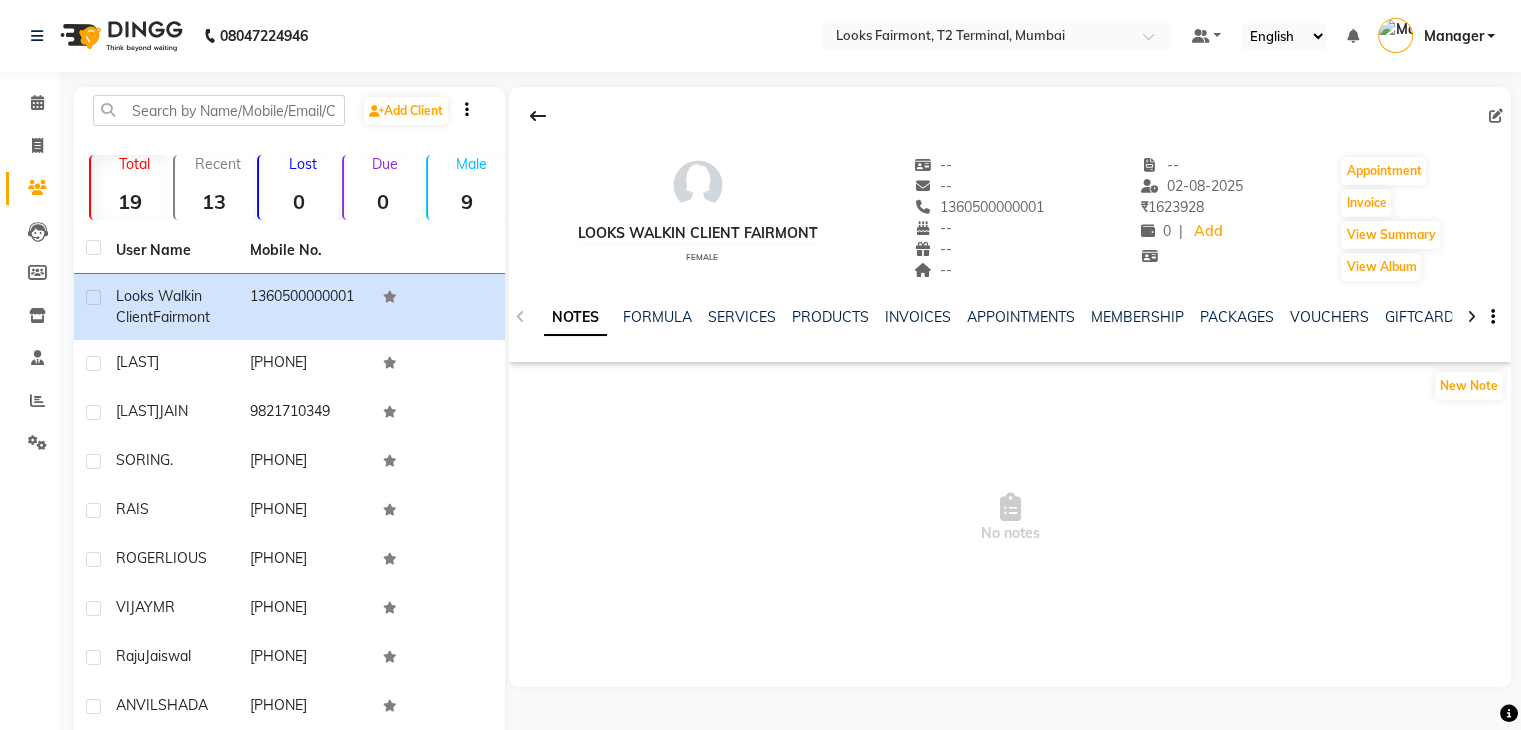 click on "NOTES FORMULA SERVICES PRODUCTS INVOICES APPOINTMENTS MEMBERSHIP PACKAGES VOUCHERS GIFTCARDS POINTS FORMS FAMILY CARDS WALLET" 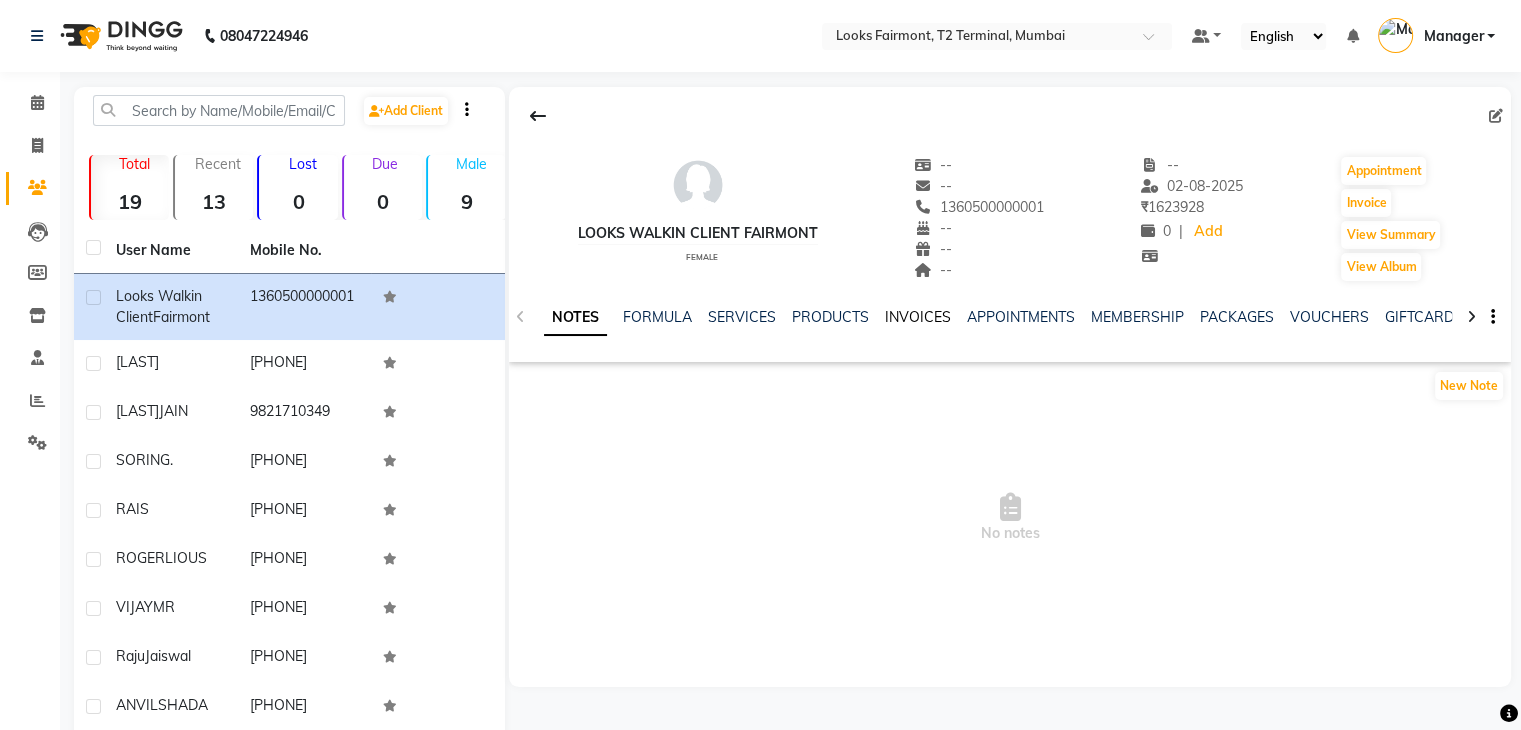 click on "INVOICES" 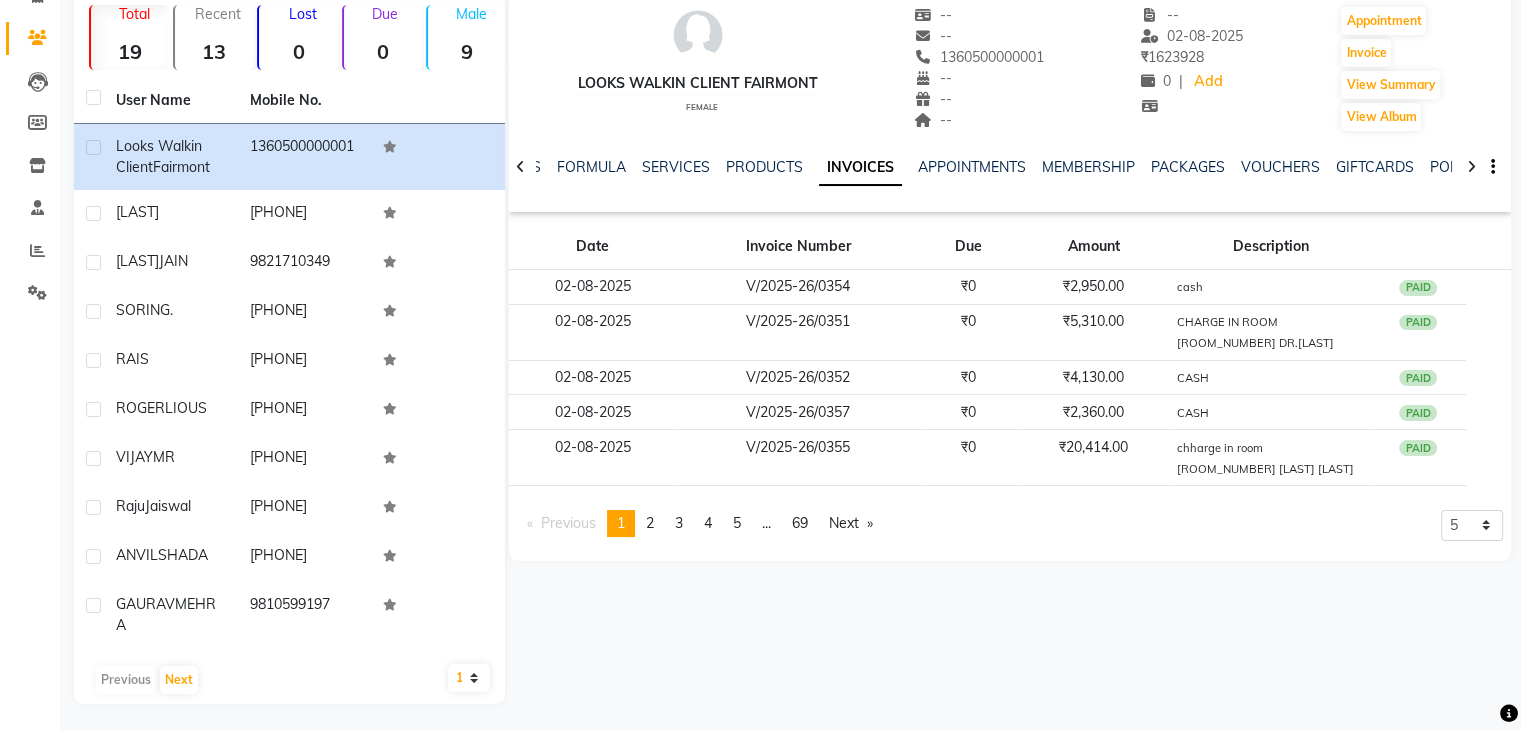 scroll, scrollTop: 154, scrollLeft: 0, axis: vertical 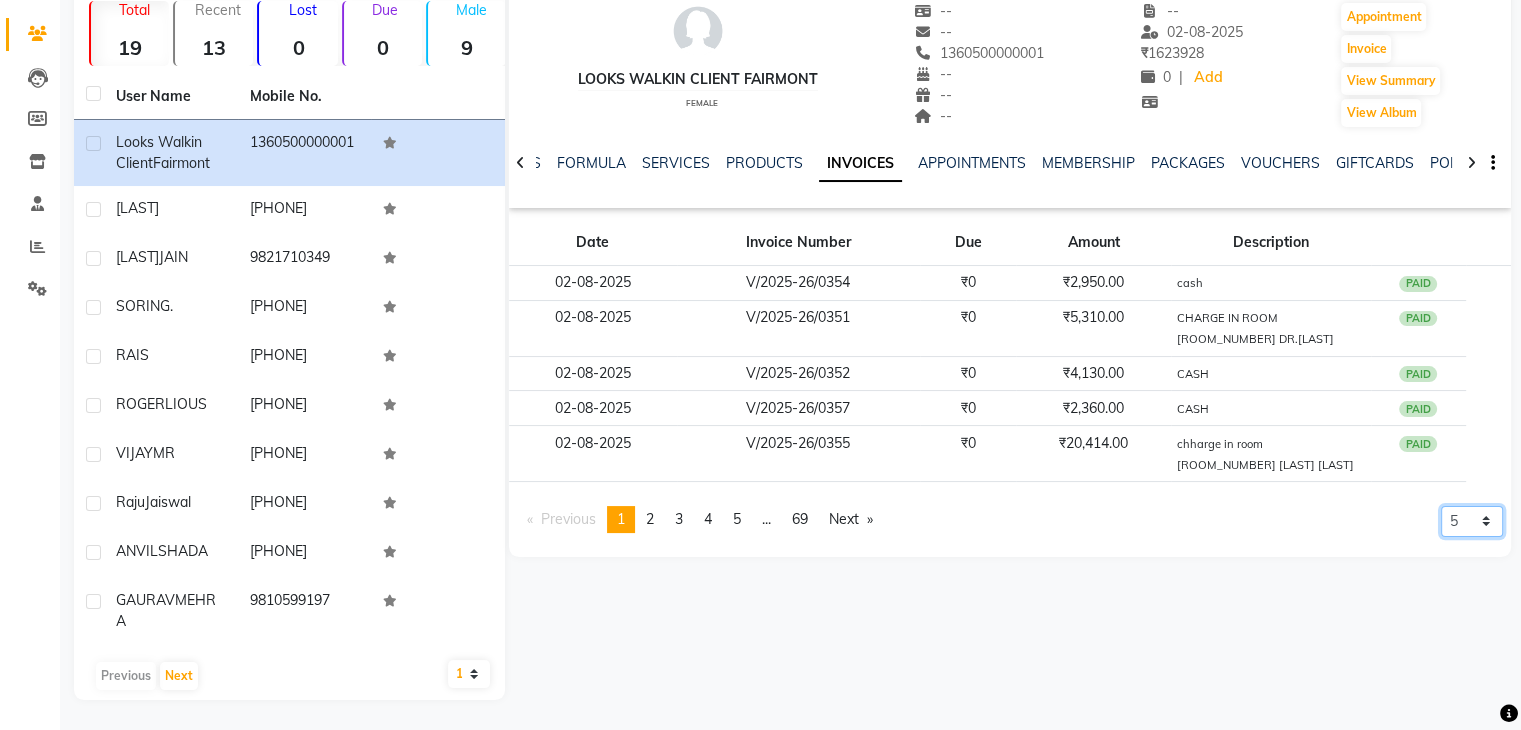 click on "5 10 50 100 500" 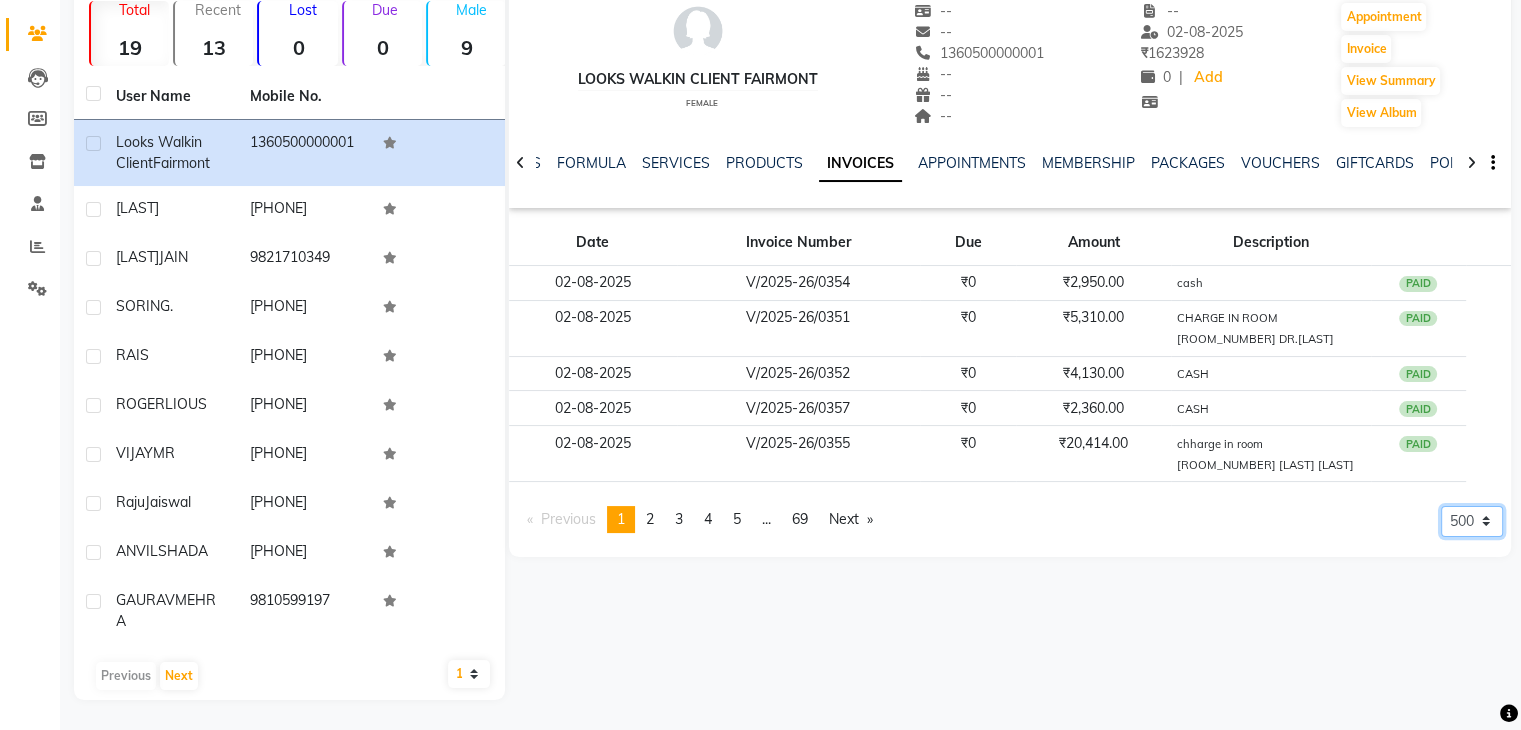 click on "5 10 50 100 500" 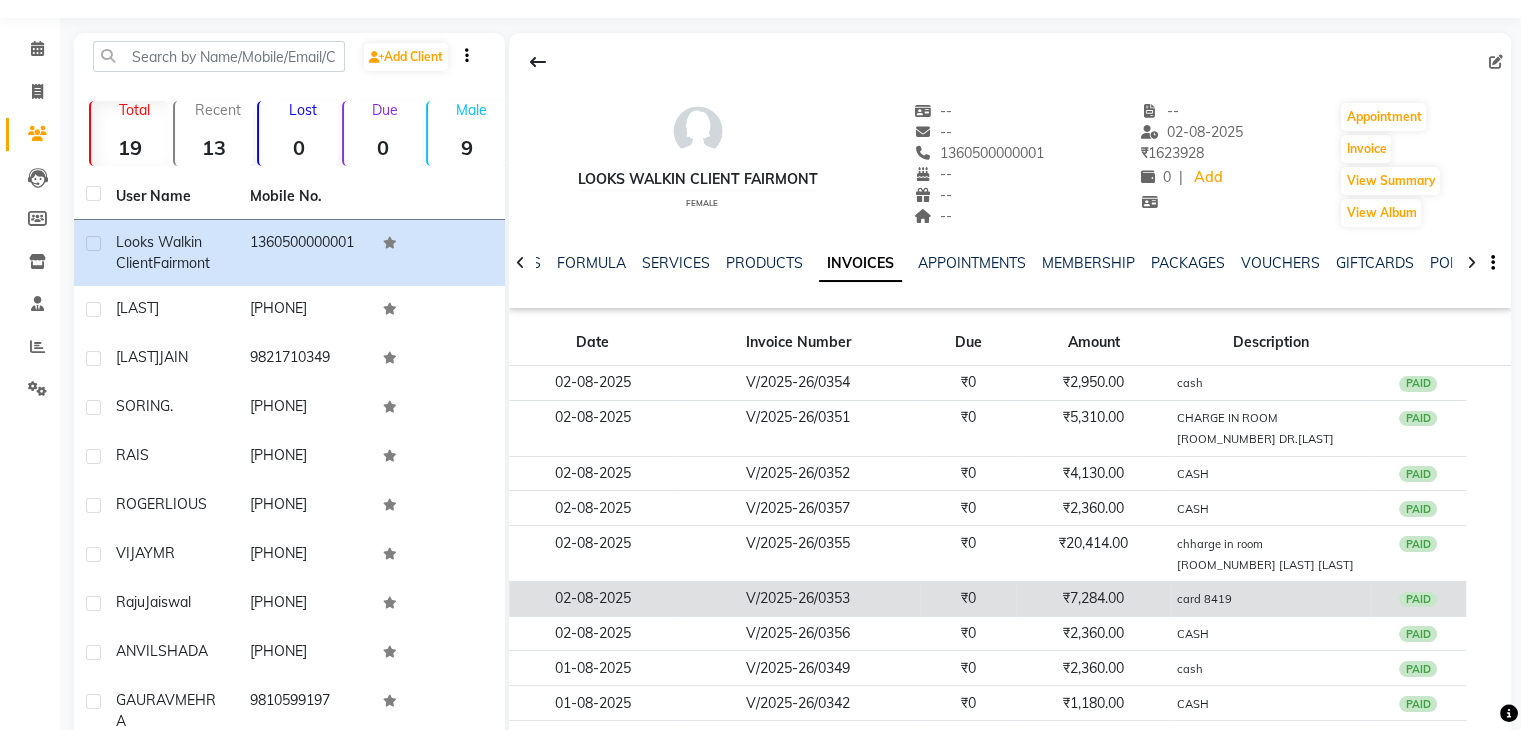 scroll, scrollTop: 154, scrollLeft: 0, axis: vertical 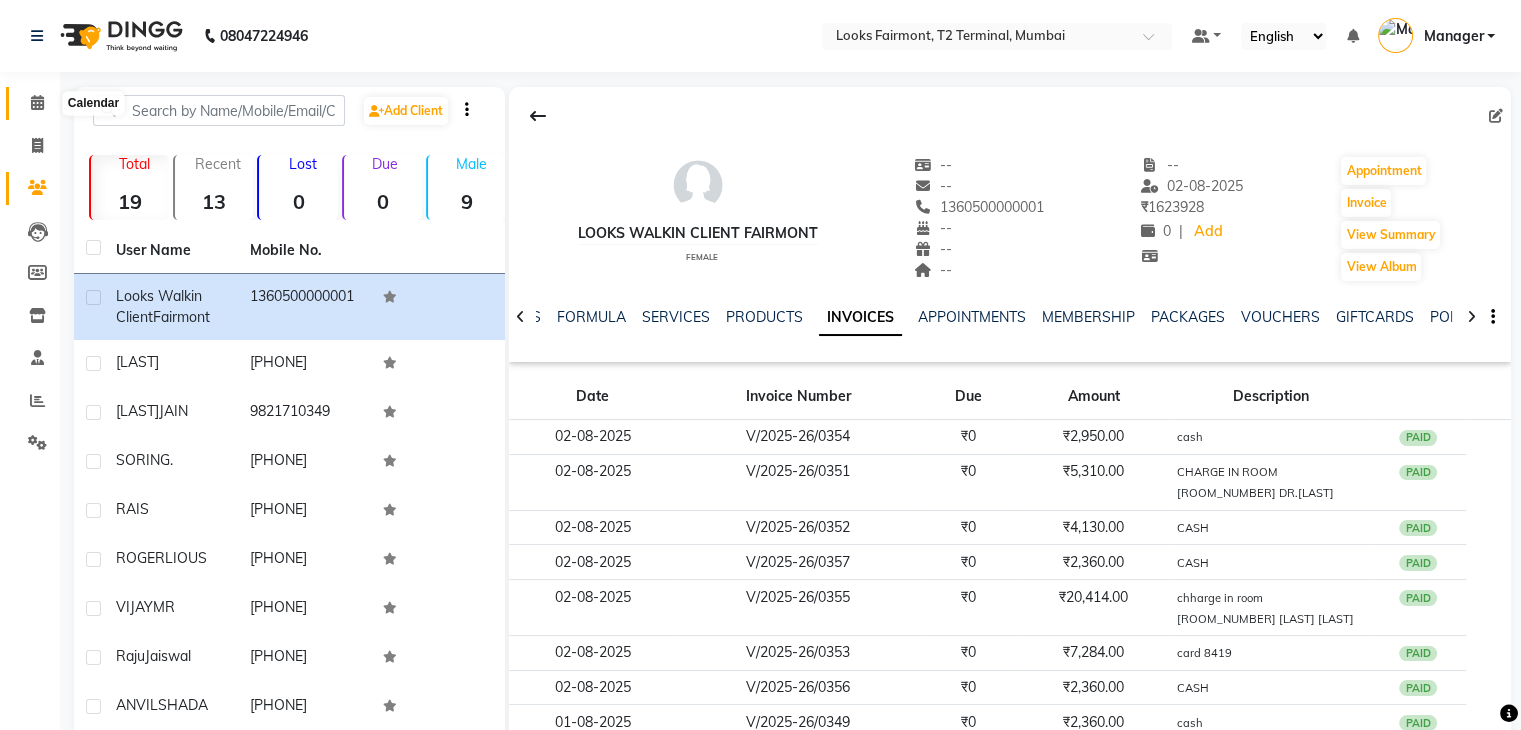 click 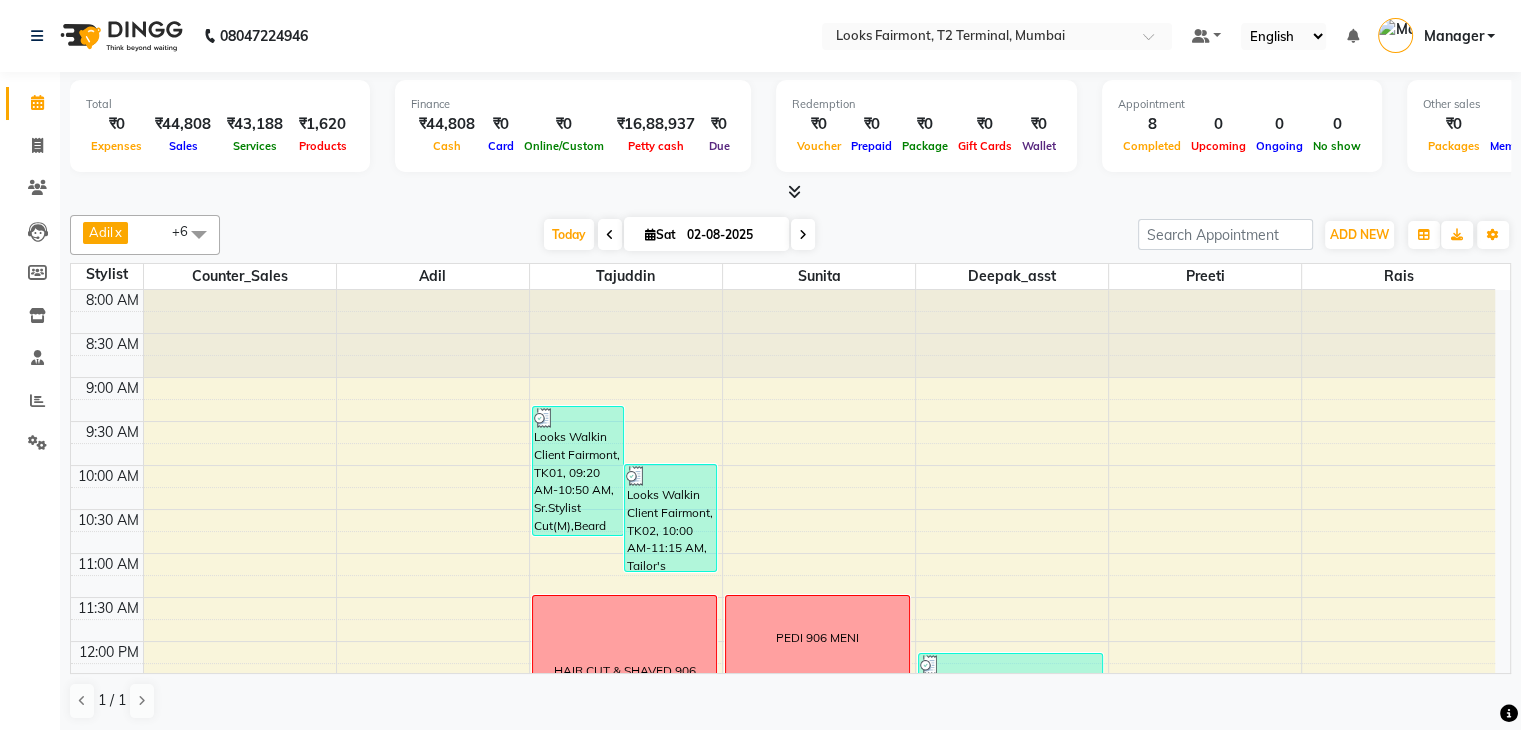 scroll, scrollTop: 400, scrollLeft: 0, axis: vertical 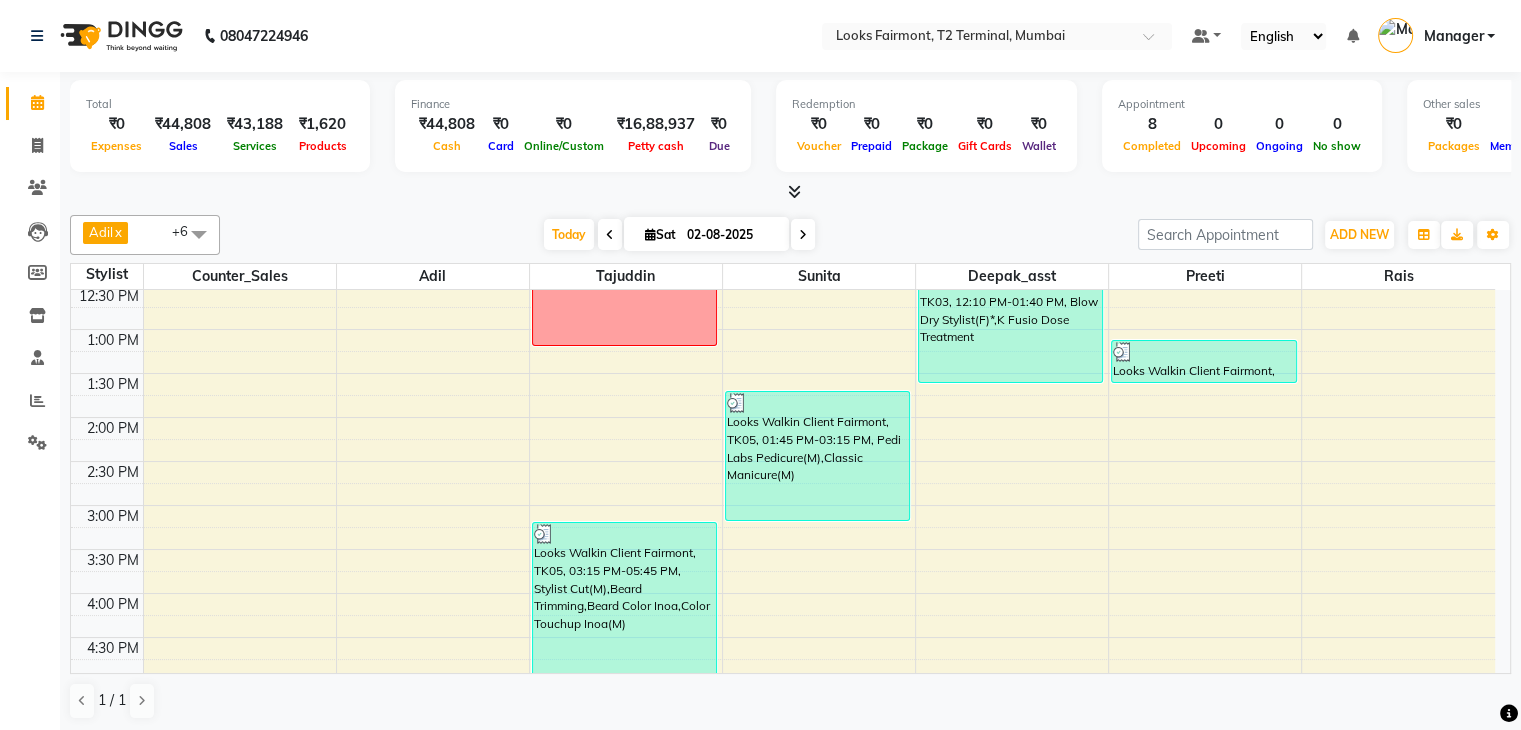 click at bounding box center (803, 235) 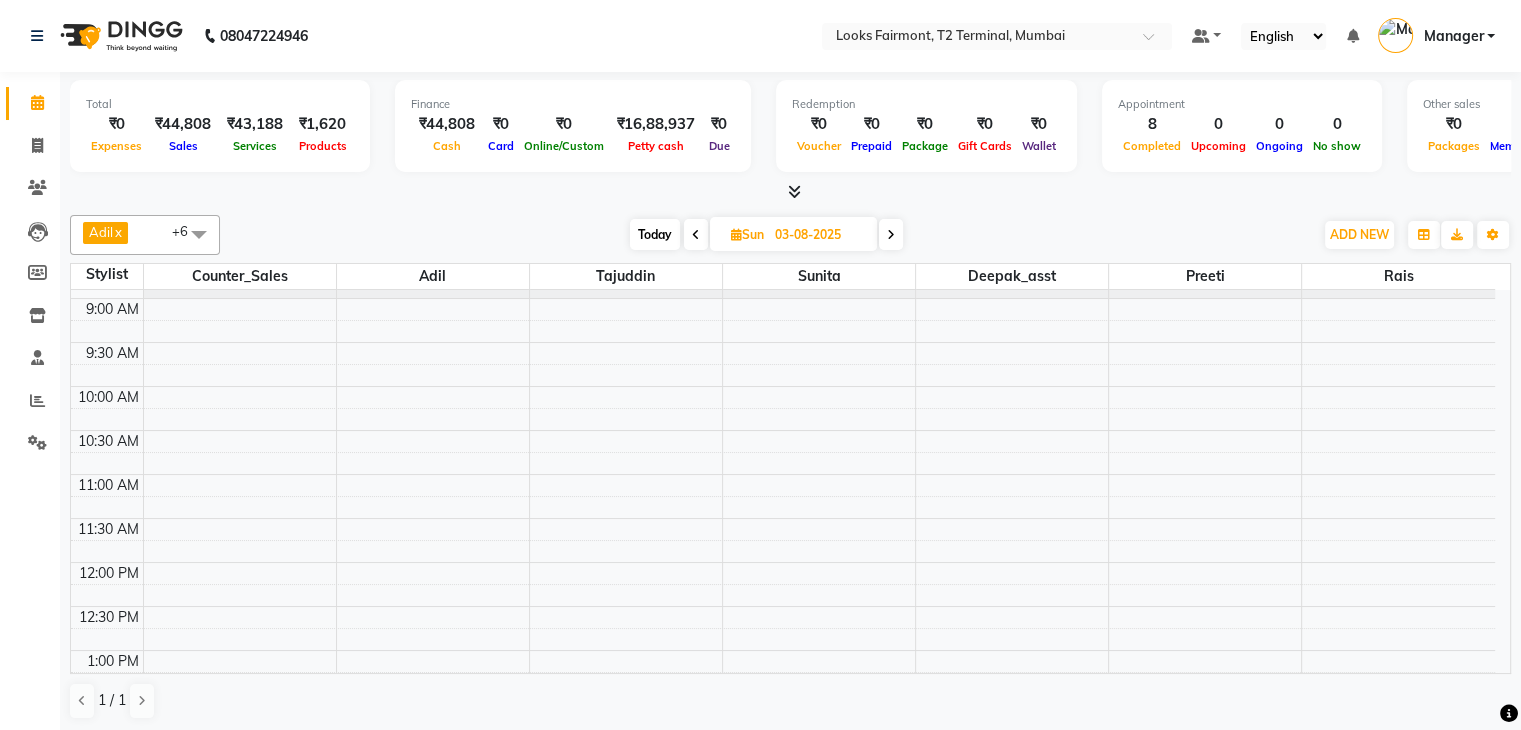scroll, scrollTop: 0, scrollLeft: 0, axis: both 